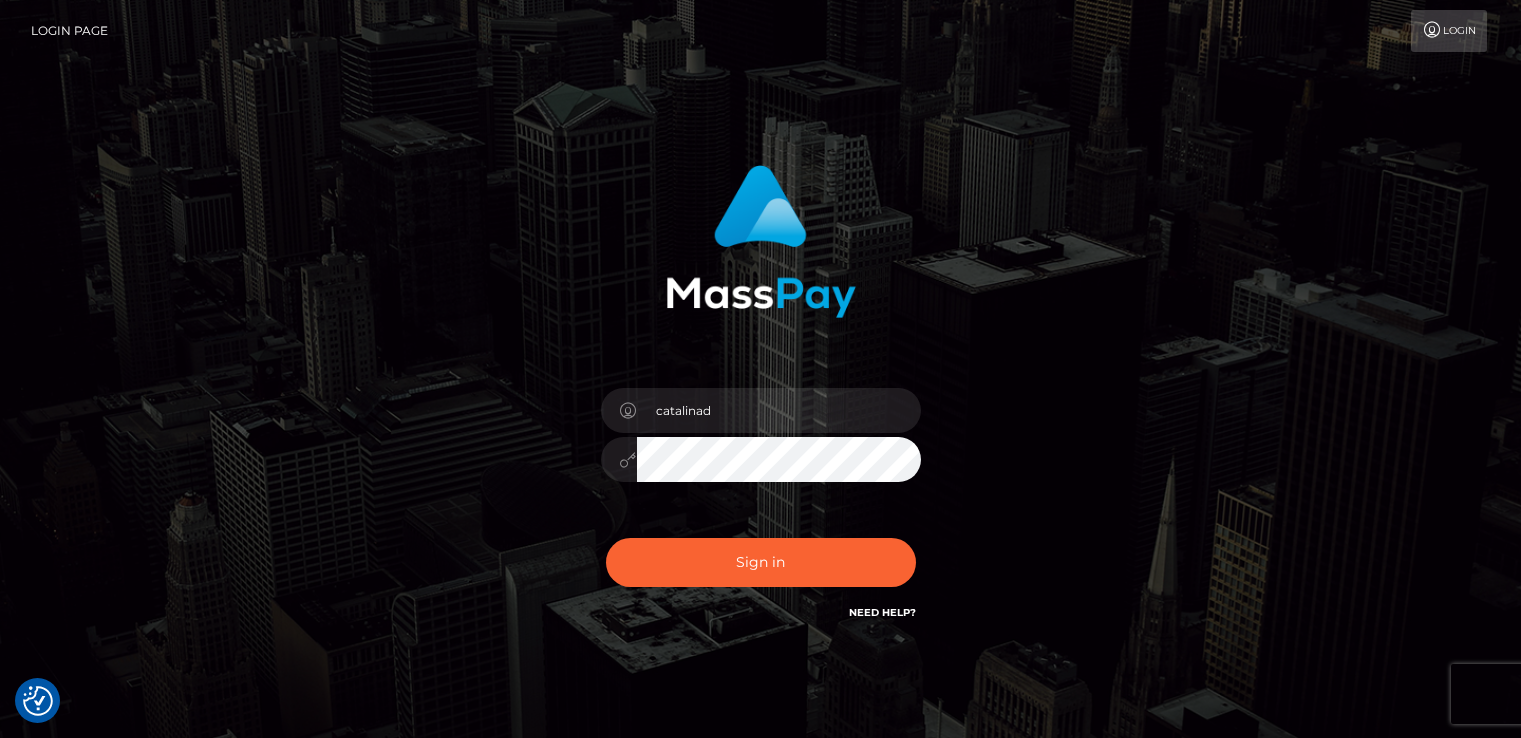 scroll, scrollTop: 0, scrollLeft: 0, axis: both 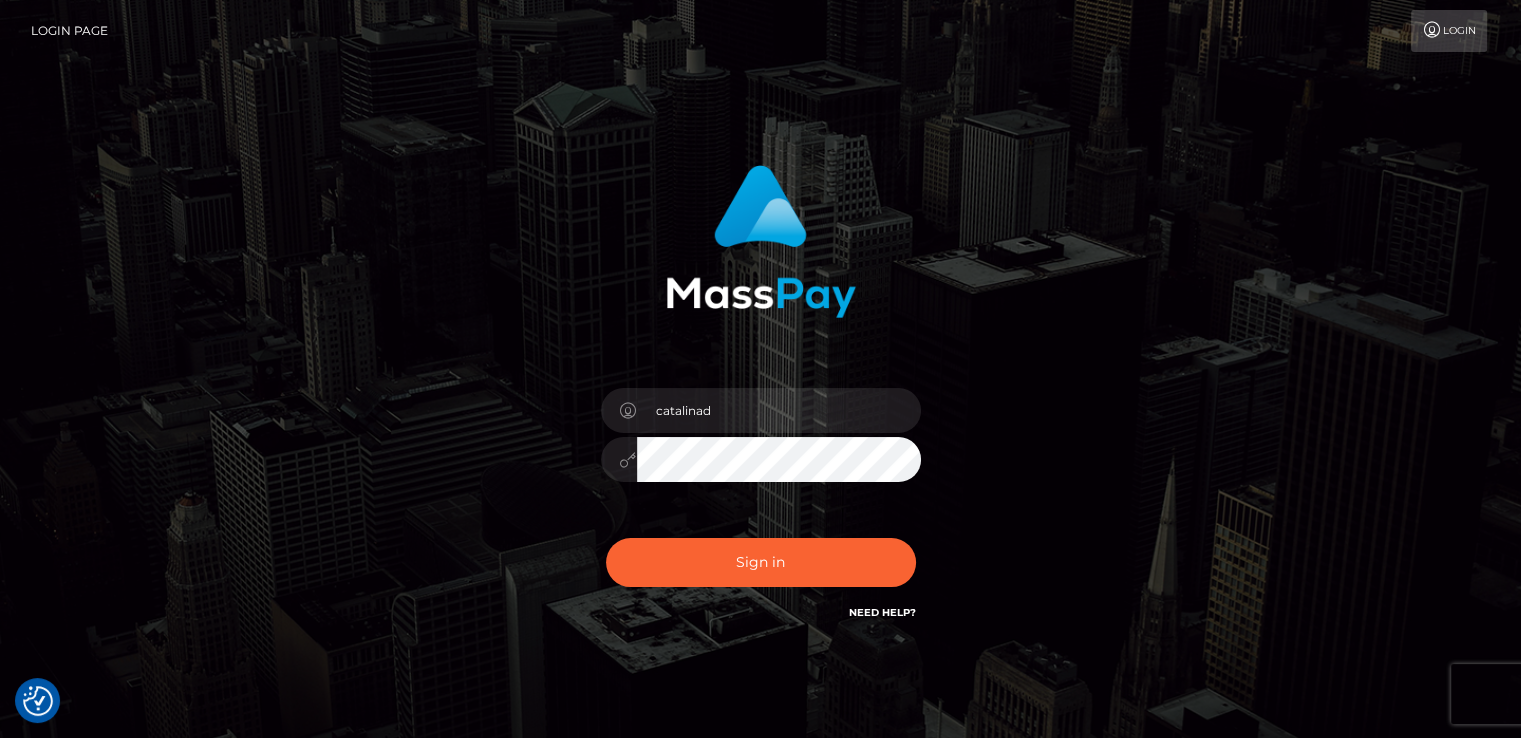 click on "Sign in" at bounding box center [761, 562] 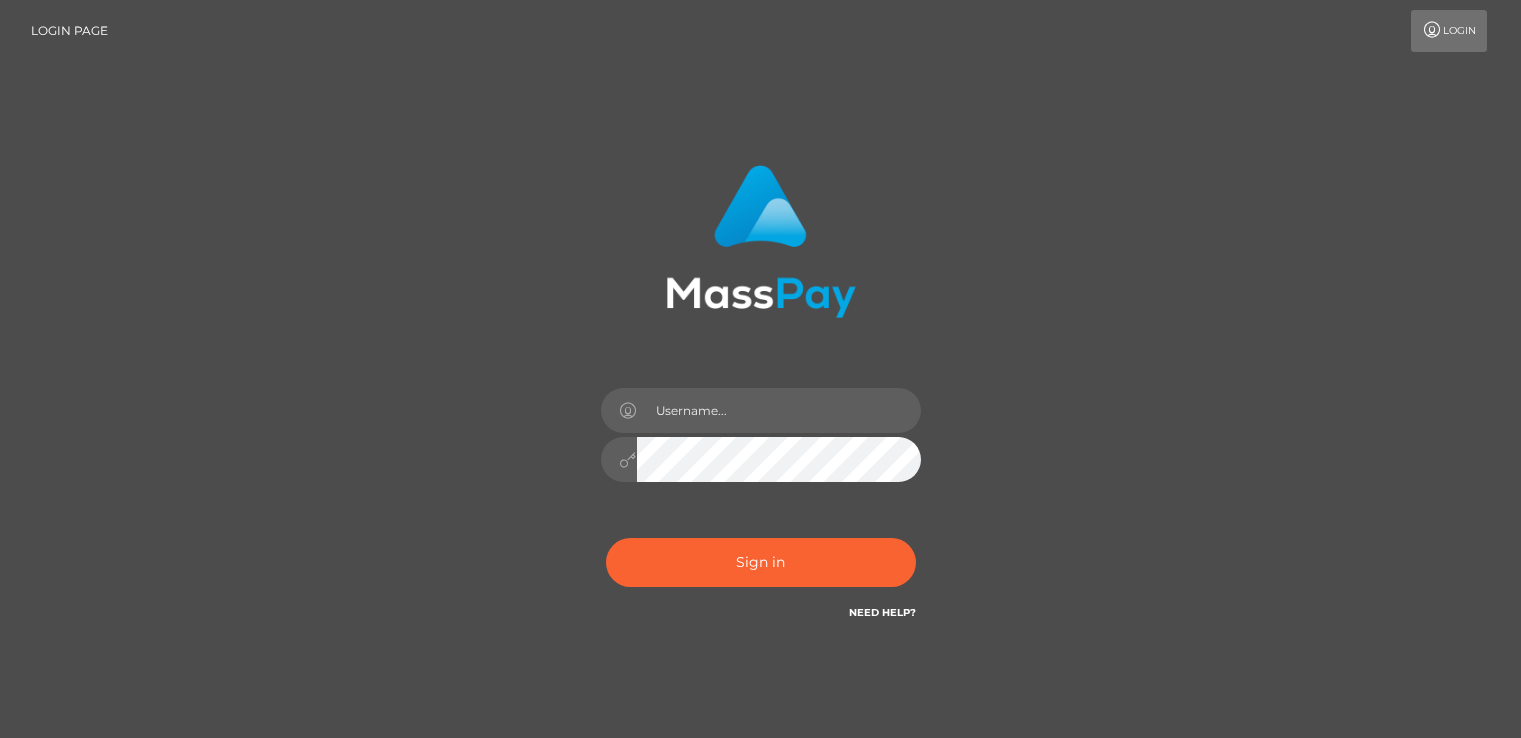 scroll, scrollTop: 0, scrollLeft: 0, axis: both 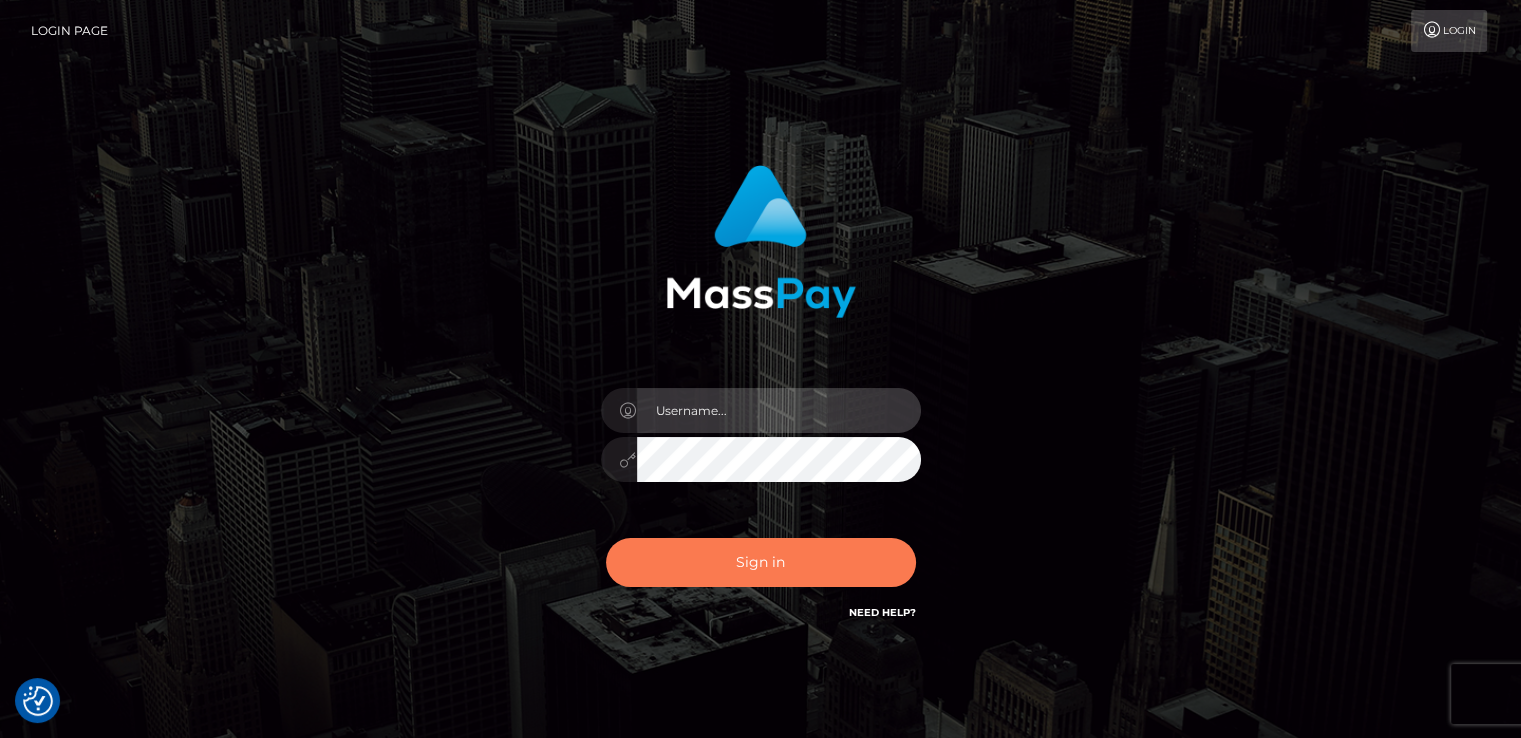 type on "catalinad" 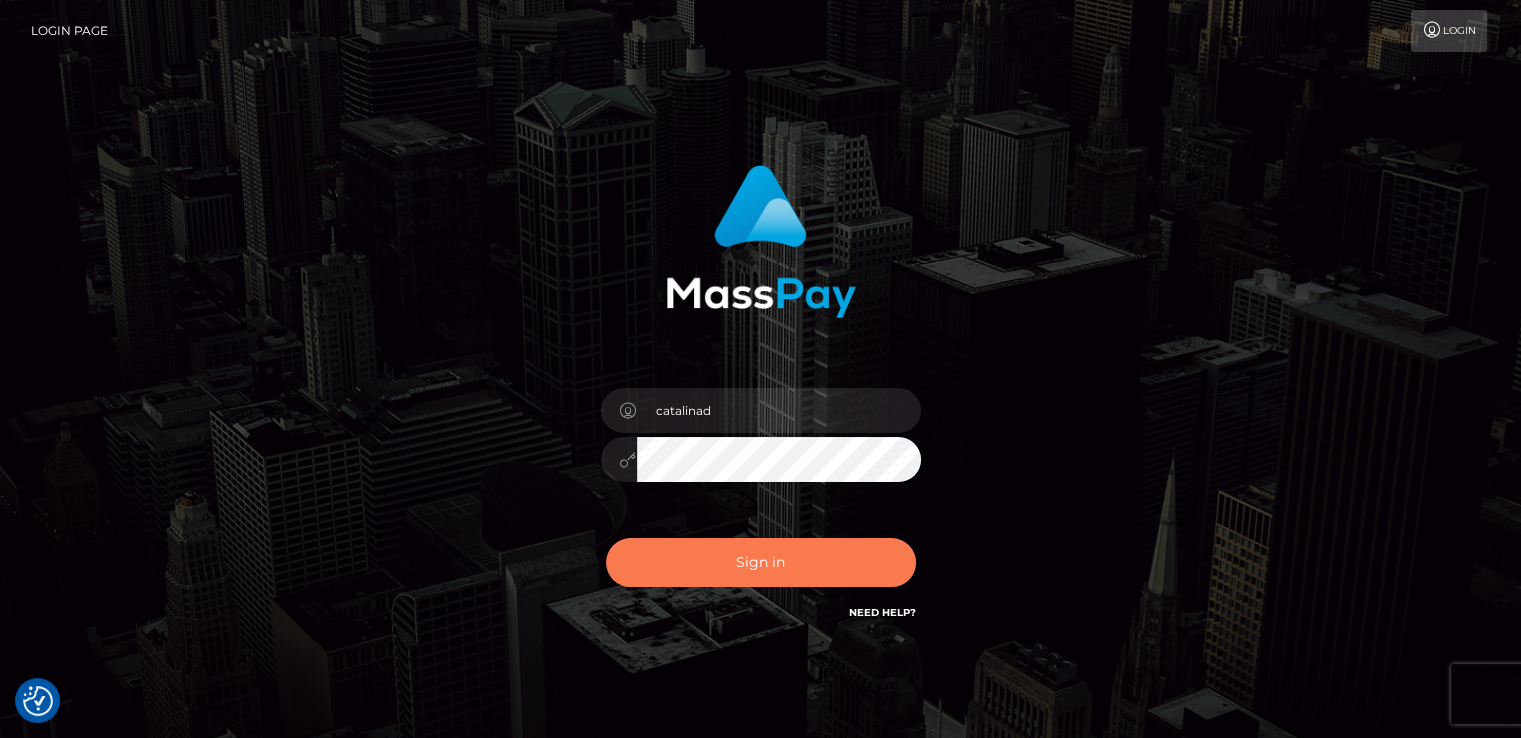 click on "Sign in" at bounding box center (761, 562) 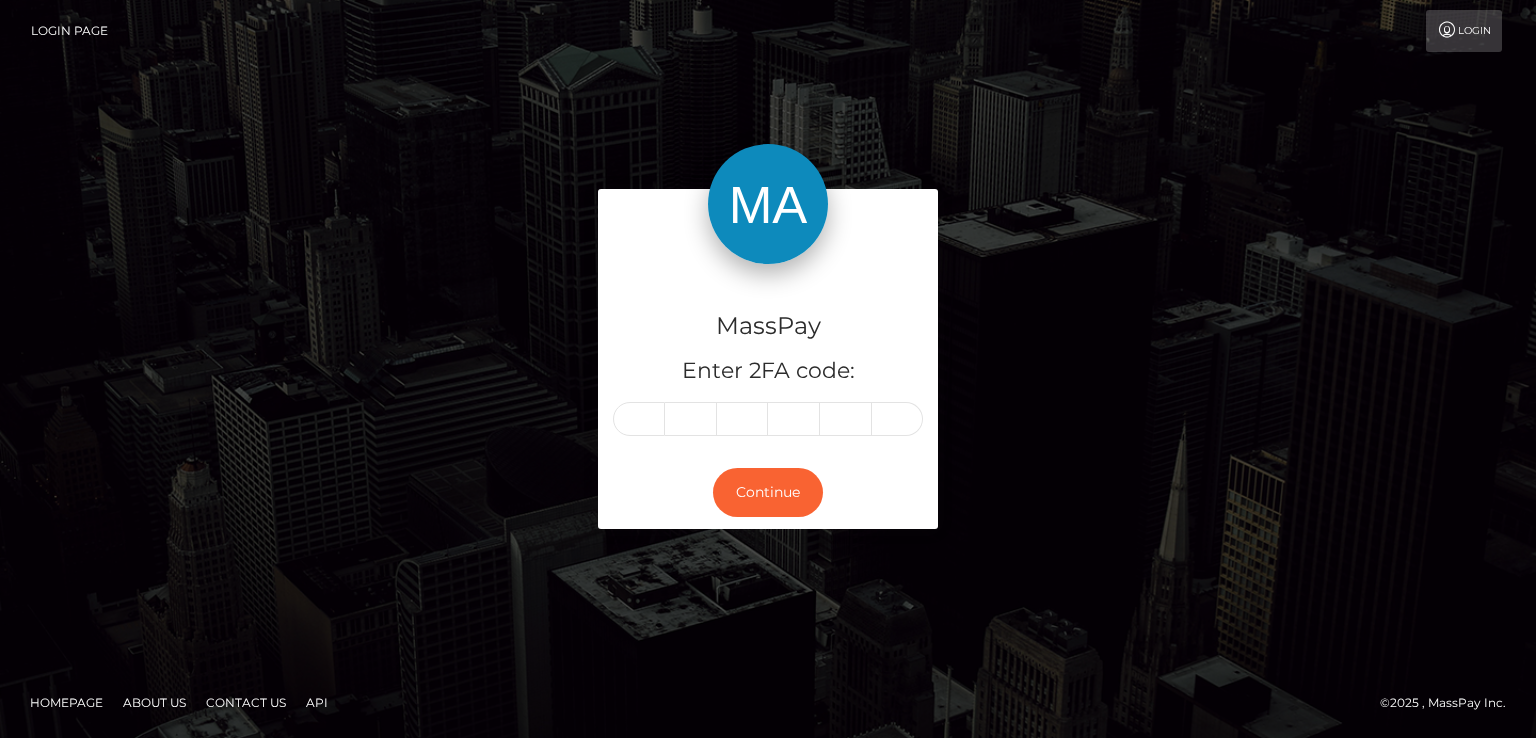 scroll, scrollTop: 0, scrollLeft: 0, axis: both 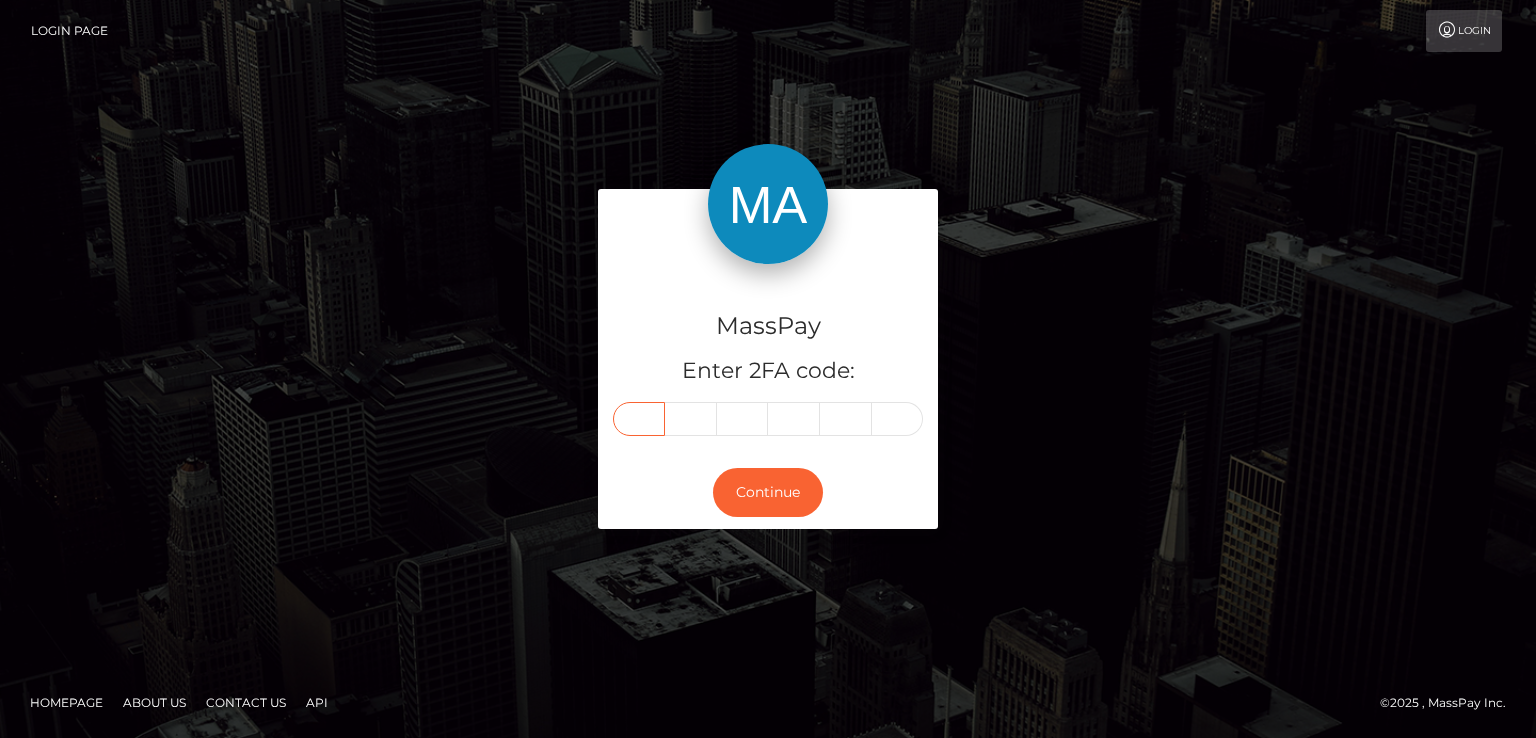 click at bounding box center (639, 419) 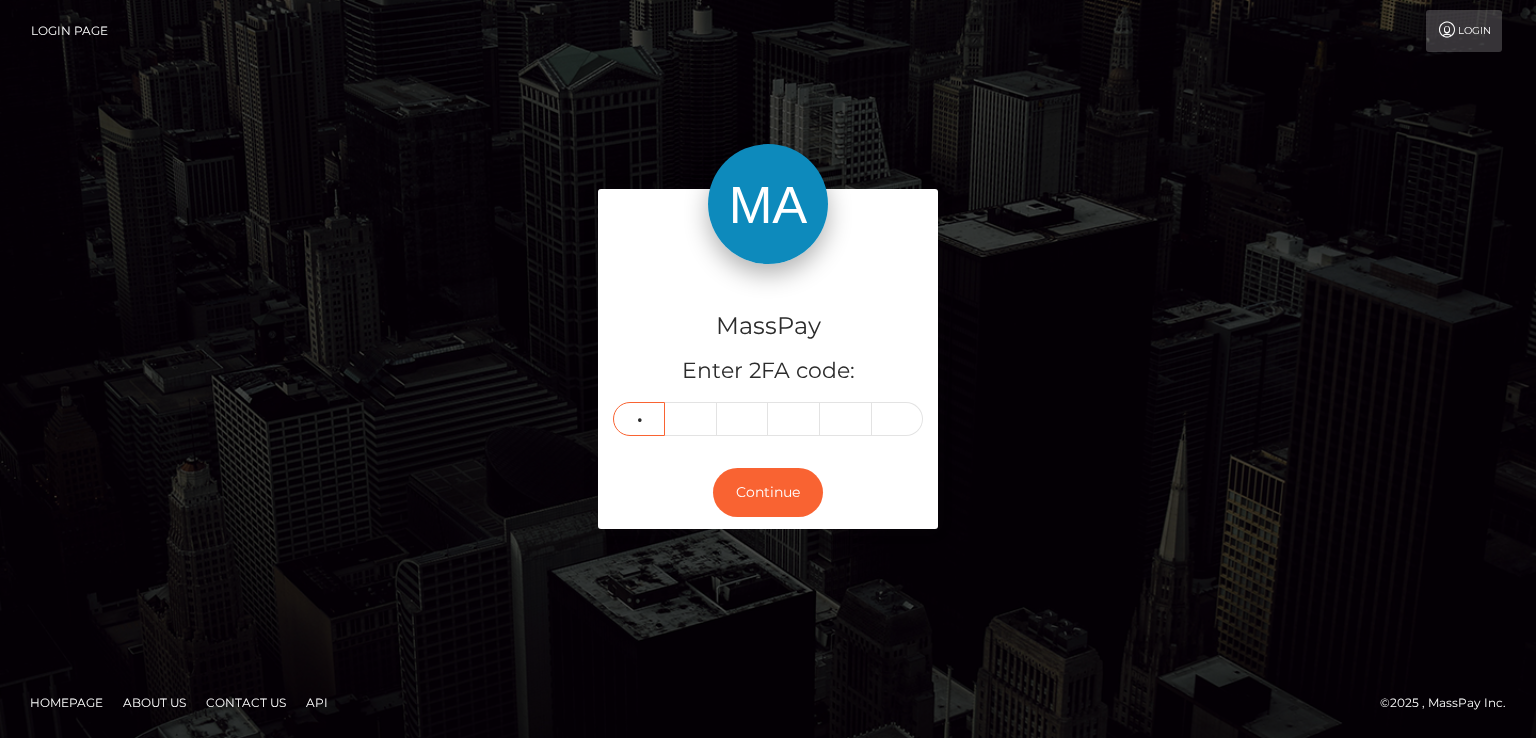 type on "1" 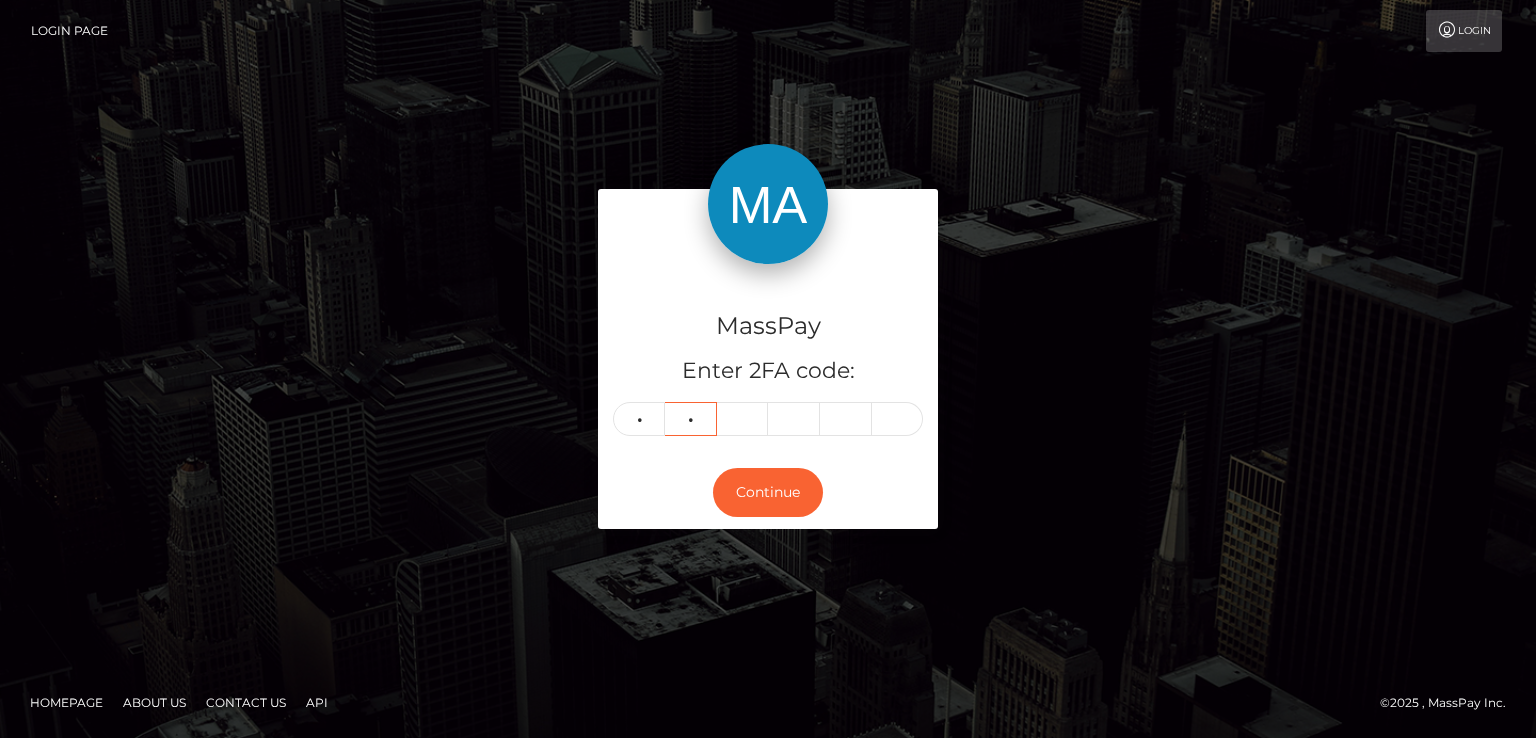type on "5" 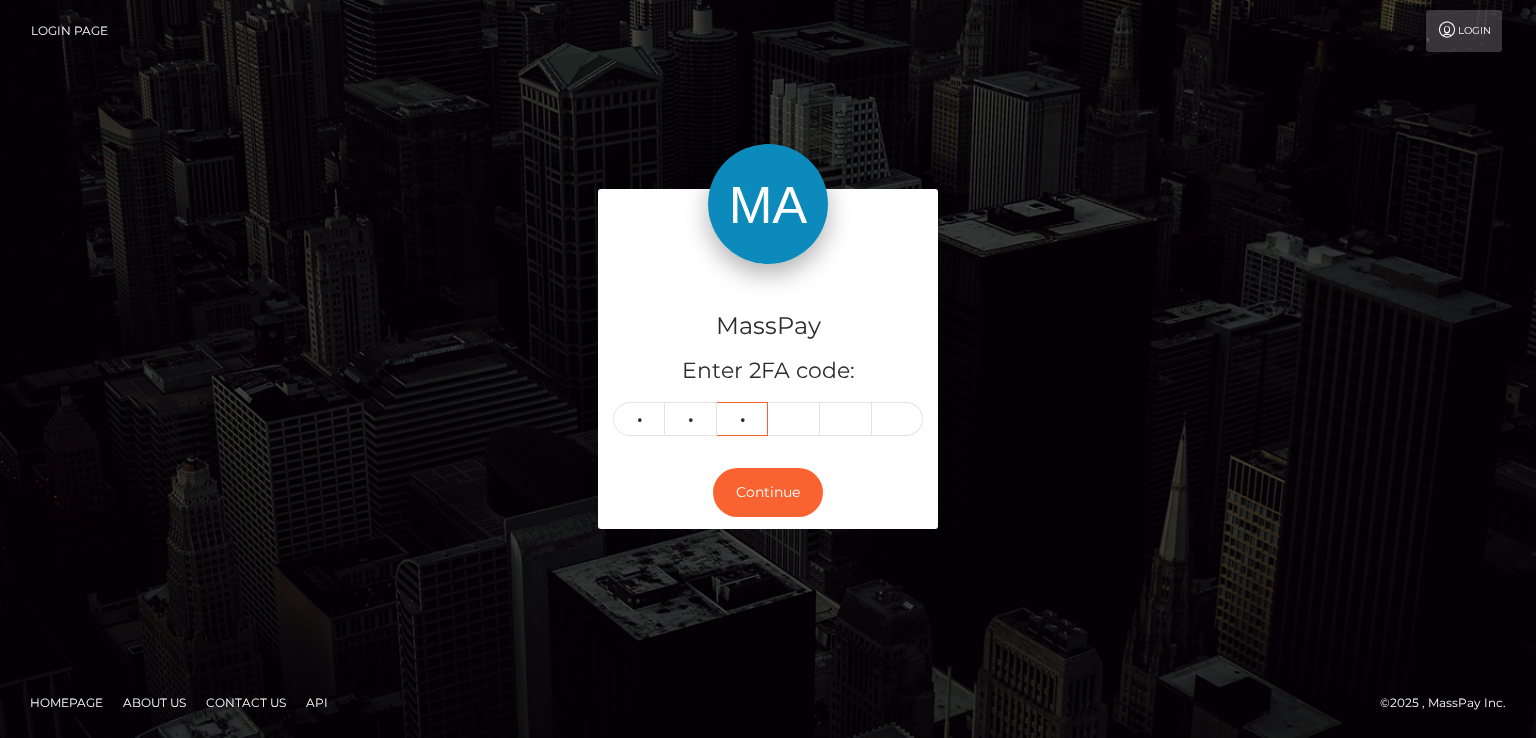 type on "5" 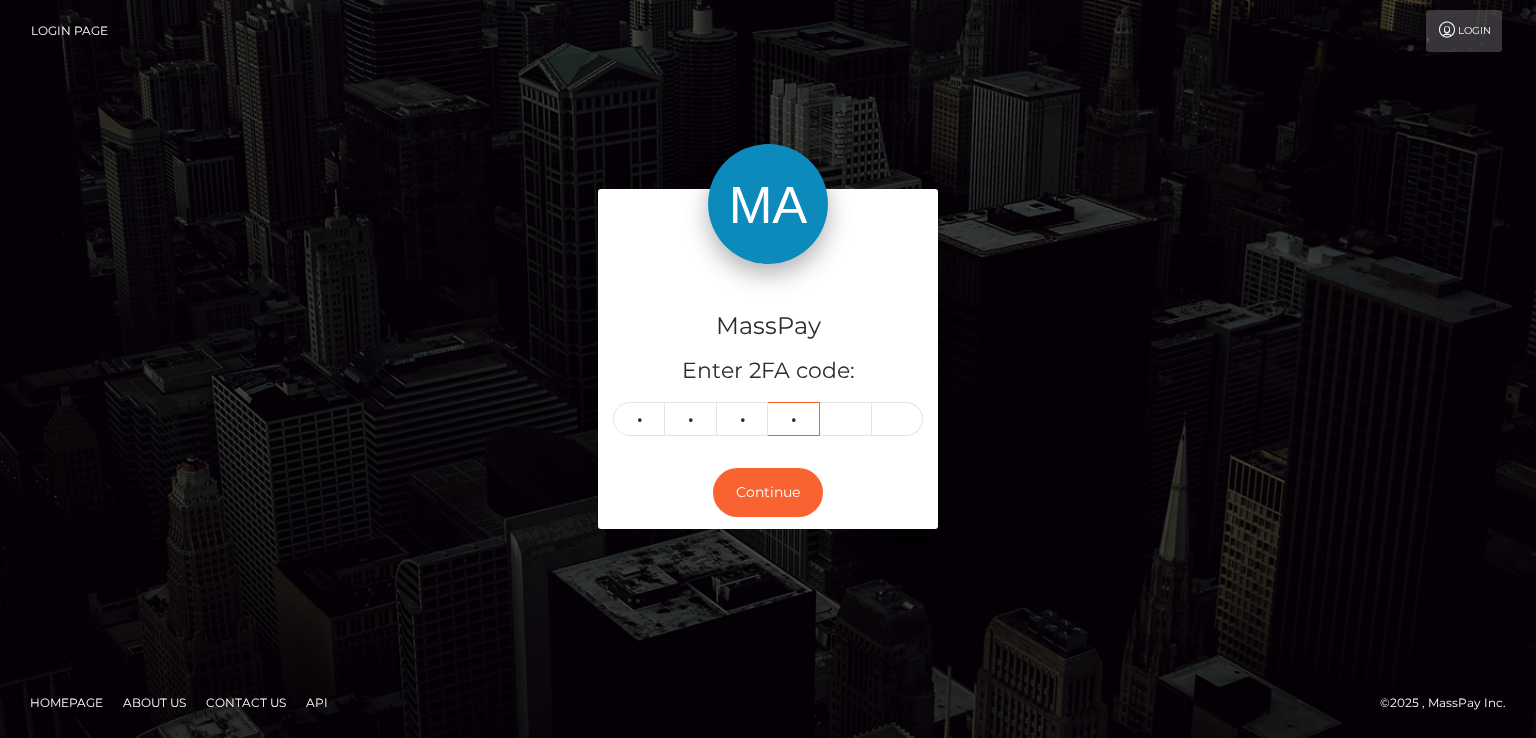 type on "0" 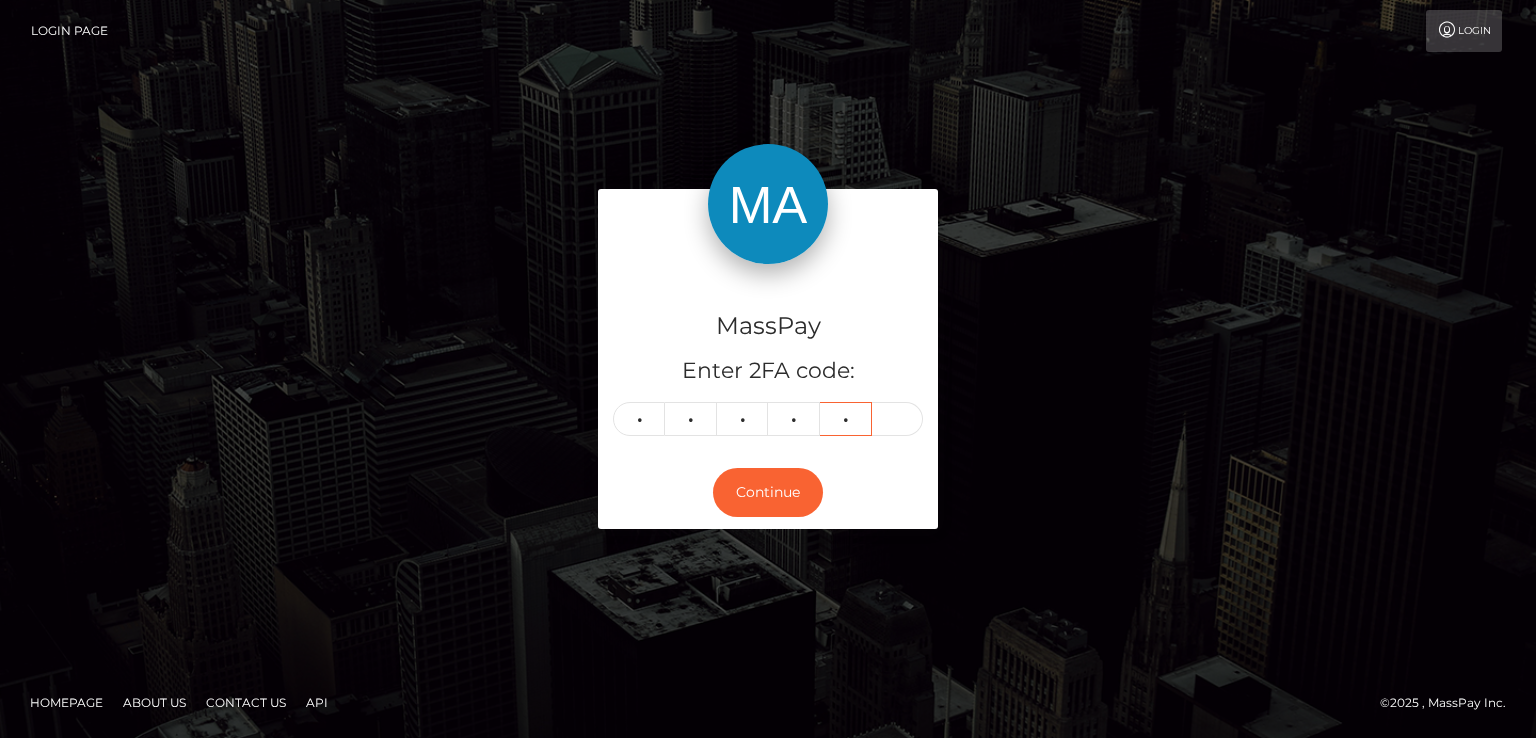 type on "9" 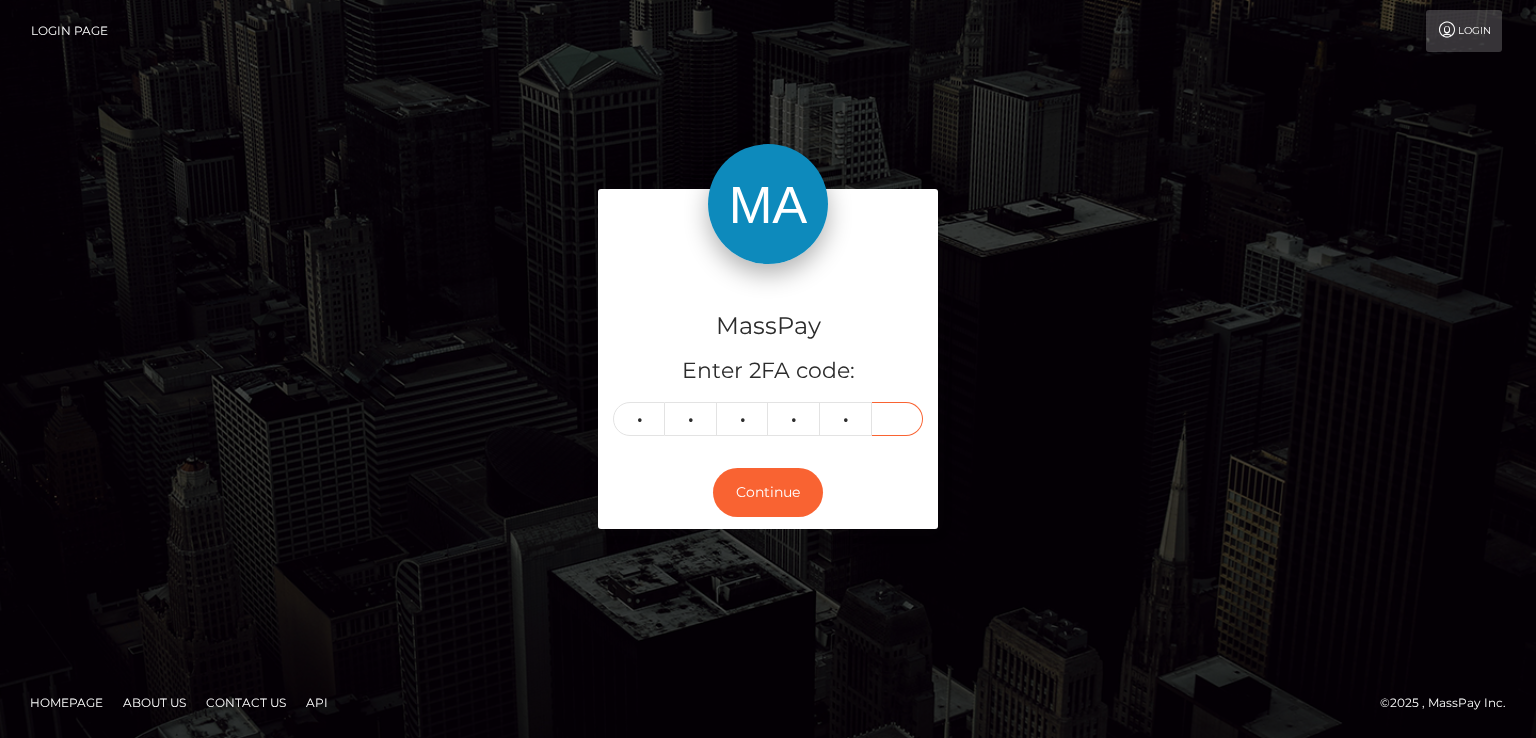 type on "2" 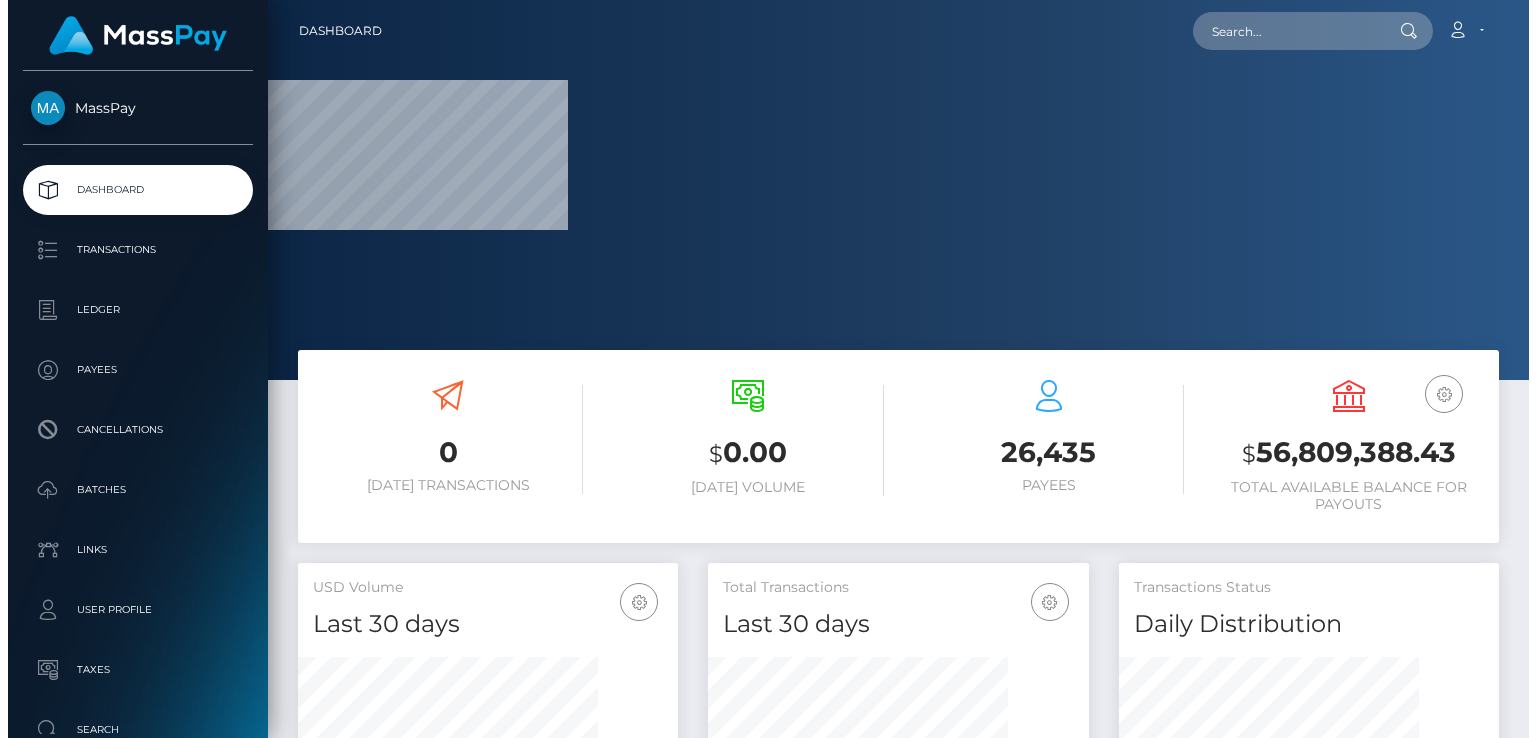 scroll, scrollTop: 0, scrollLeft: 0, axis: both 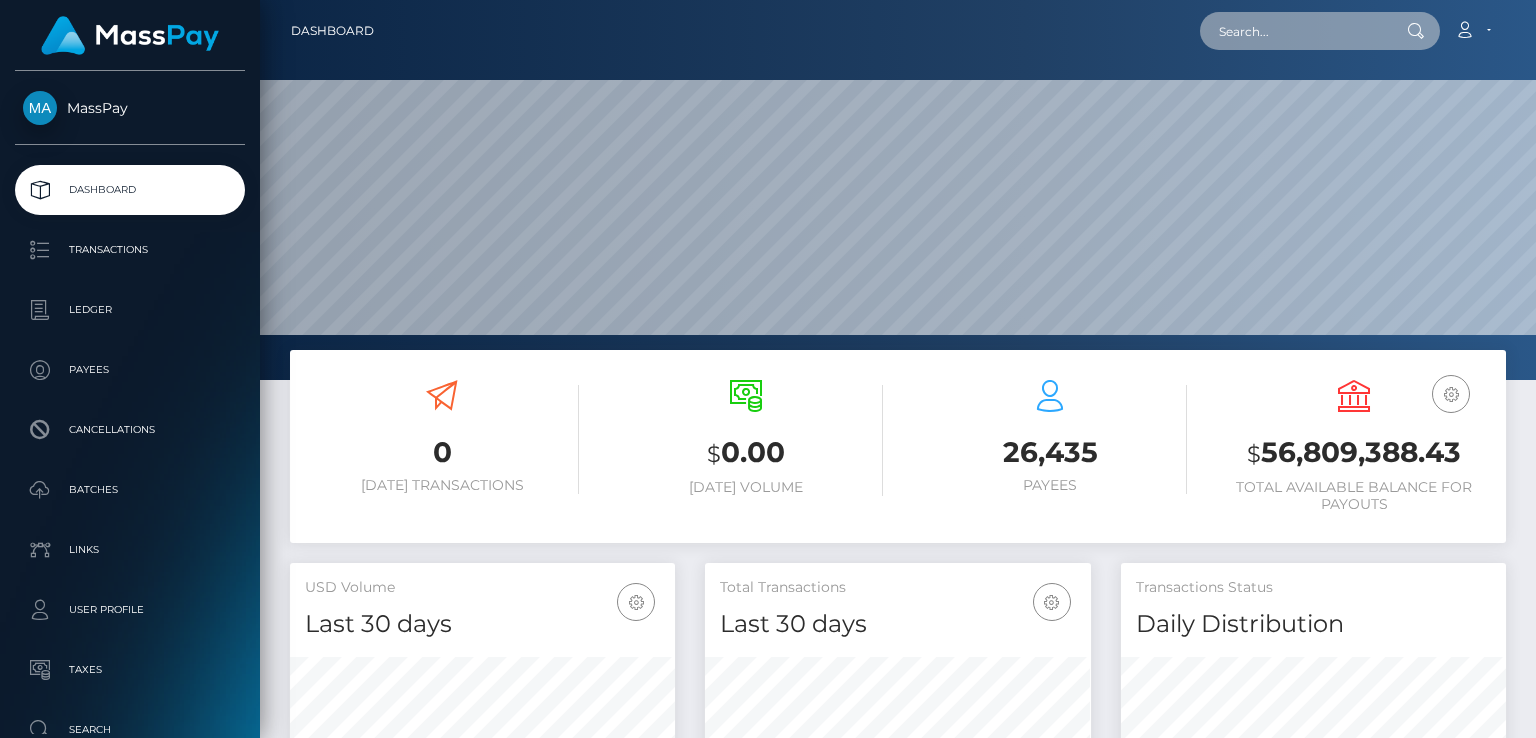 paste on "MSP0803b455bc0b50d" 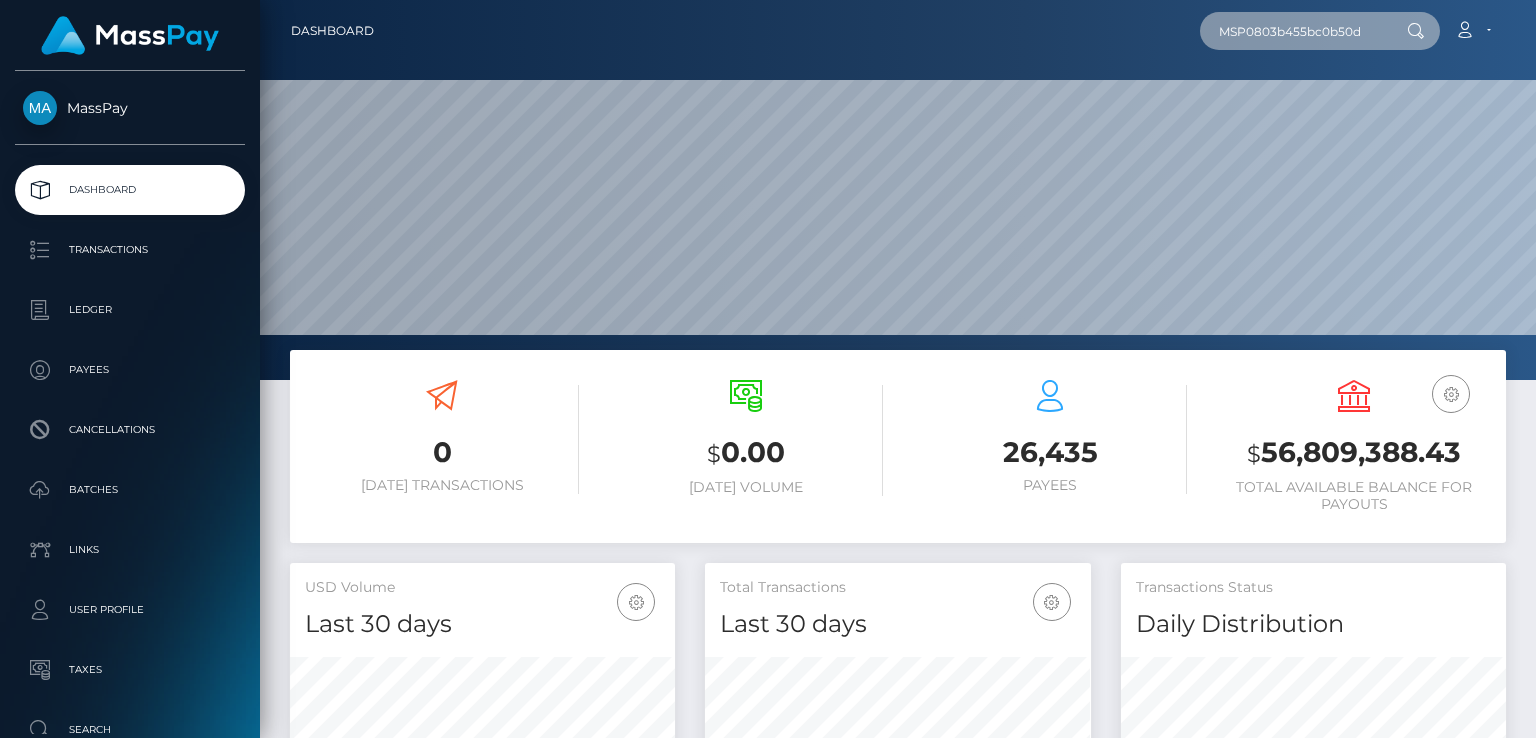 type on "MSP0803b455bc0b50d" 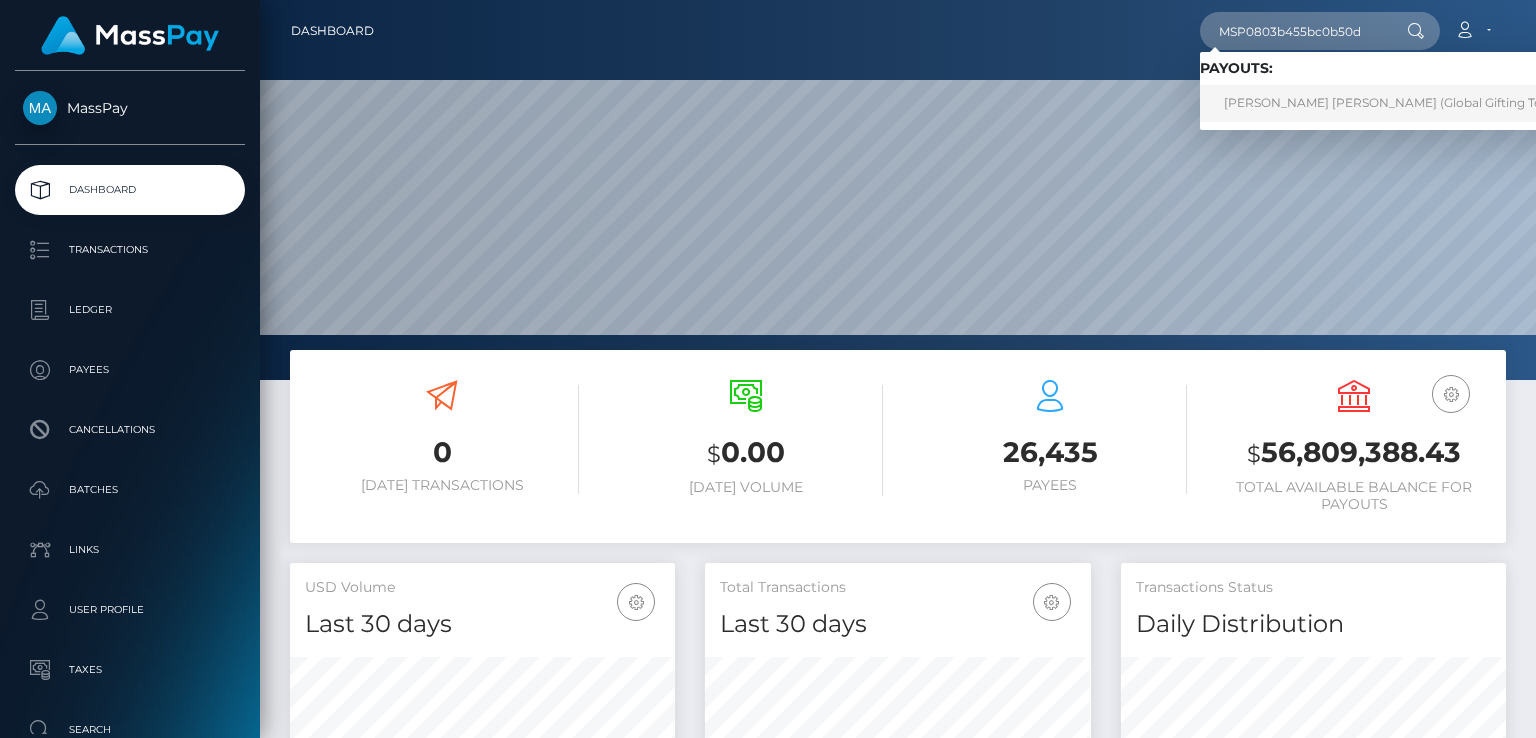click on "NATALIA SILVA CORREA Silva Correa  (Global Gifting Technologies Inc - Throne)" at bounding box center (1455, 103) 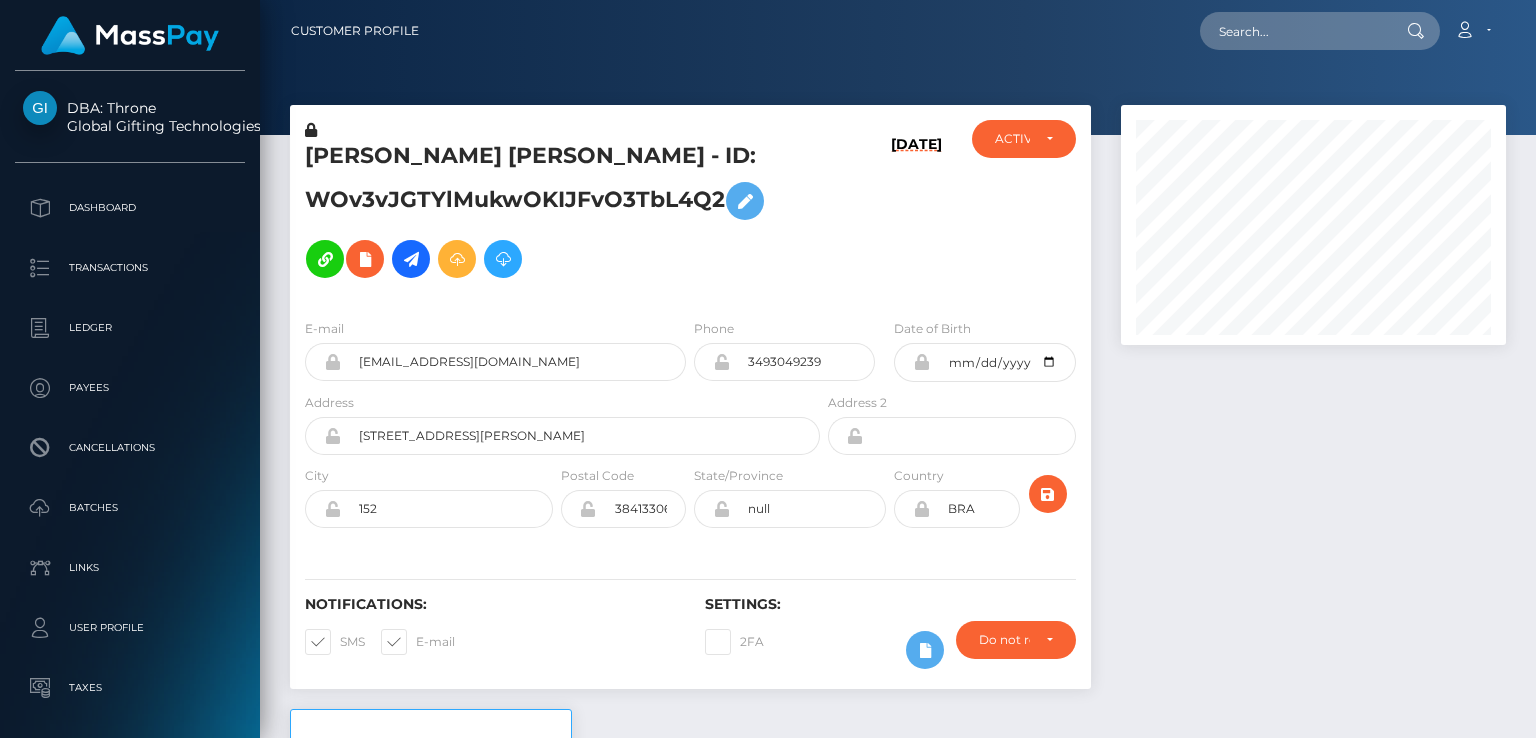 scroll, scrollTop: 0, scrollLeft: 0, axis: both 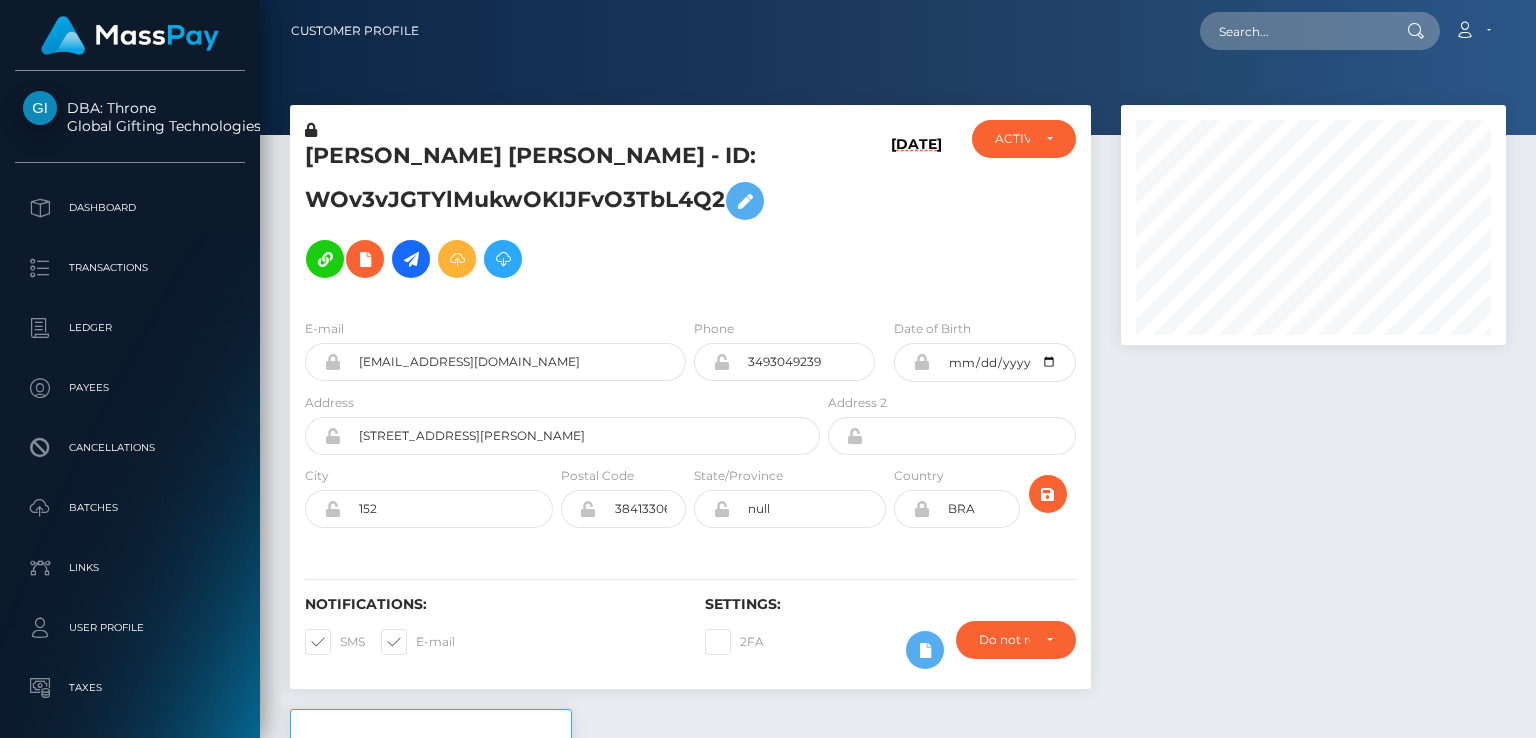 click at bounding box center (1313, 407) 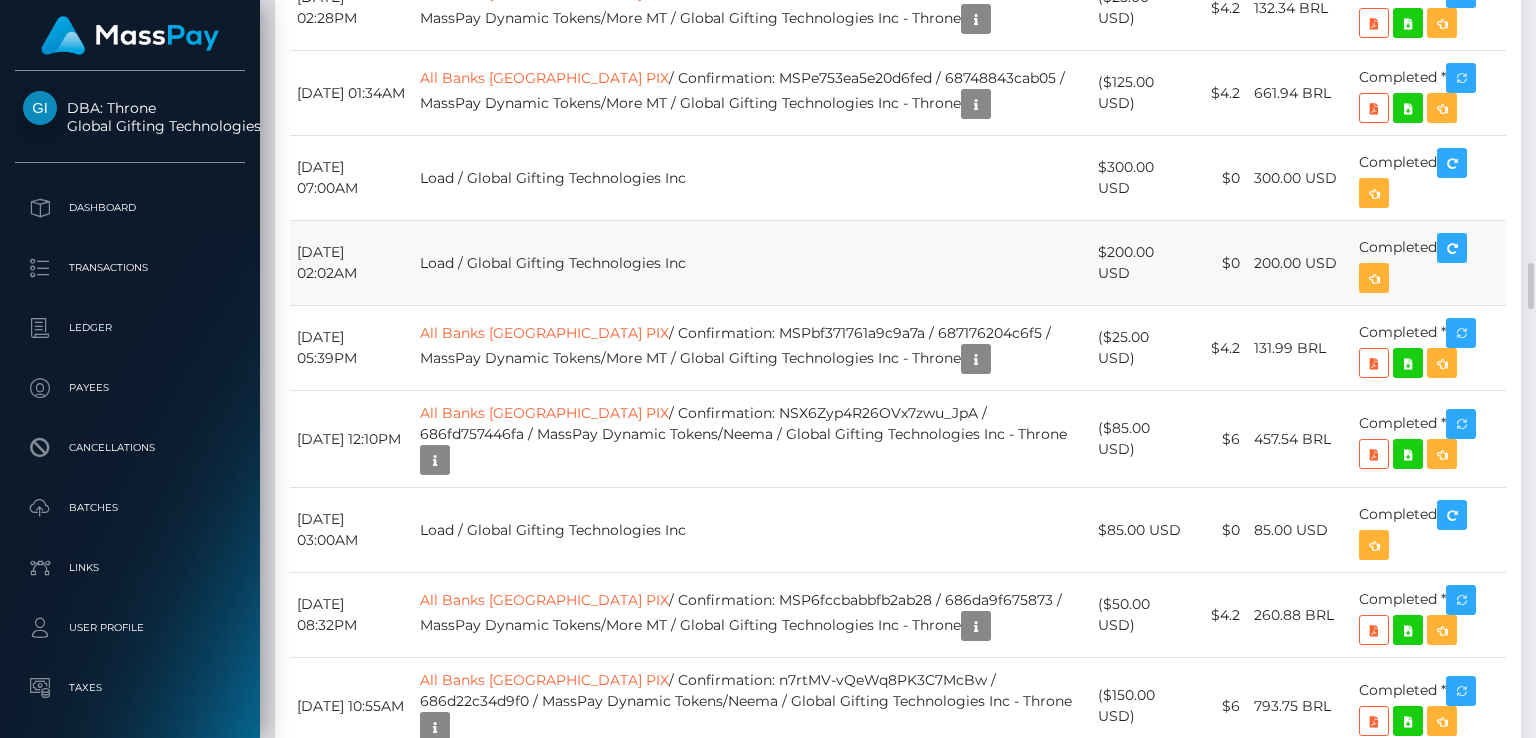 scroll, scrollTop: 5400, scrollLeft: 0, axis: vertical 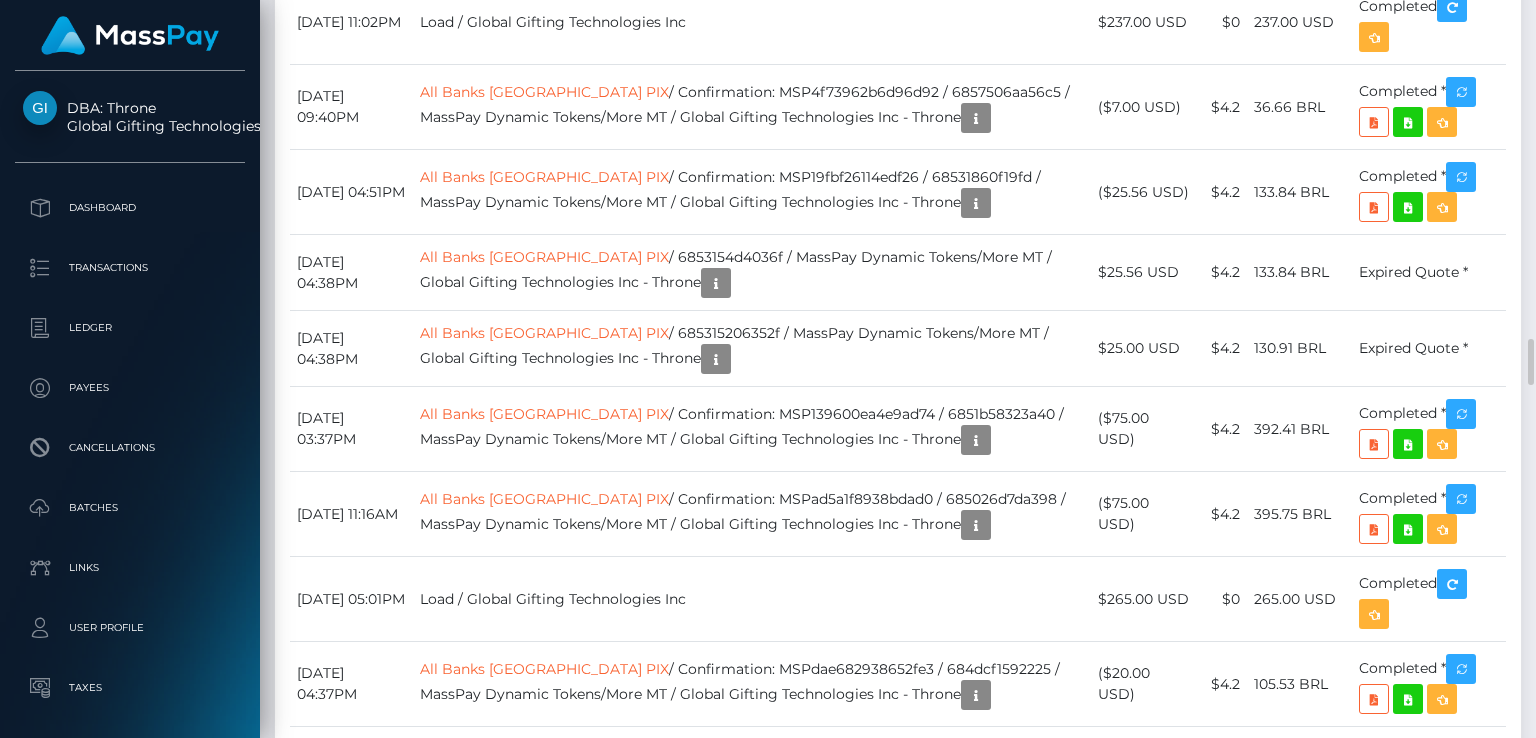 click on "All Banks Brazil PIX  / Confirmation: MSP0803b455bc0b50d / 6877f0c498345  / MassPay Dynamic Tokens/More MT / Global Gifting Technologies Inc - Throne" at bounding box center [751, -1277] 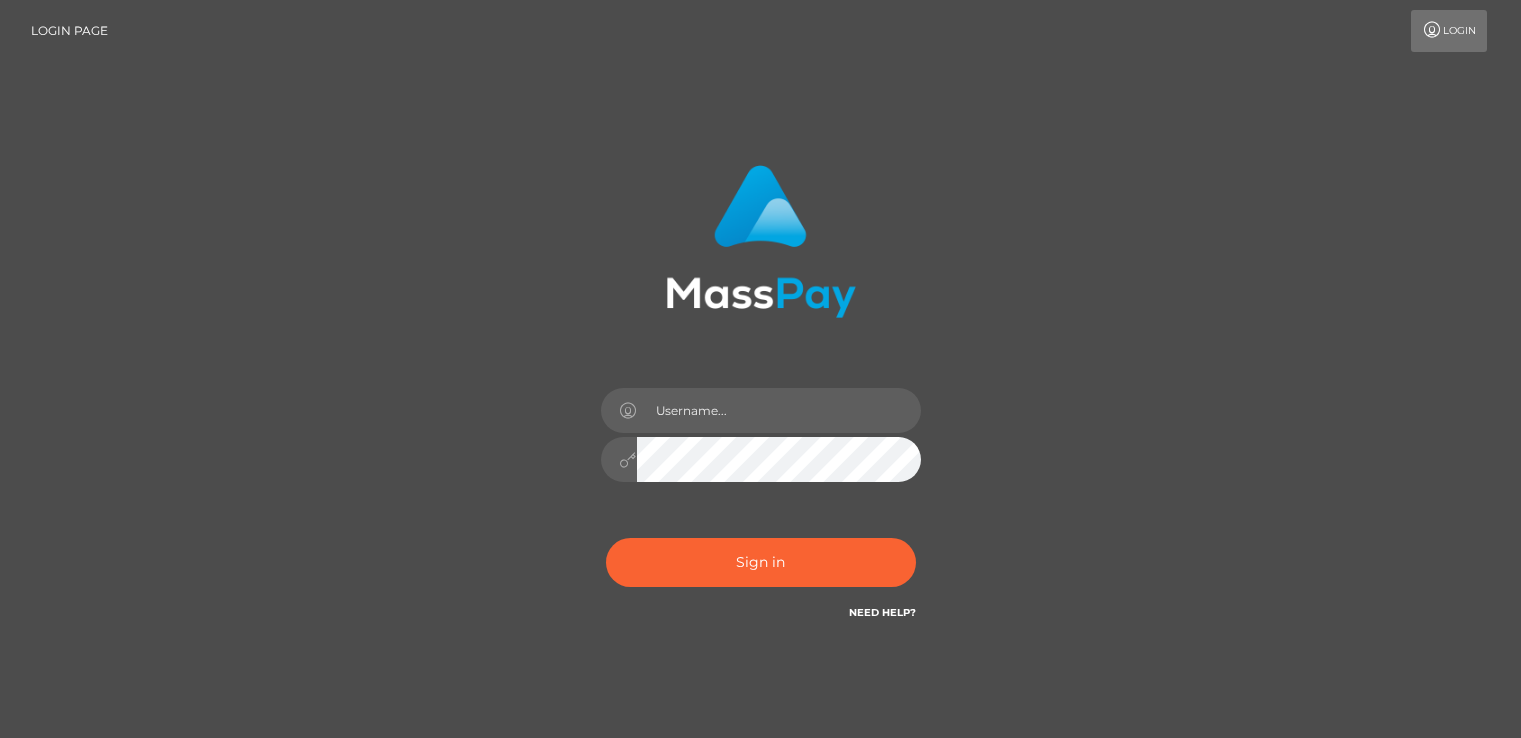 scroll, scrollTop: 0, scrollLeft: 0, axis: both 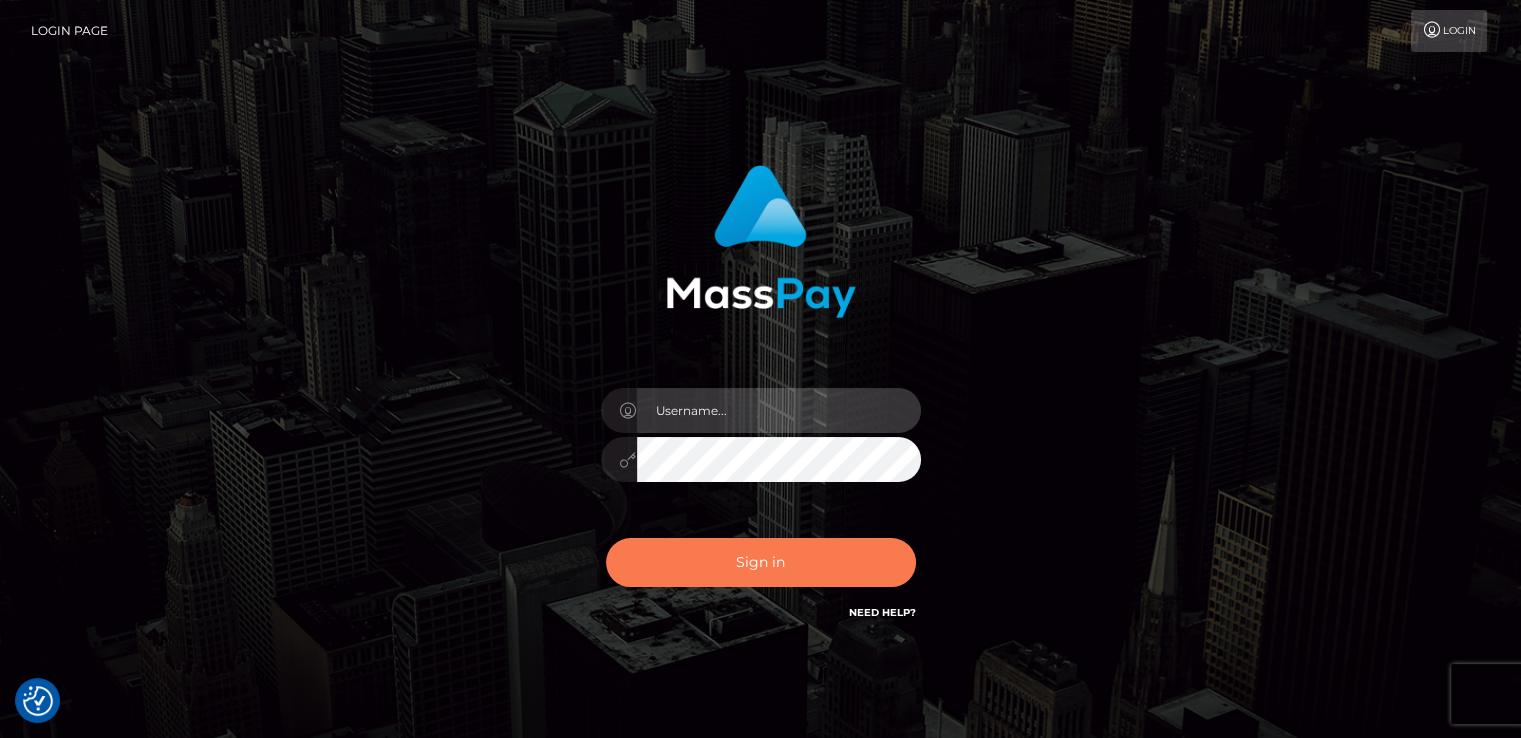 type on "catalinad" 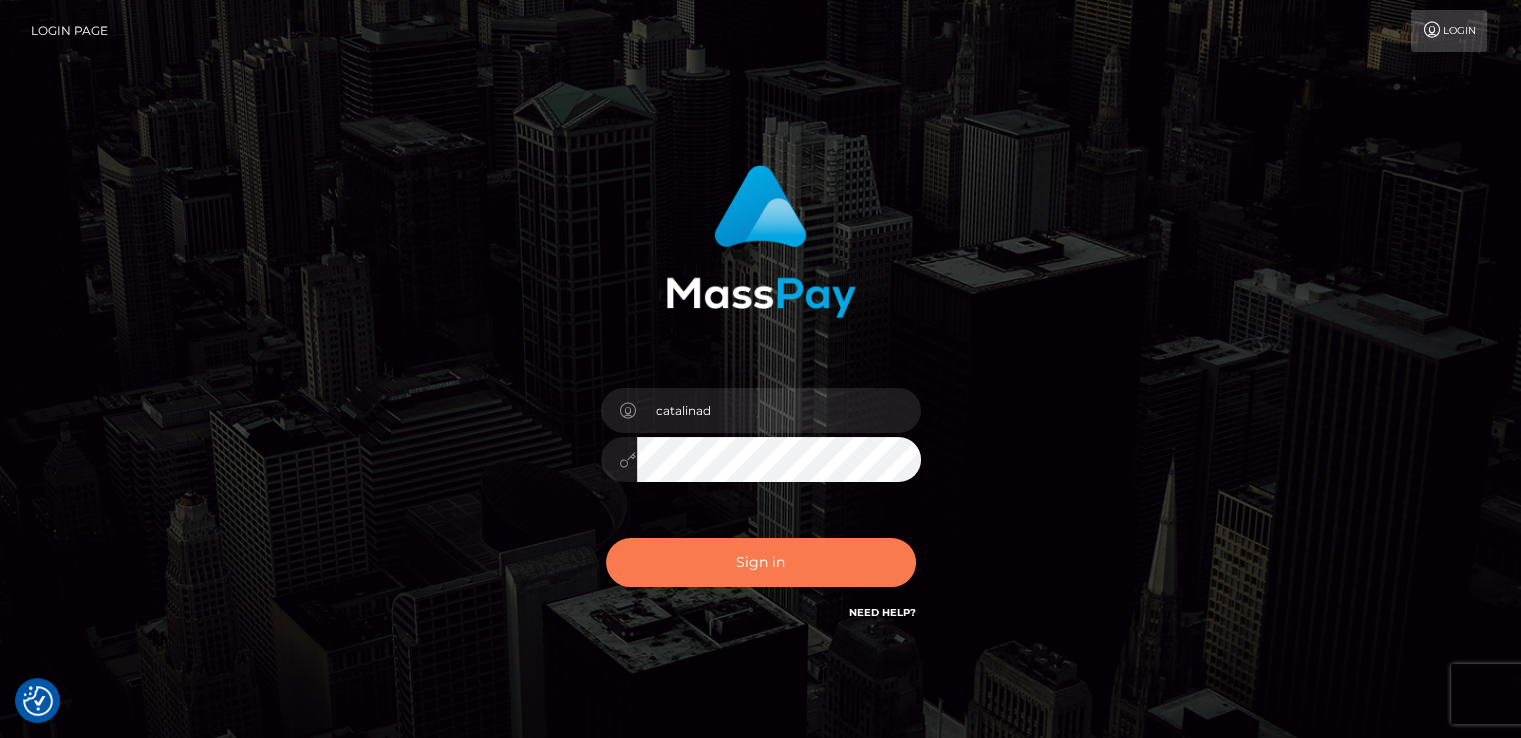 drag, startPoint x: 852, startPoint y: 557, endPoint x: 866, endPoint y: 554, distance: 14.3178215 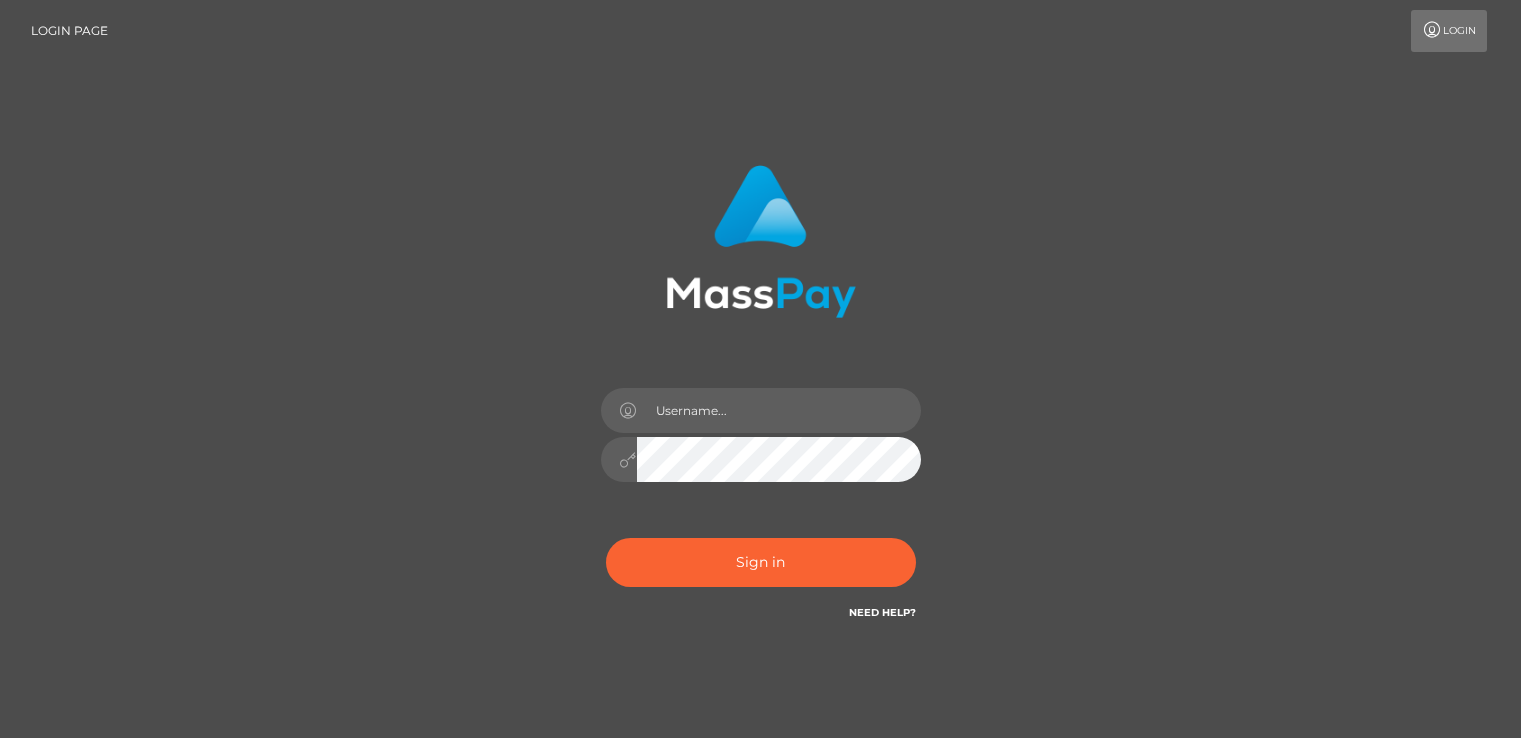 scroll, scrollTop: 0, scrollLeft: 0, axis: both 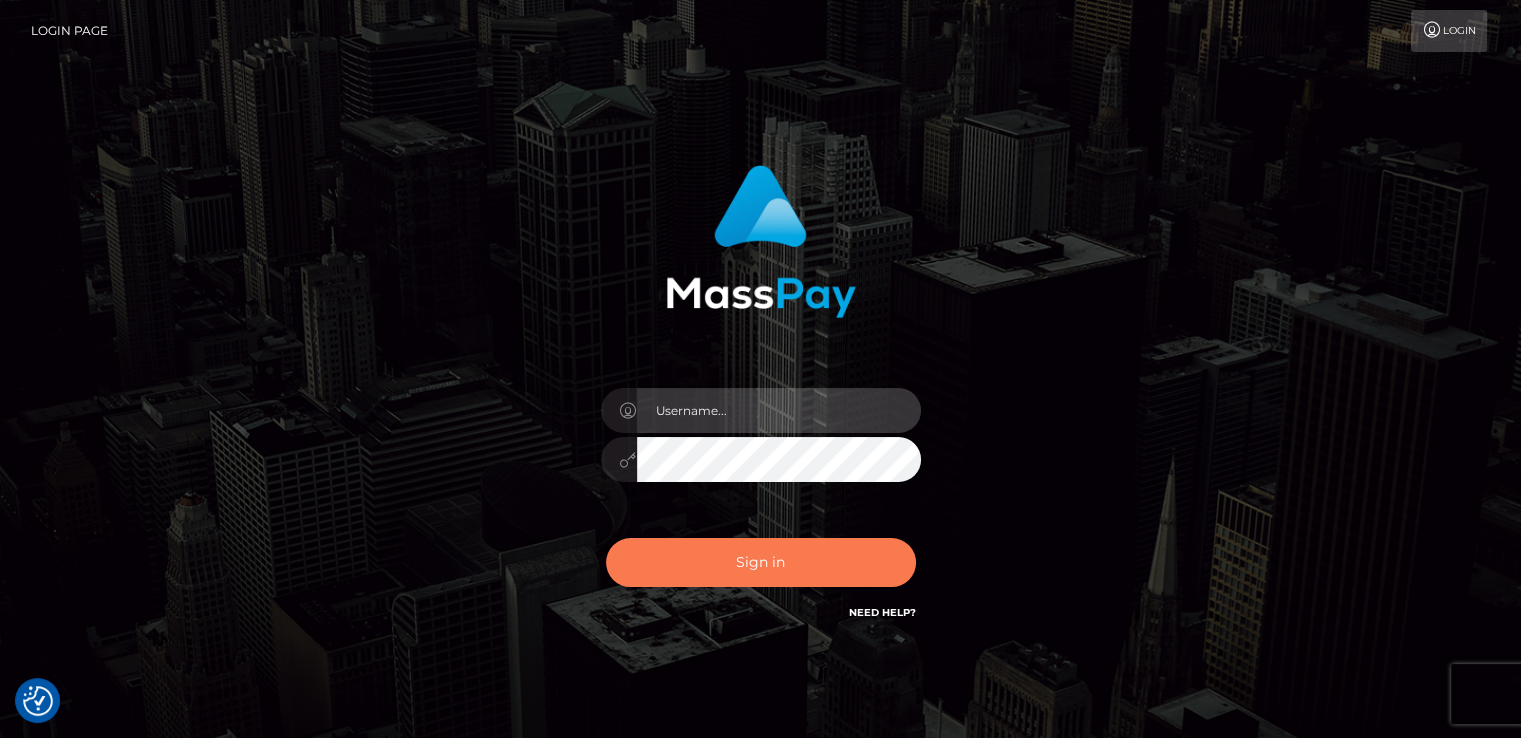 type on "catalinad" 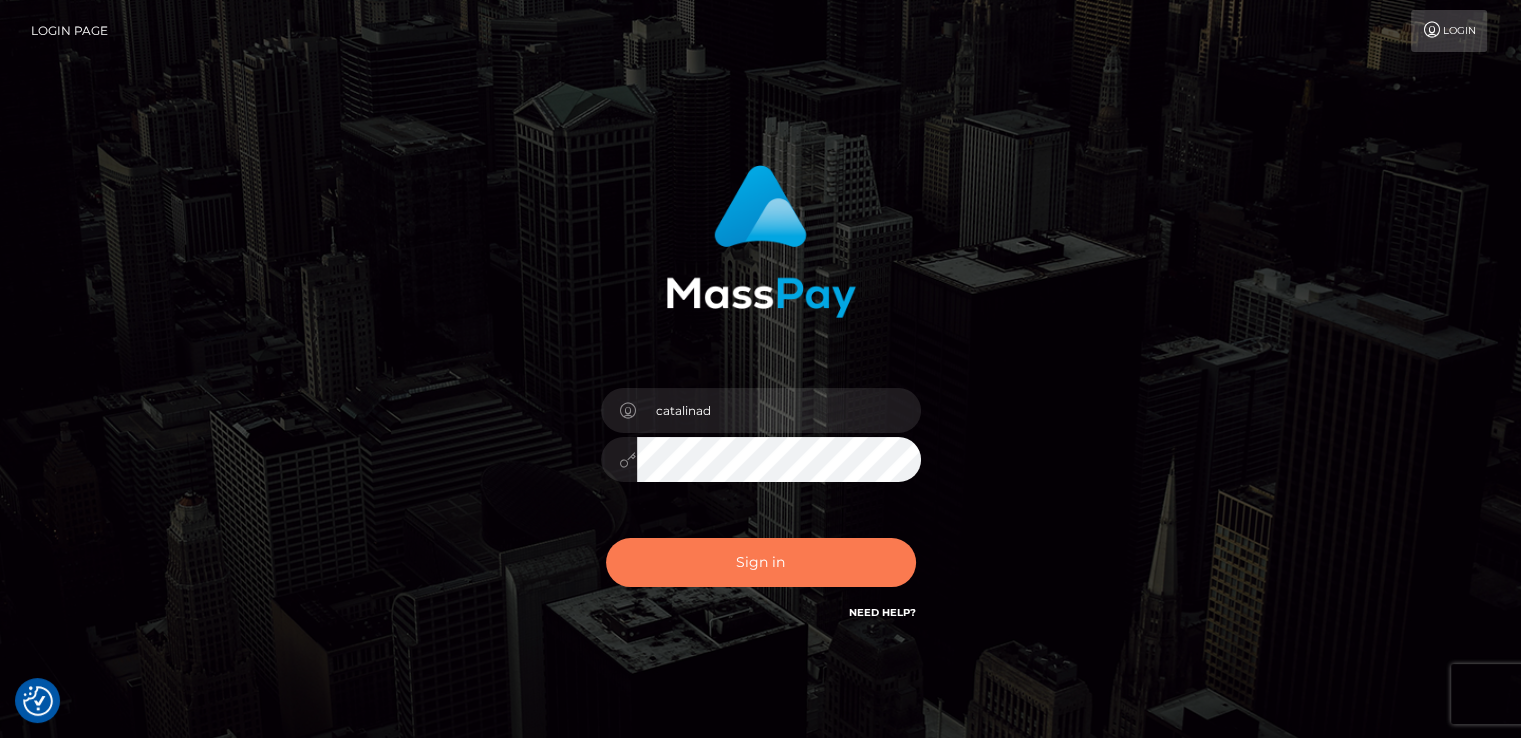click on "Sign in" at bounding box center (761, 562) 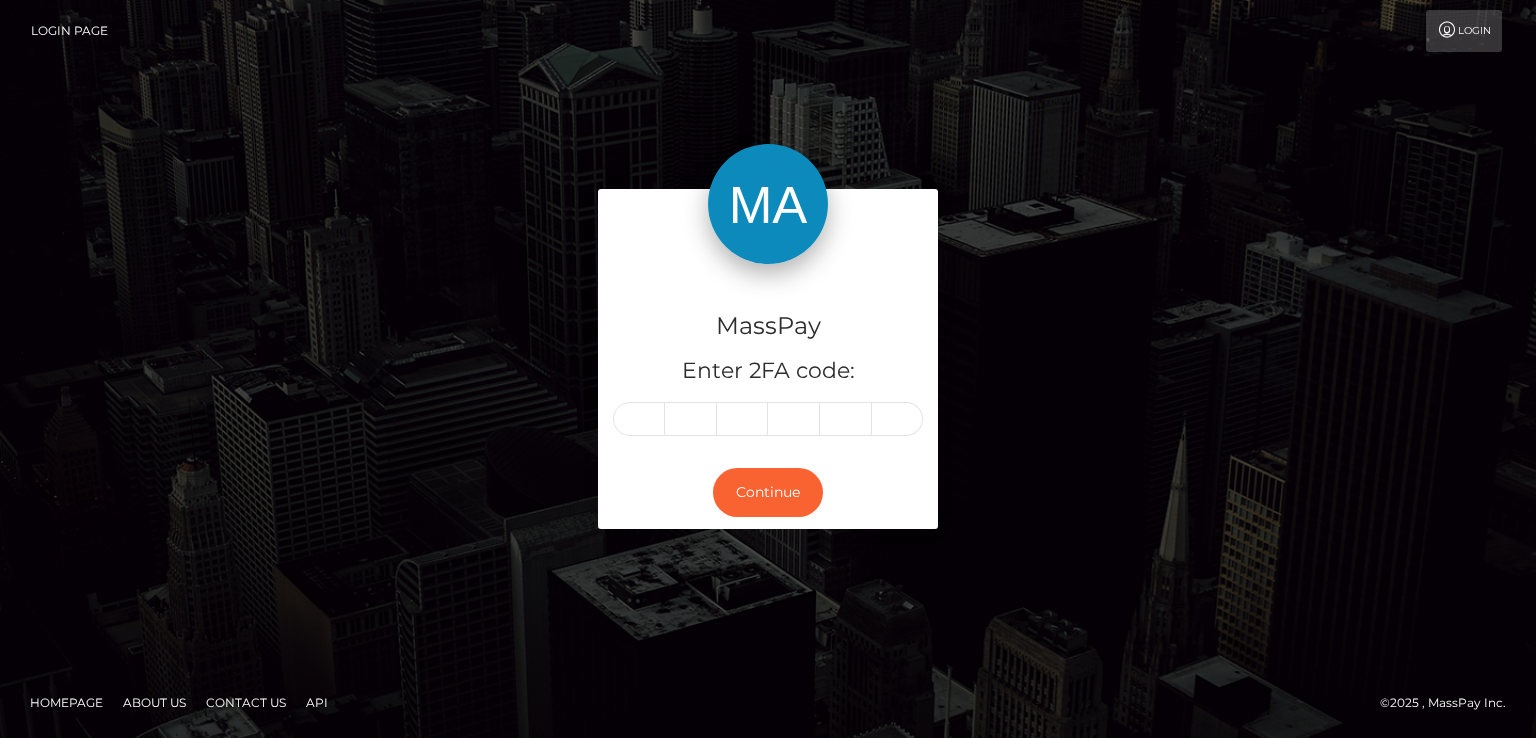 scroll, scrollTop: 0, scrollLeft: 0, axis: both 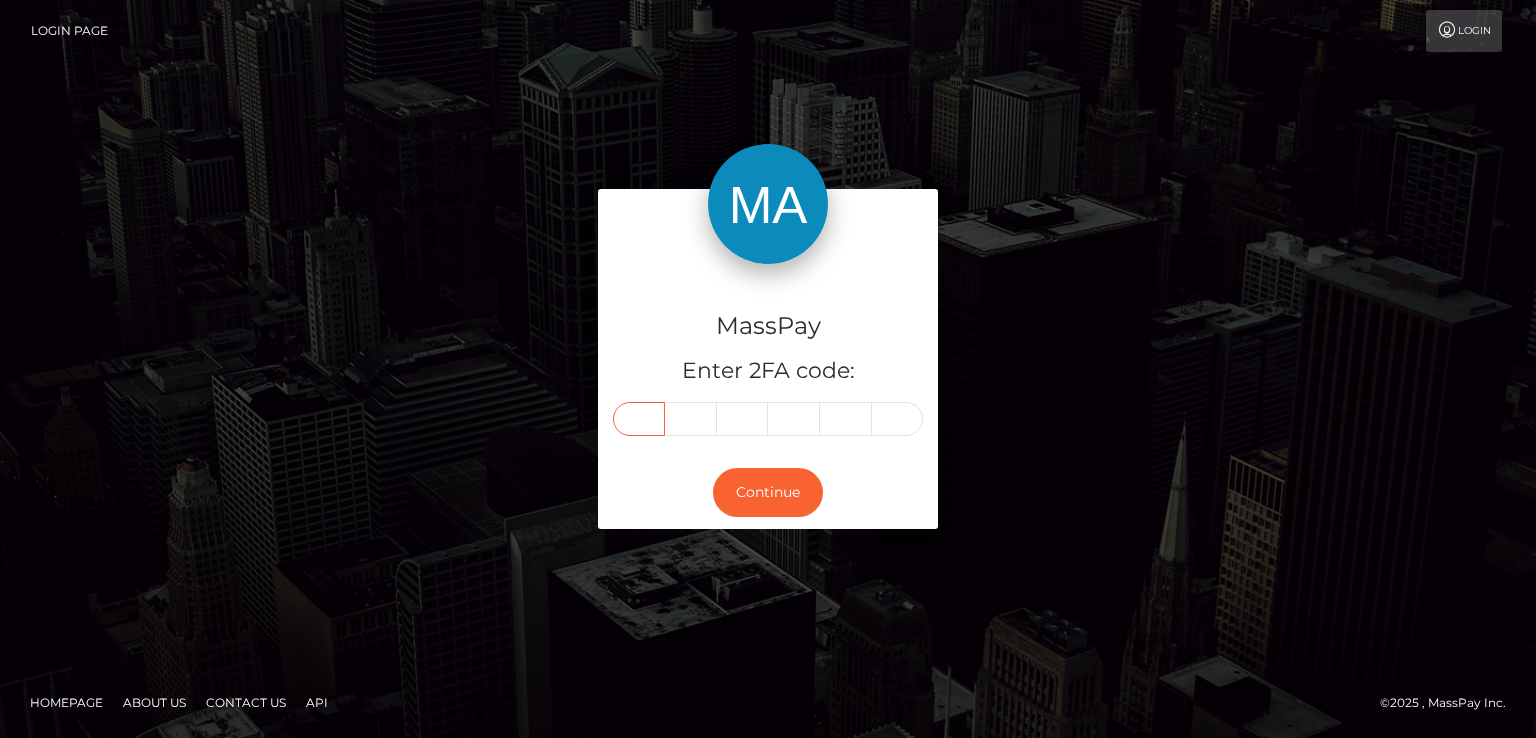 click at bounding box center (639, 419) 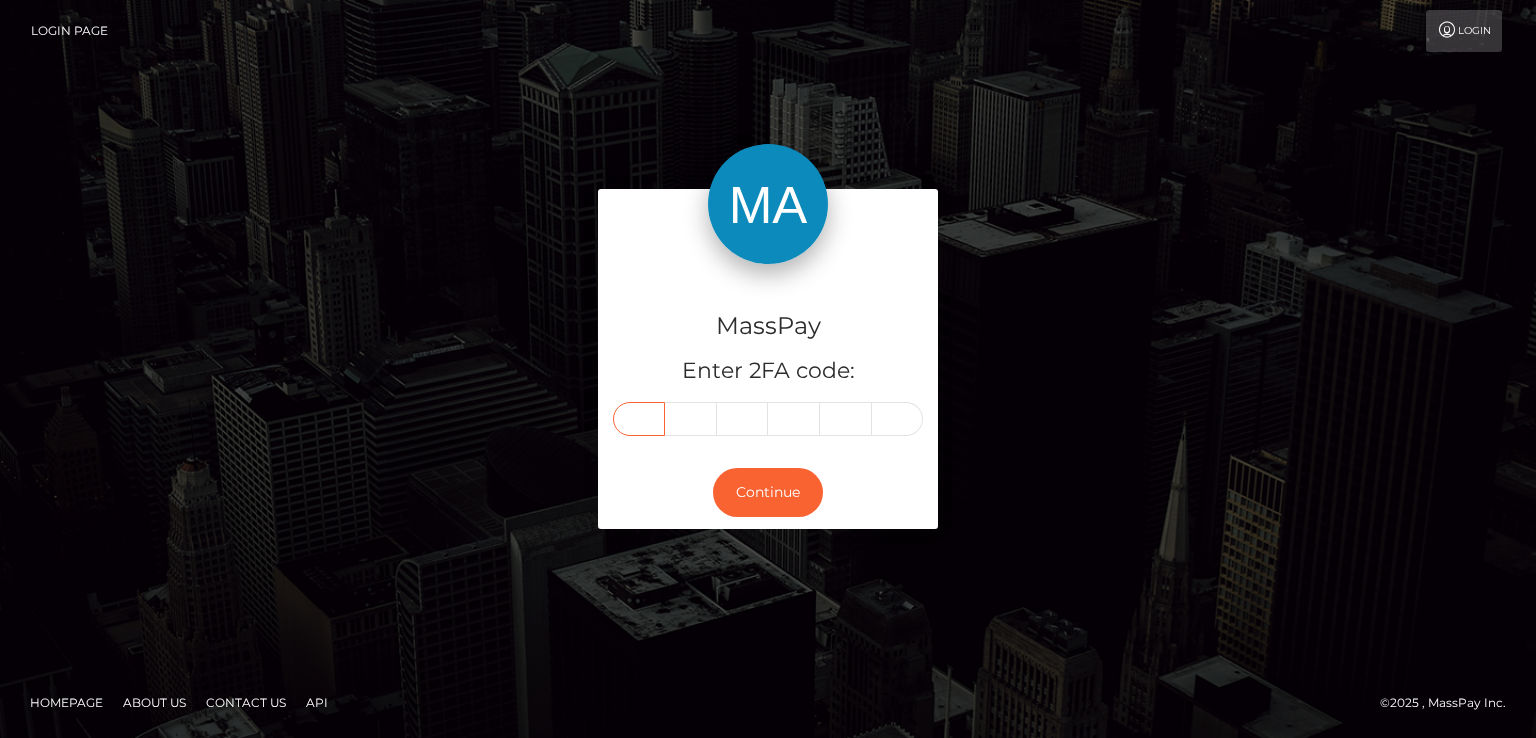 click at bounding box center [639, 419] 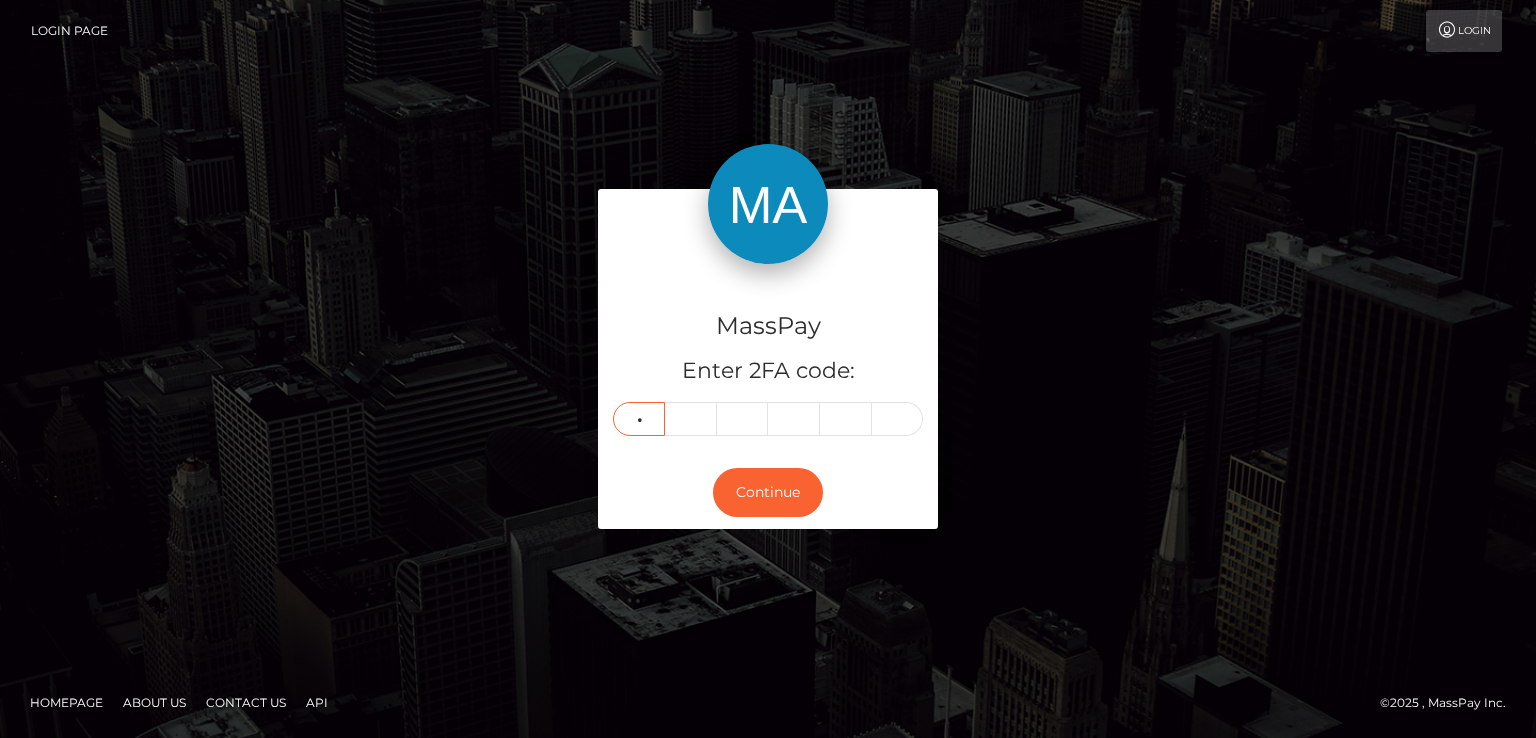 type on "5" 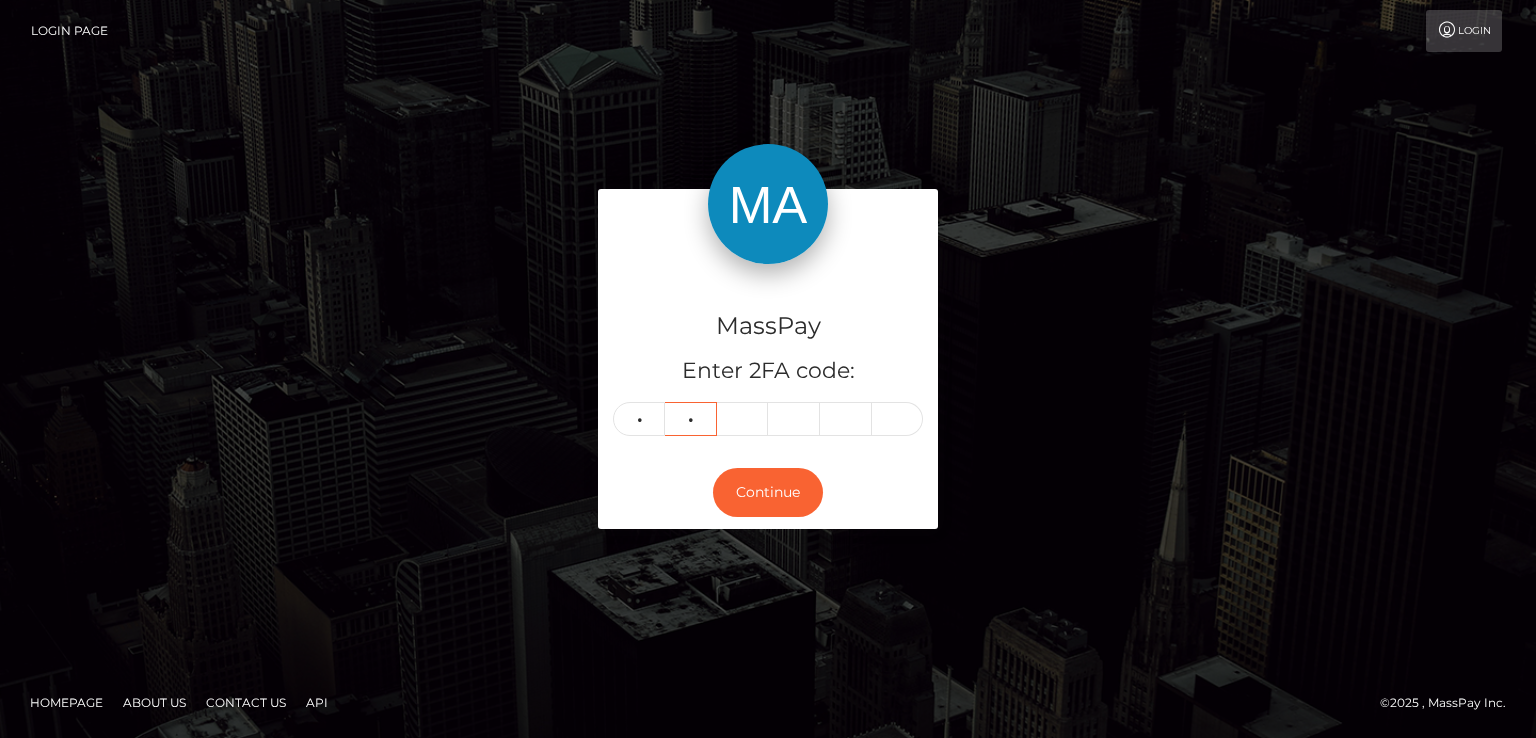 type on "4" 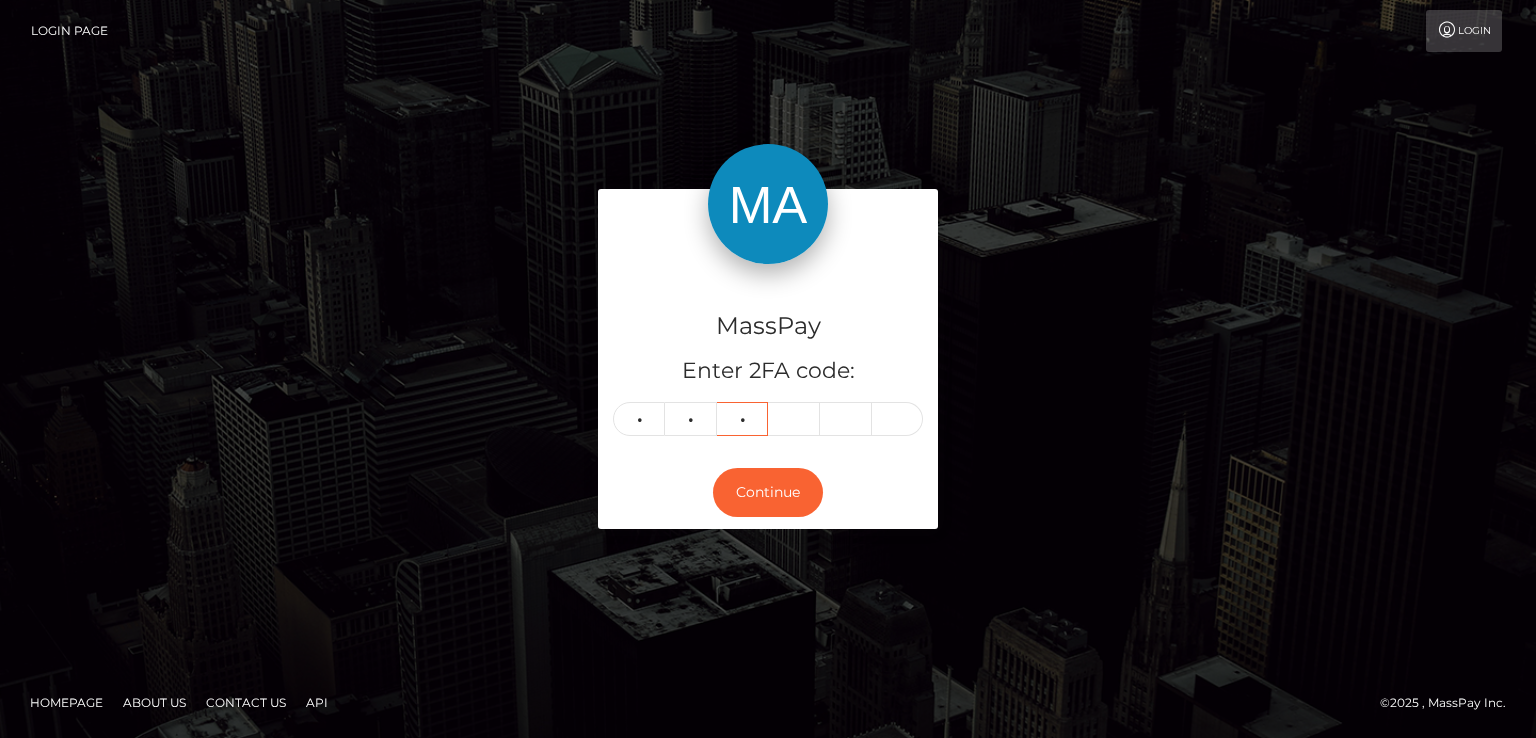 type on "9" 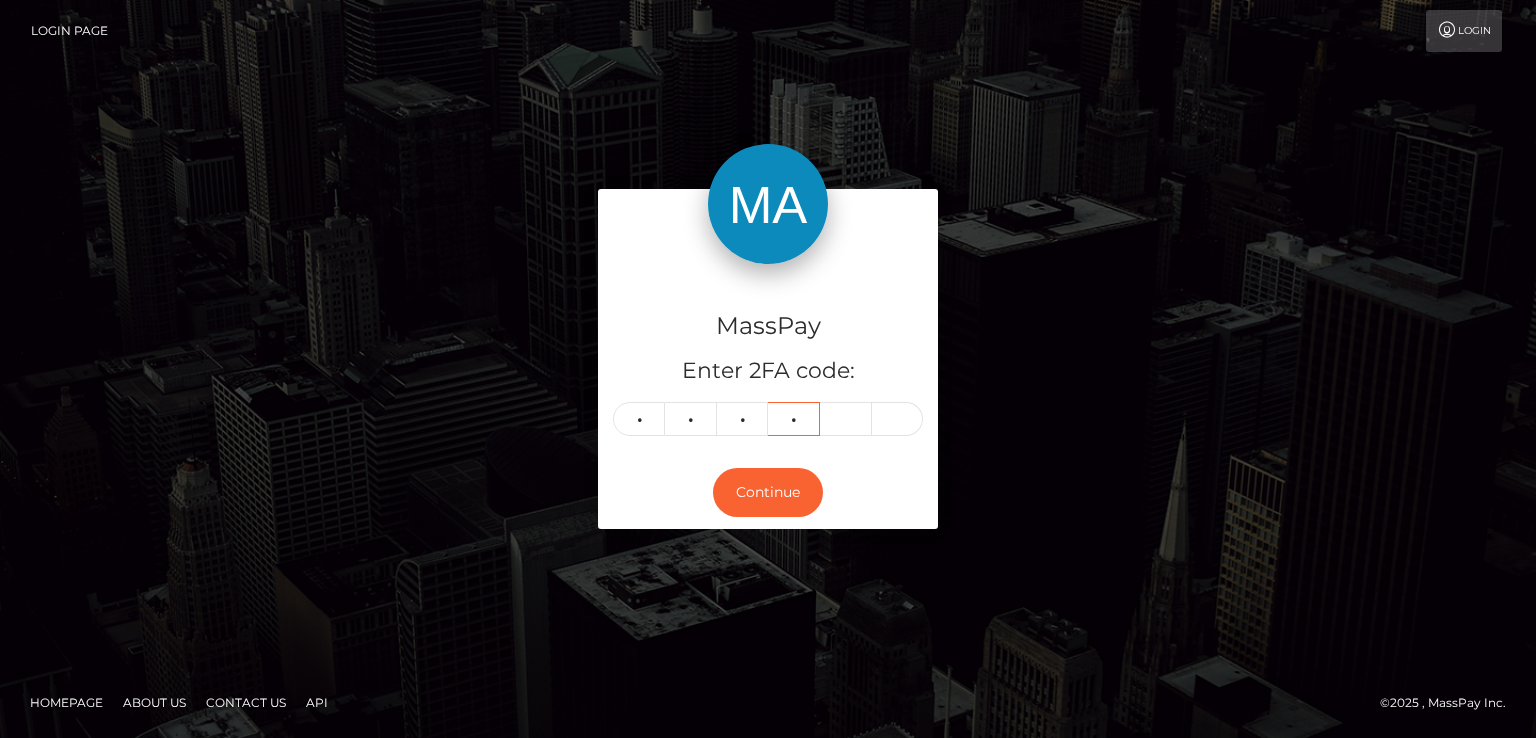 type on "2" 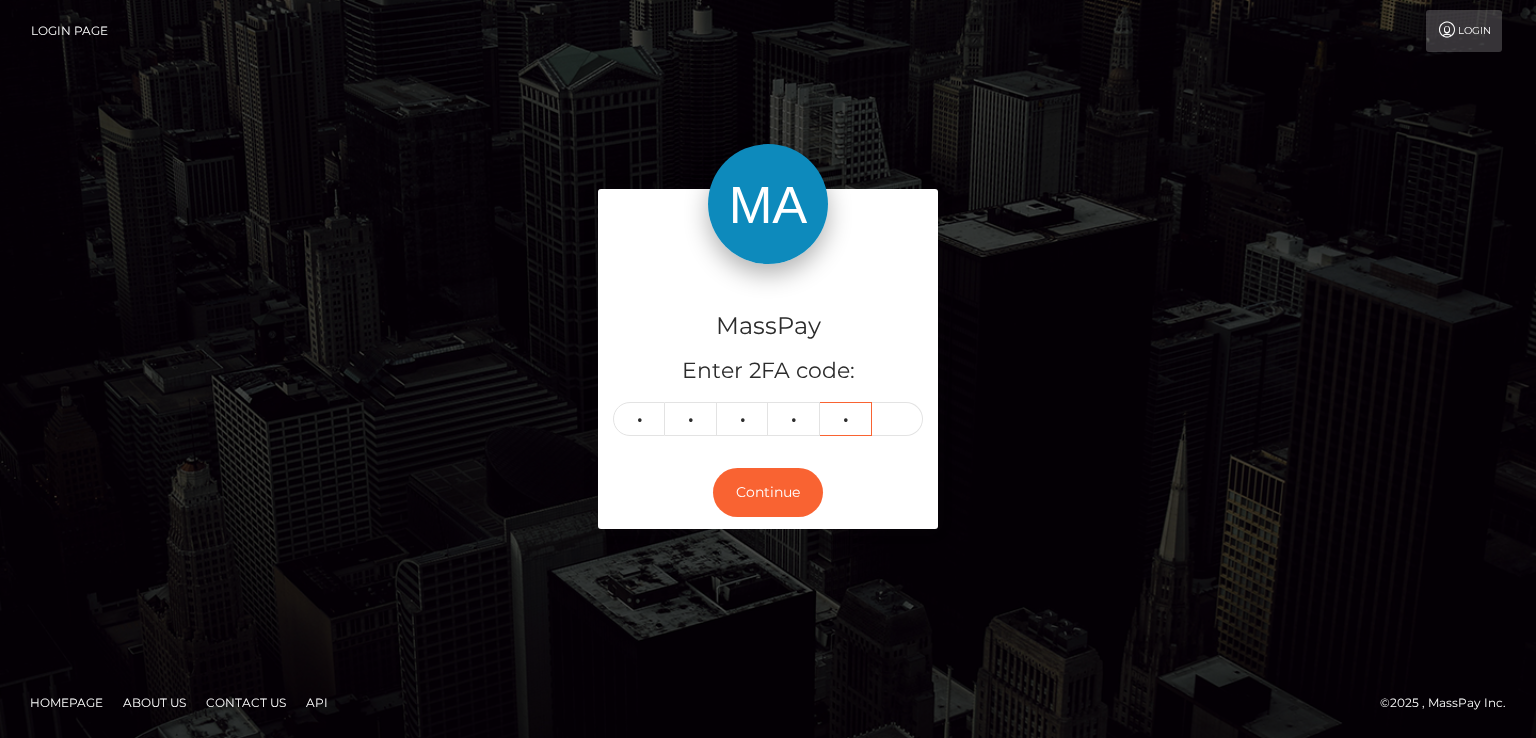 type on "8" 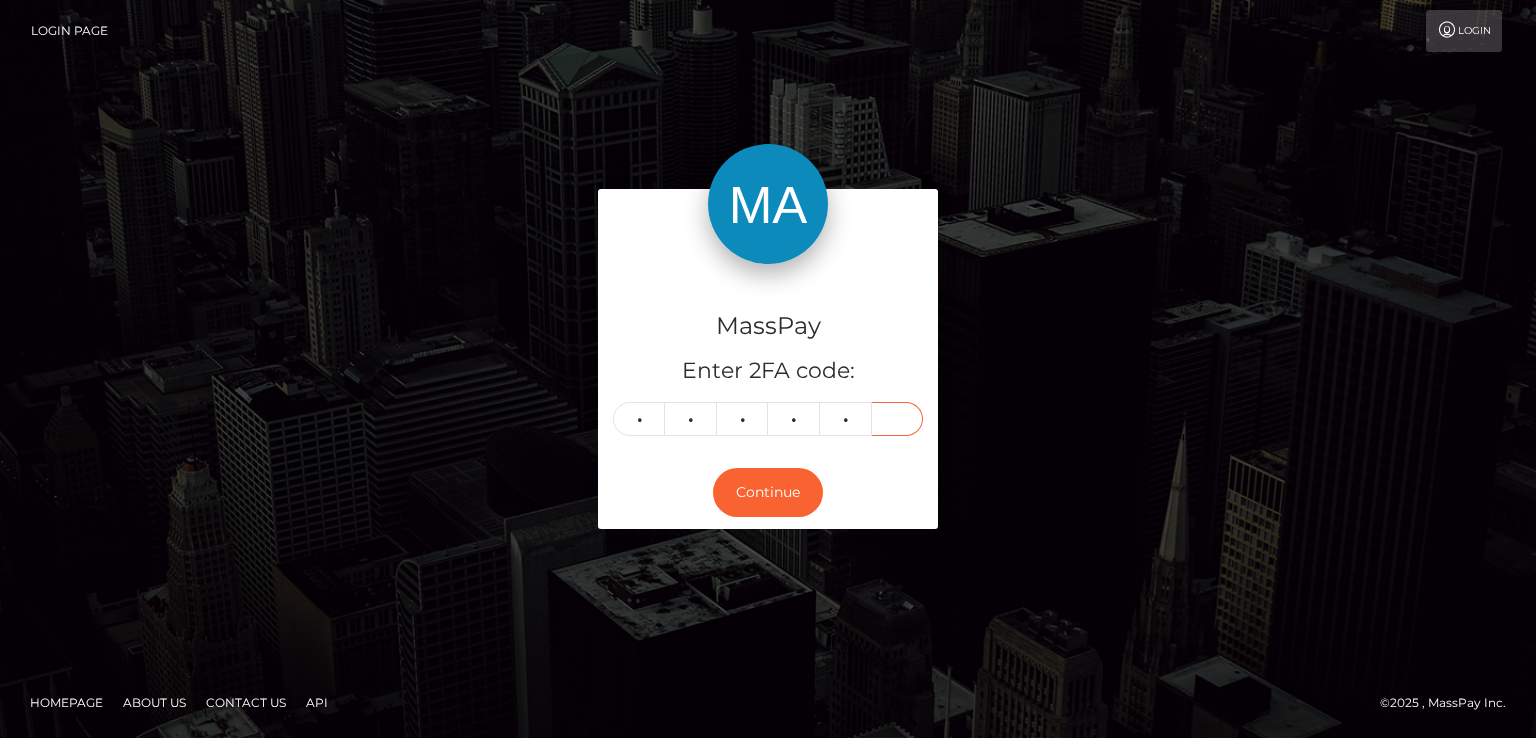 type on "7" 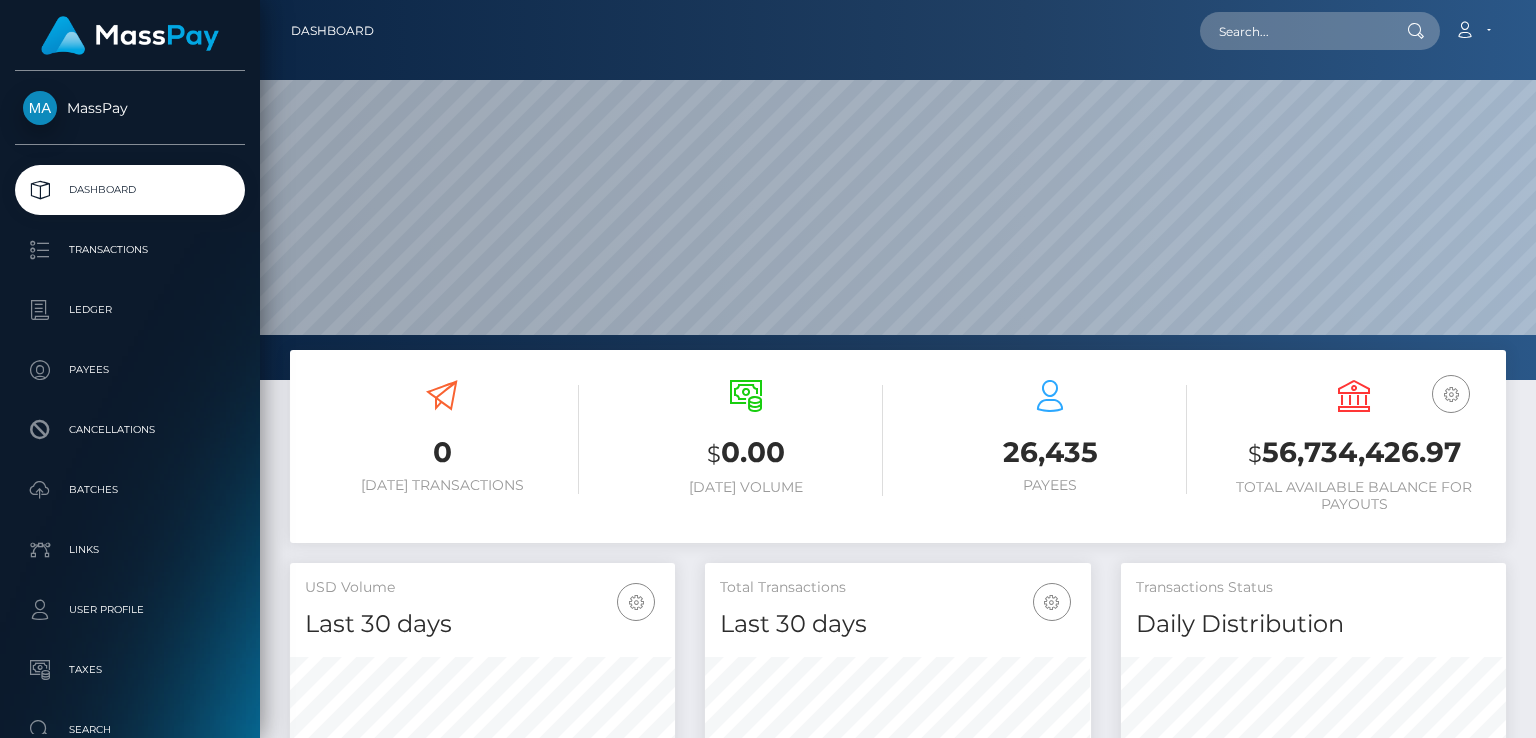 scroll, scrollTop: 0, scrollLeft: 0, axis: both 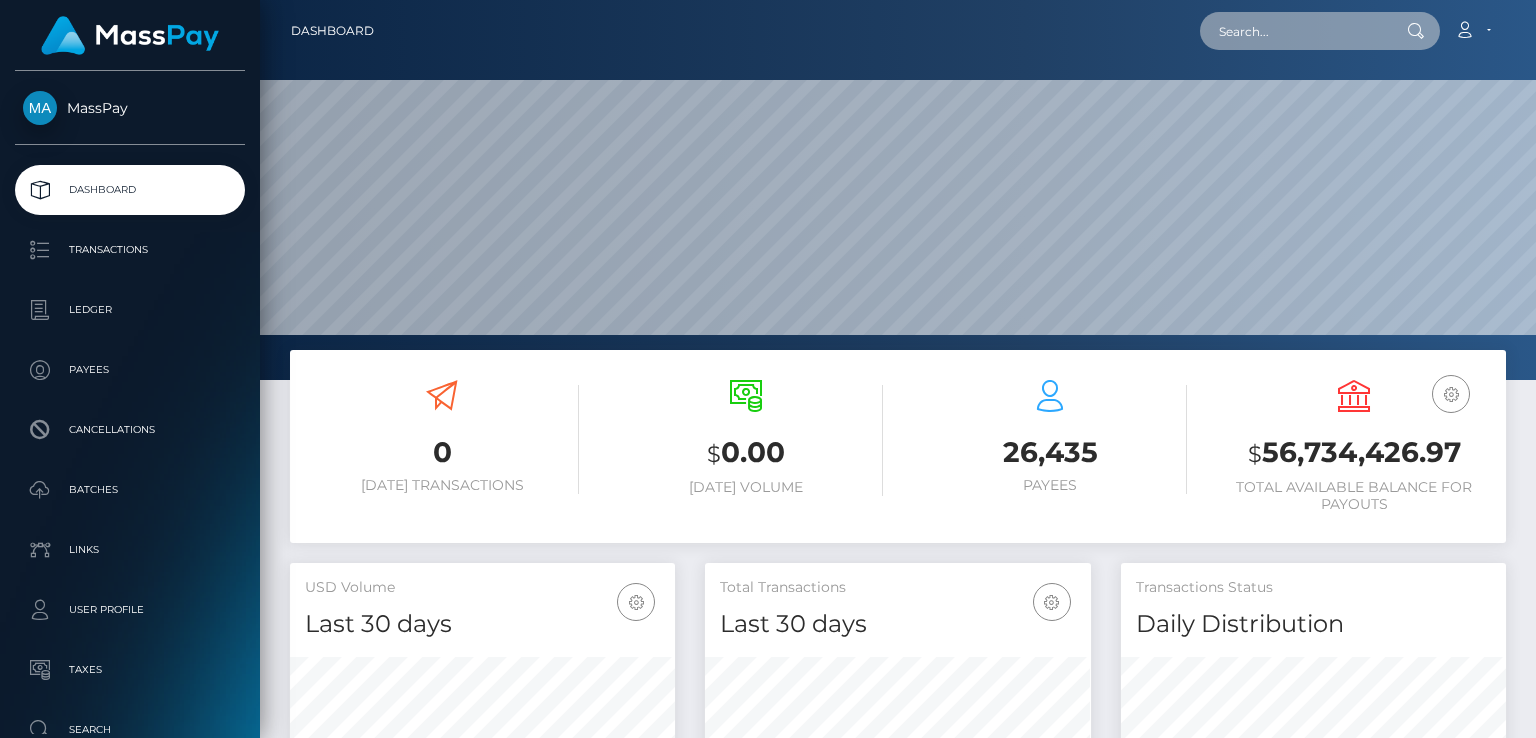 paste on "MSP1a7300a6efb9374" 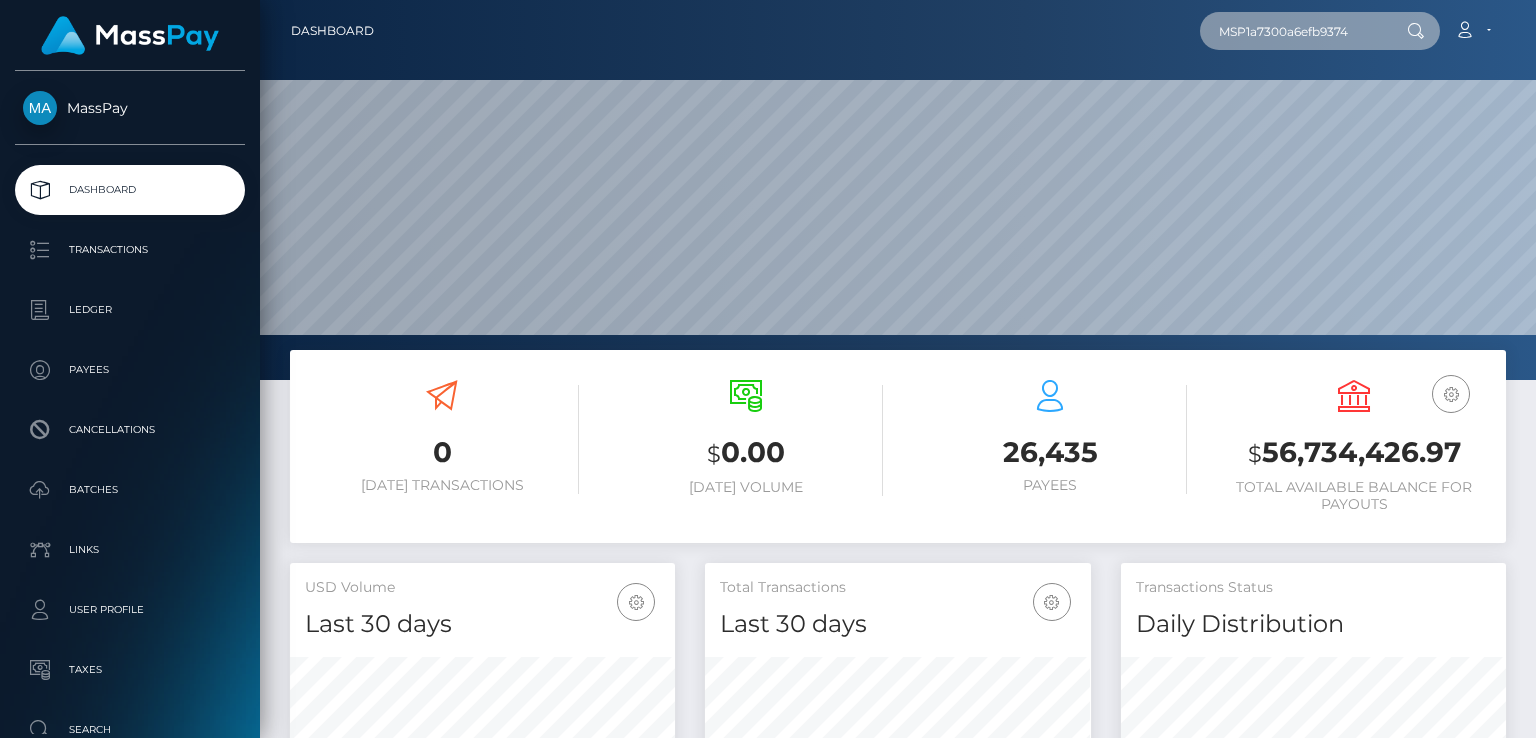 type on "MSP1a7300a6efb9374" 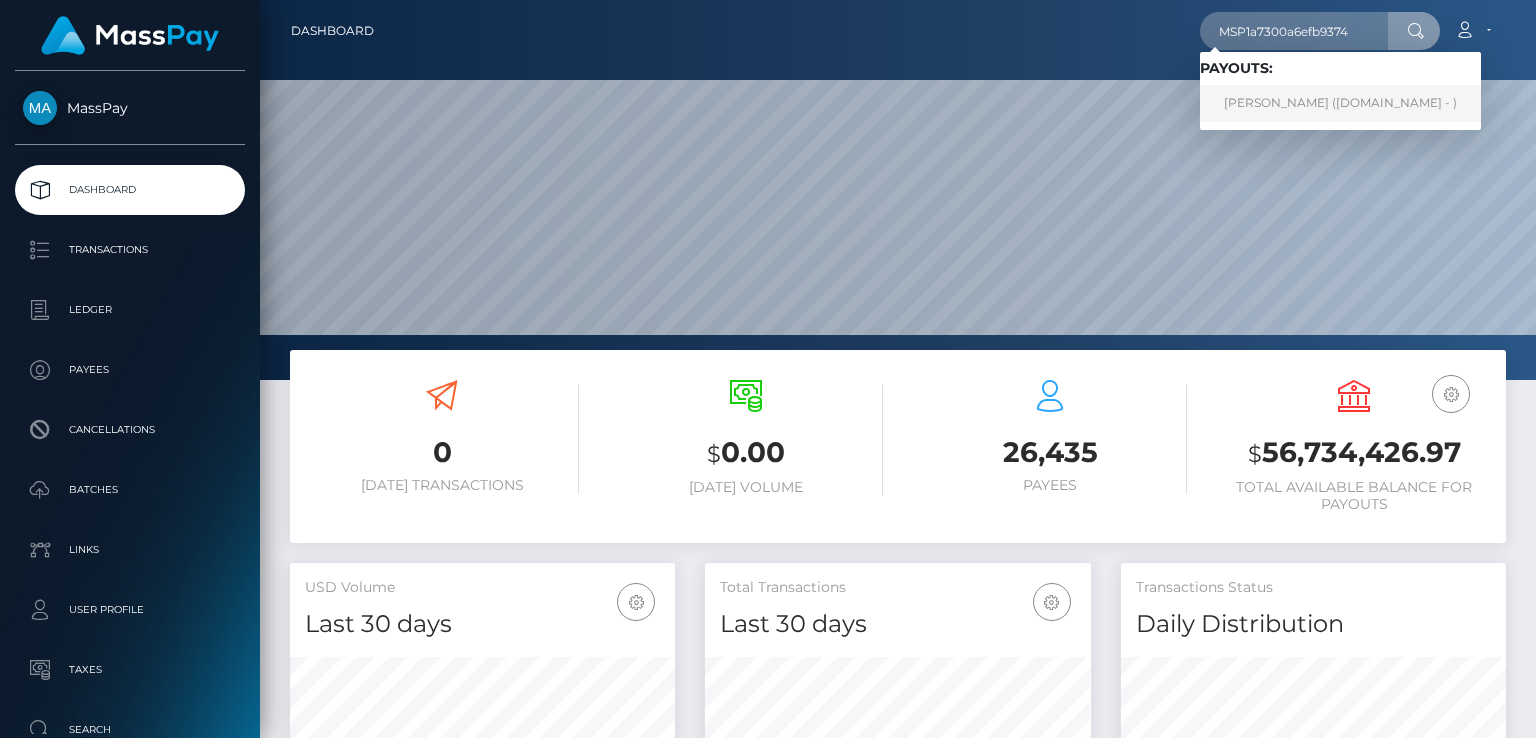 click on "YAMILE  BAUTISTA ROJAS (Unlockt.me - )" at bounding box center (1340, 103) 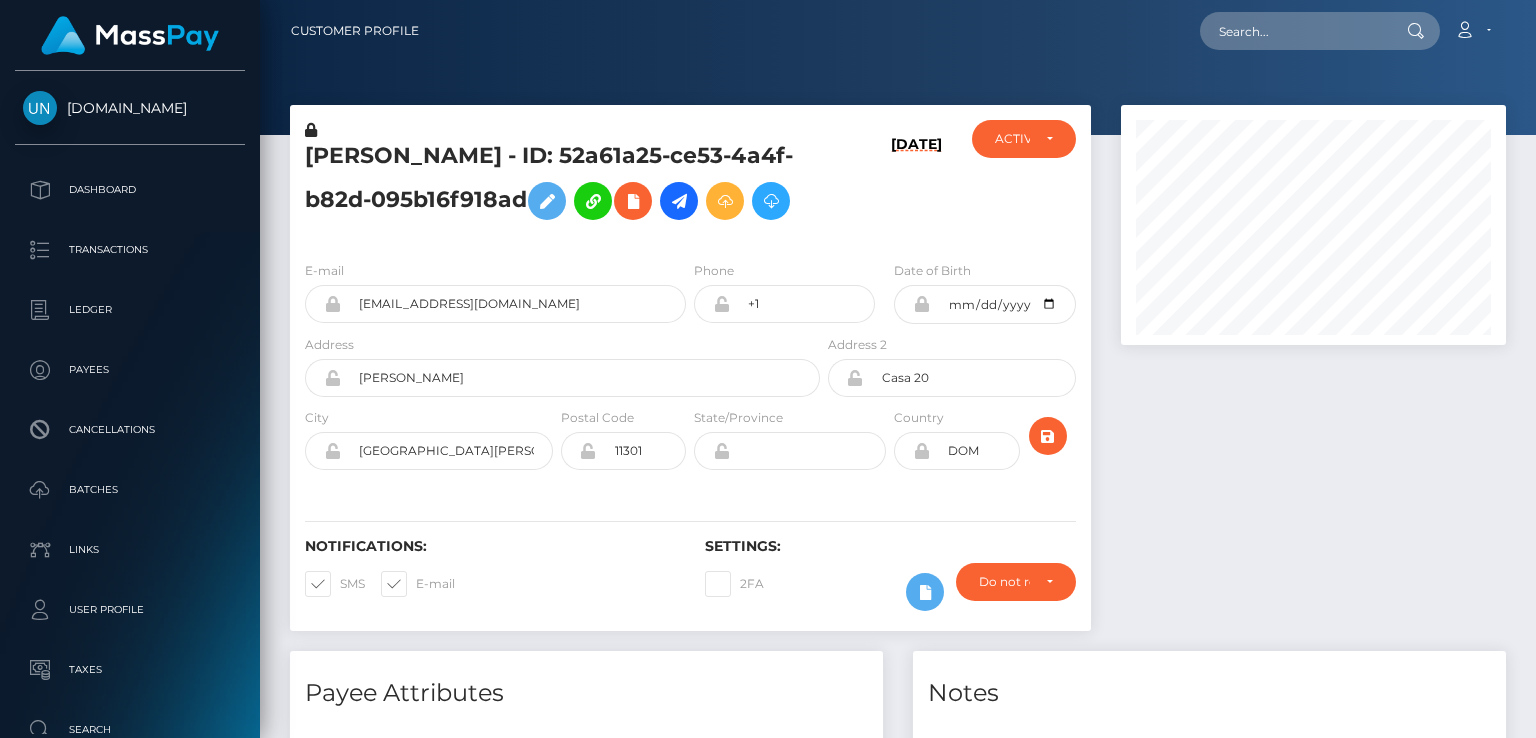 scroll, scrollTop: 0, scrollLeft: 0, axis: both 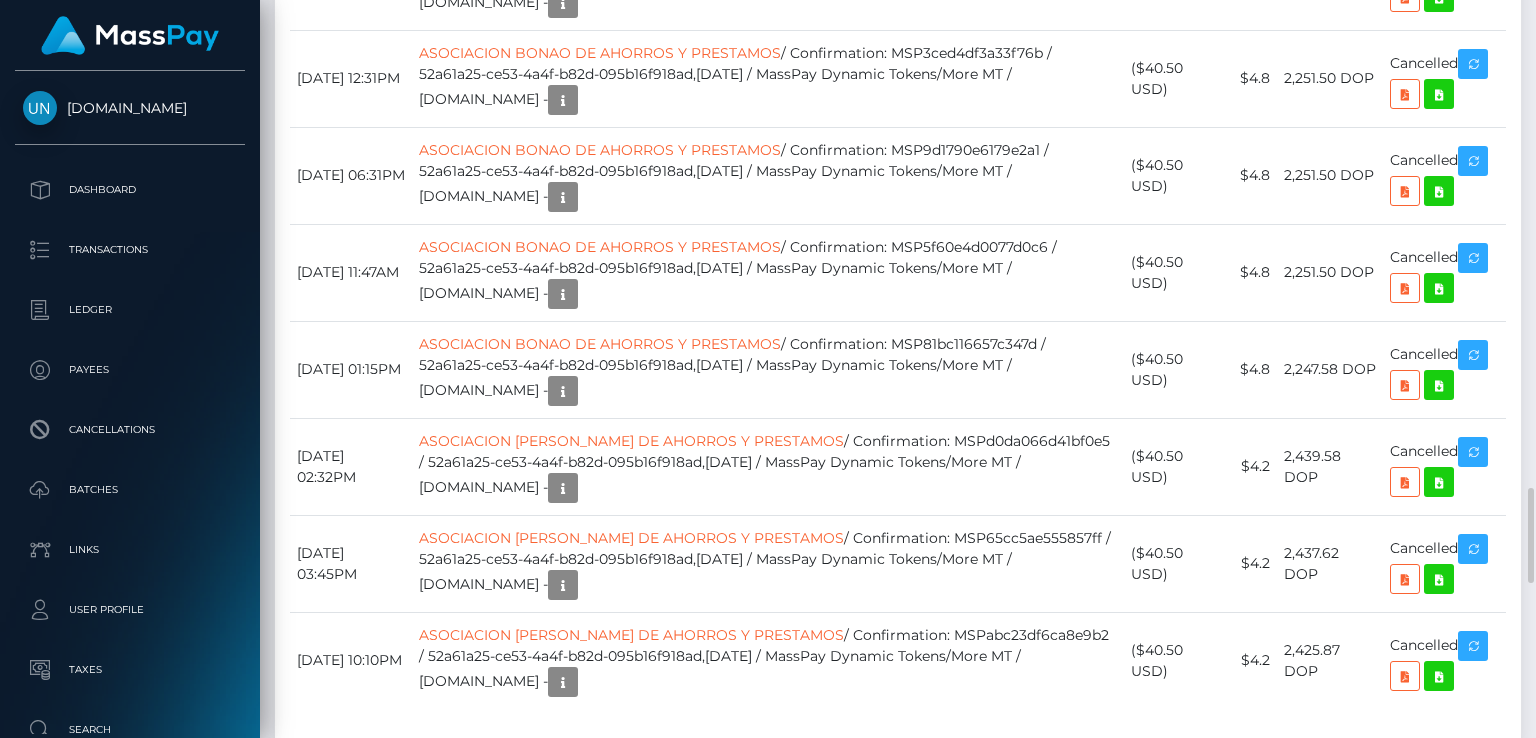 drag, startPoint x: 443, startPoint y: 571, endPoint x: 793, endPoint y: 565, distance: 350.05142 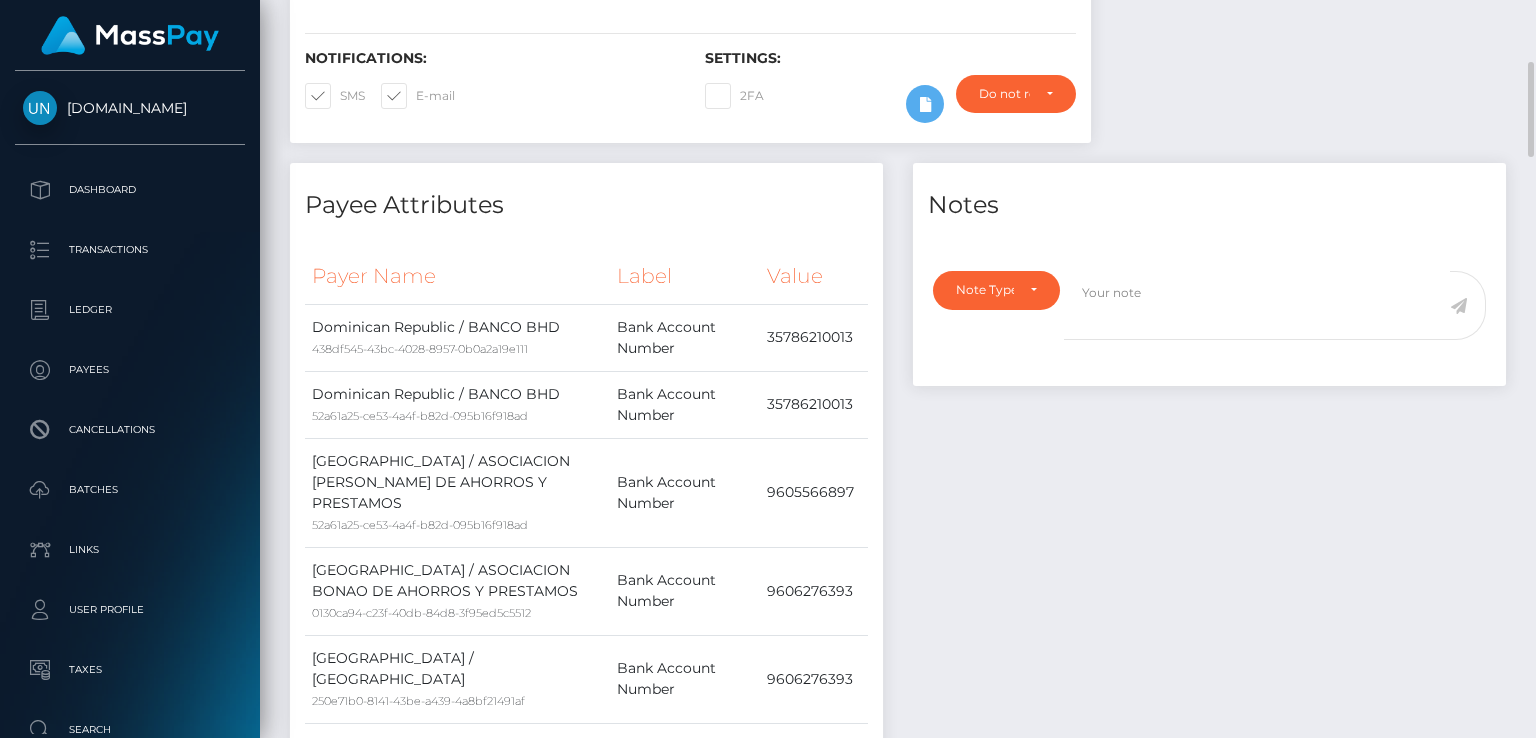 scroll, scrollTop: 0, scrollLeft: 0, axis: both 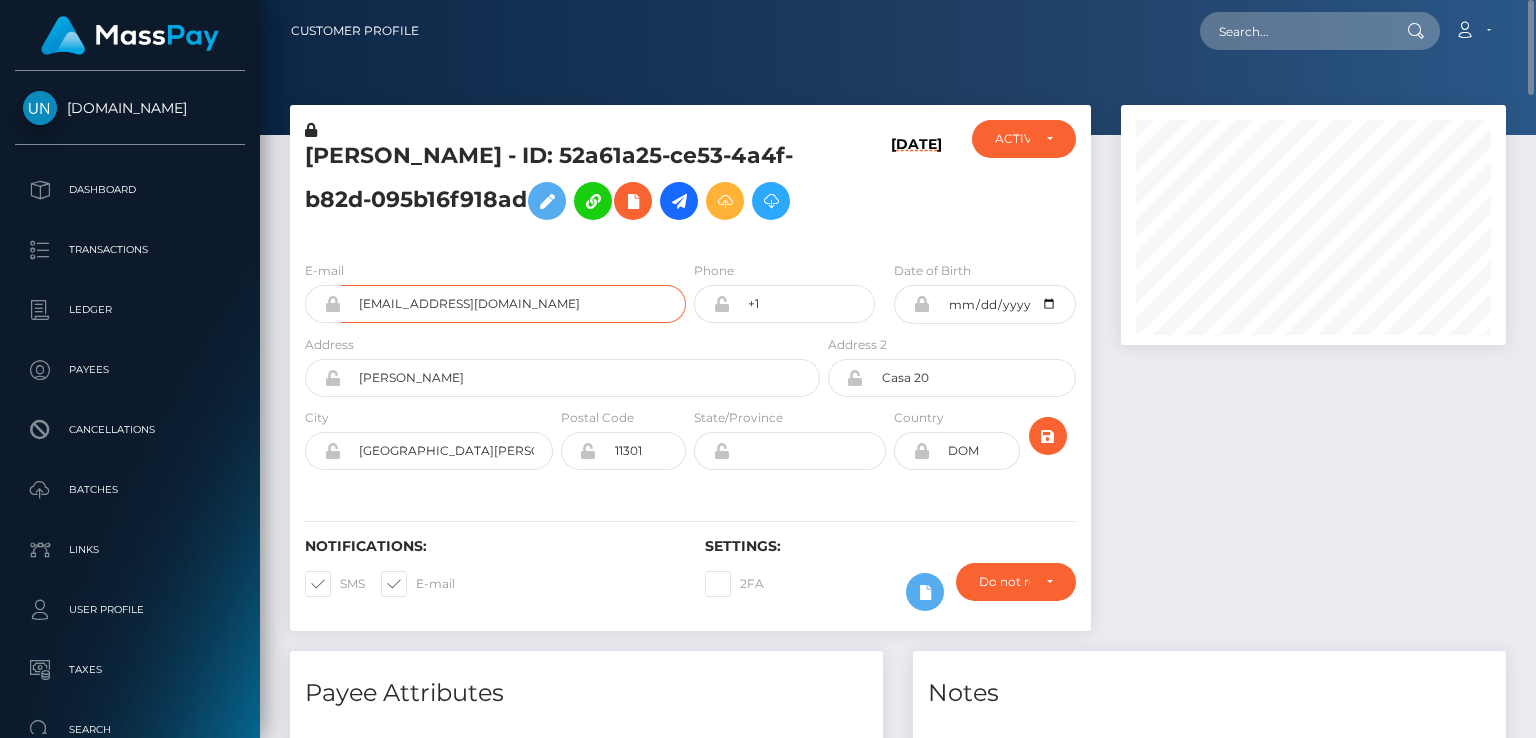 click on "yamilerojasbautista@gmail.com" at bounding box center (513, 304) 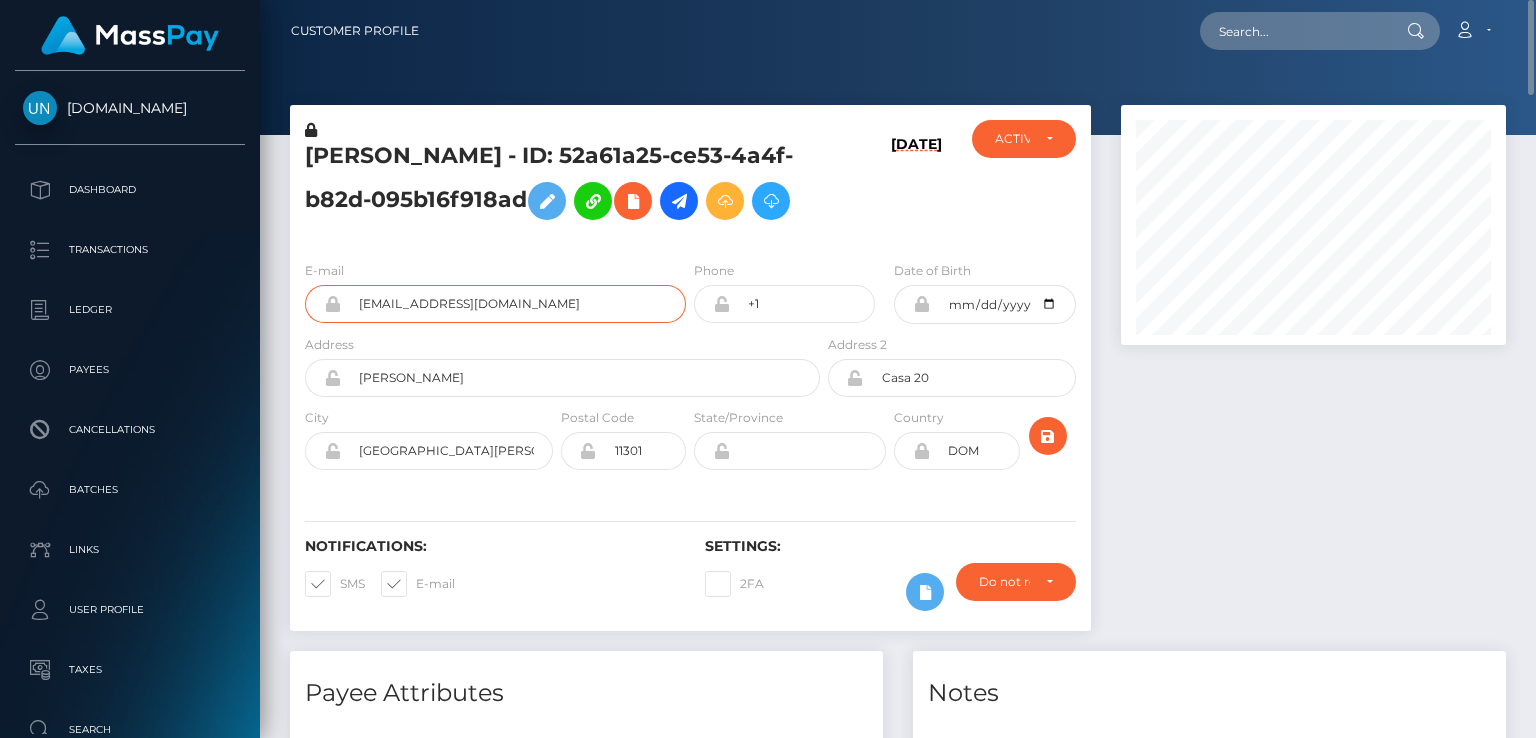 drag, startPoint x: 457, startPoint y: 345, endPoint x: 460, endPoint y: 362, distance: 17.262676 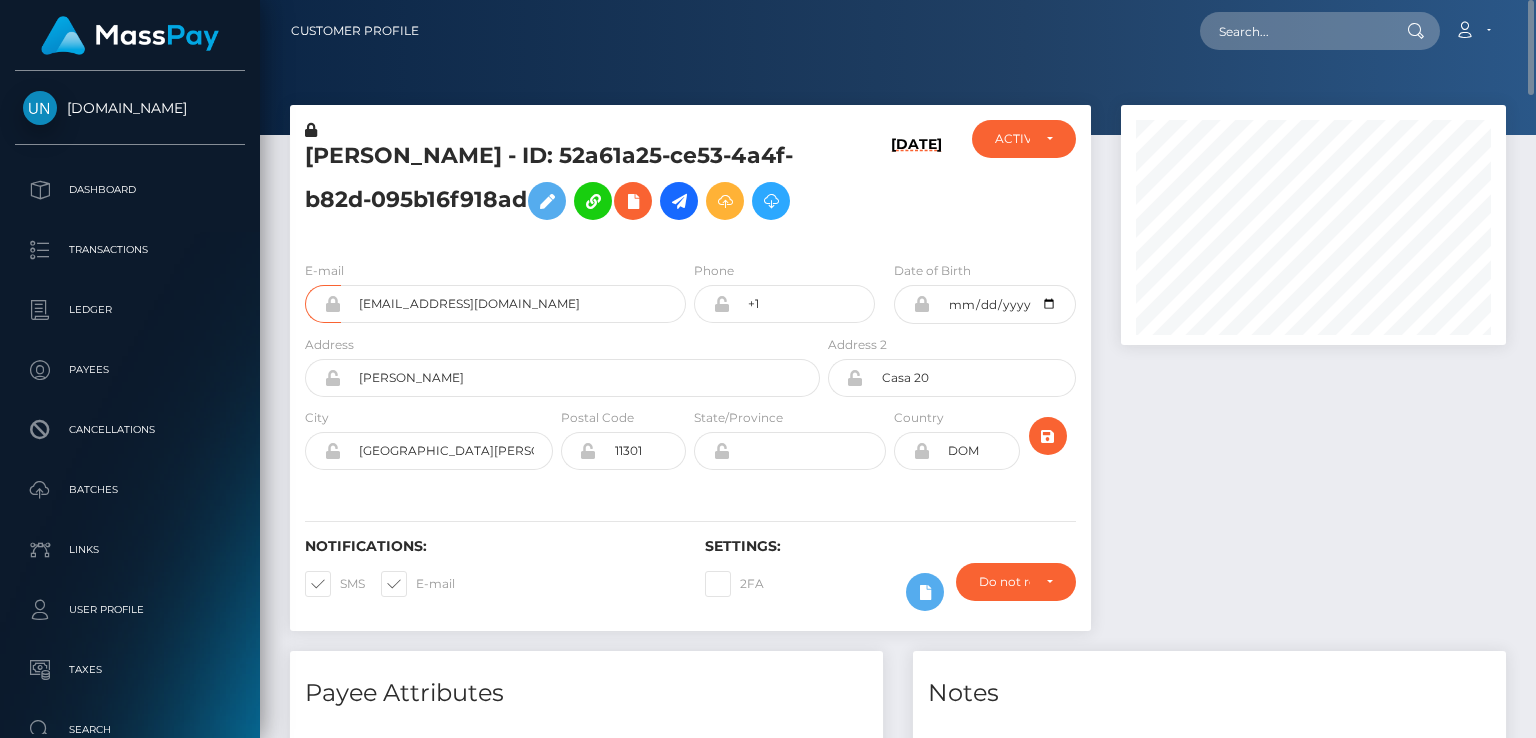 click on "YAMILE  BAUTISTA ROJAS
- ID: 52a61a25-ce53-4a4f-b82d-095b16f918ad" at bounding box center (557, 185) 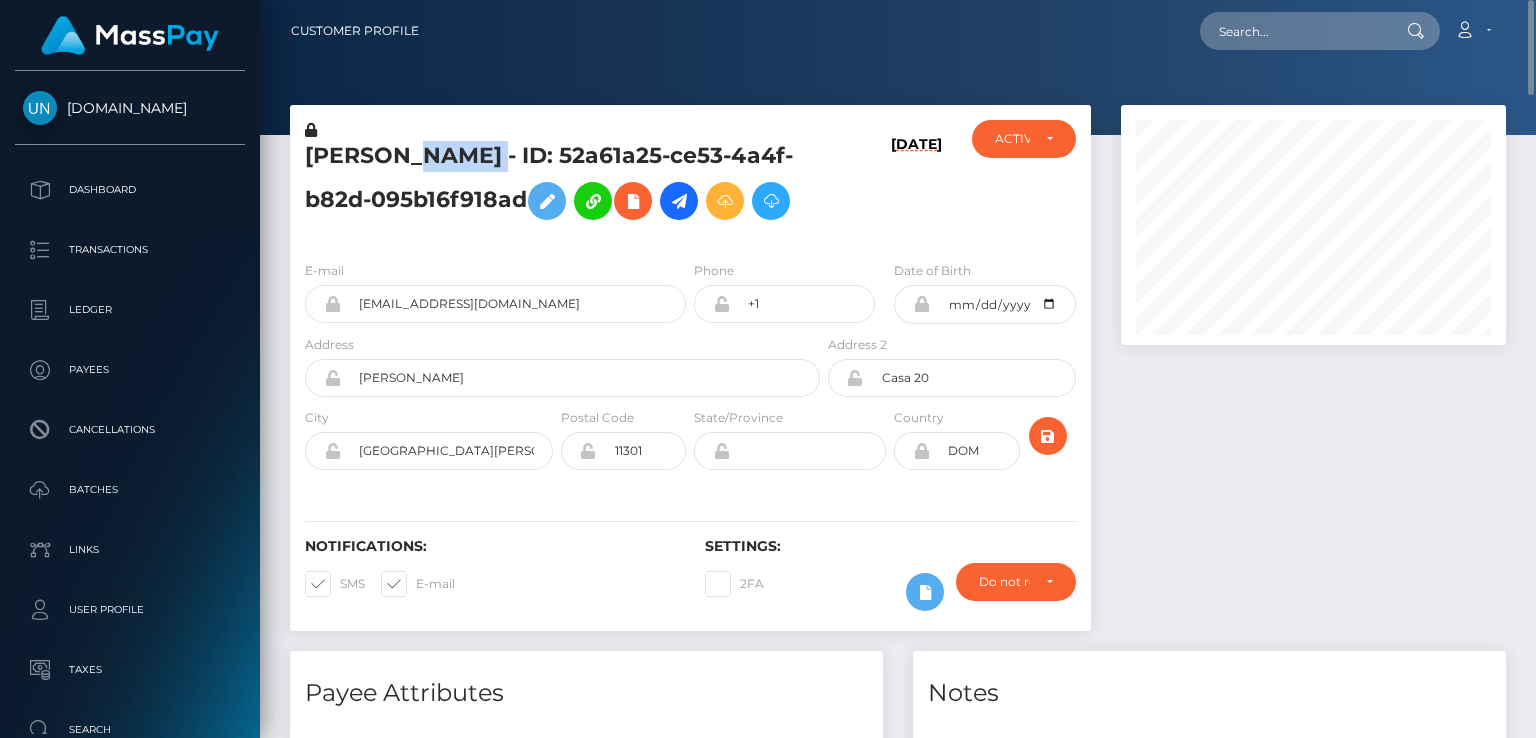 click on "YAMILE  BAUTISTA ROJAS
- ID: 52a61a25-ce53-4a4f-b82d-095b16f918ad" at bounding box center (557, 185) 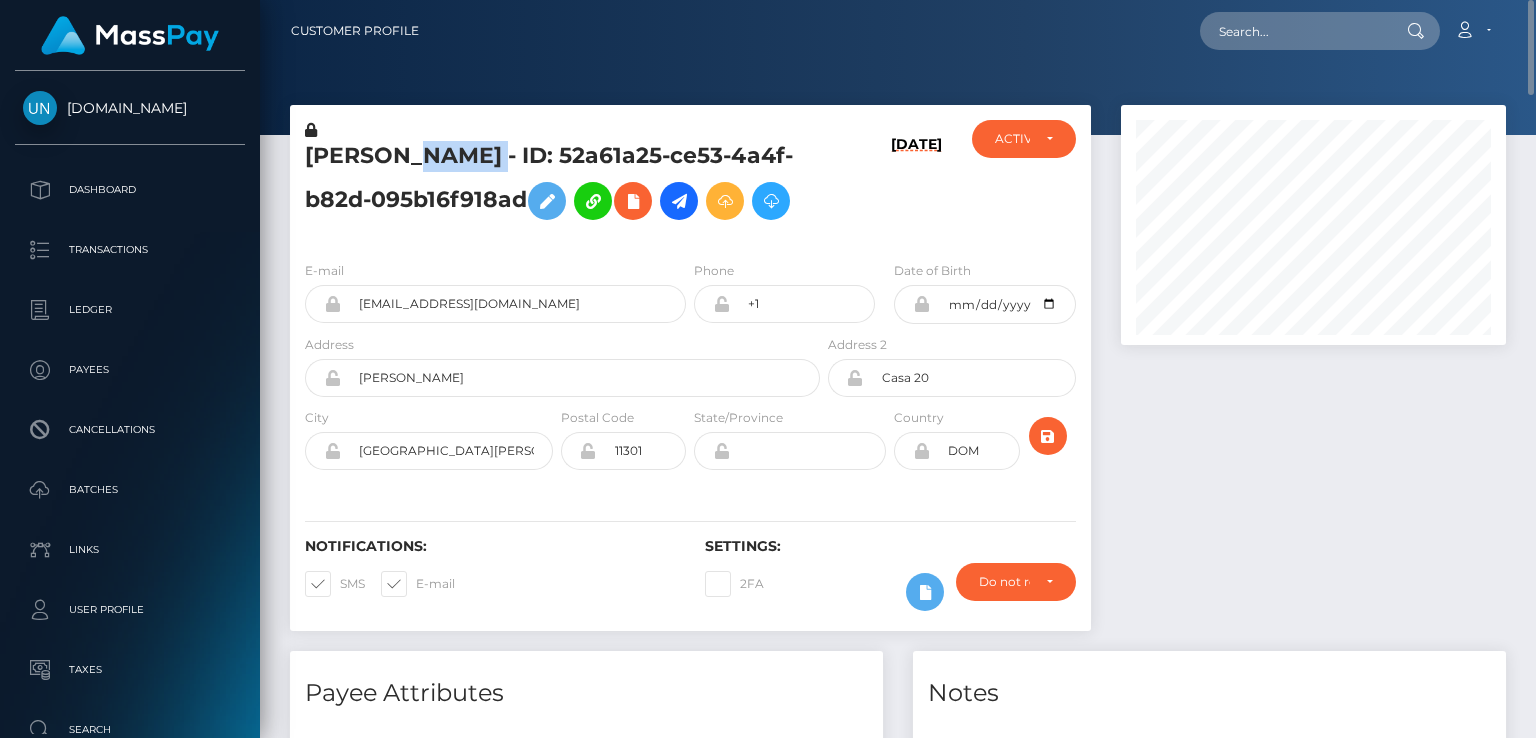 click on "YAMILE  BAUTISTA ROJAS
- ID: 52a61a25-ce53-4a4f-b82d-095b16f918ad" at bounding box center [557, 185] 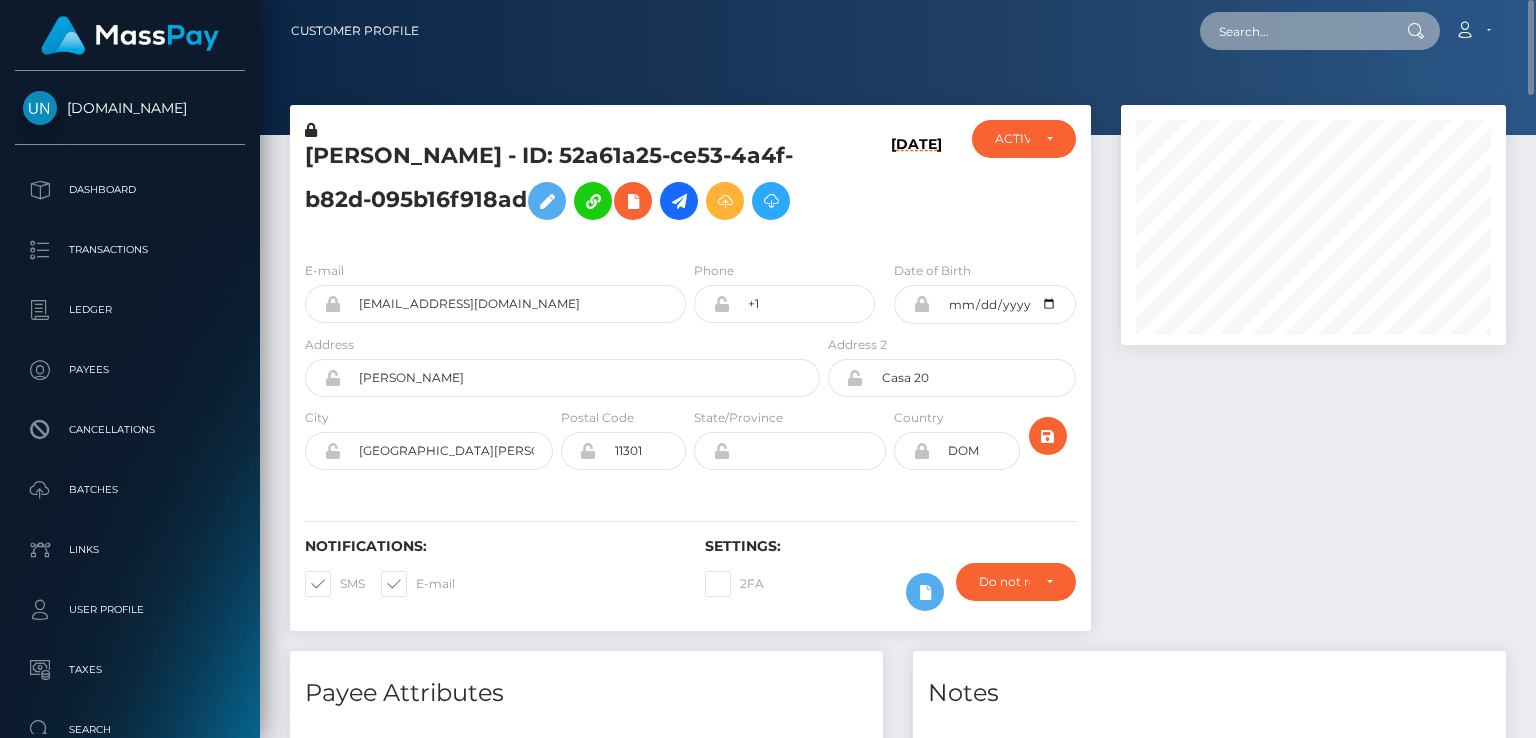 paste on "Hello Erick," 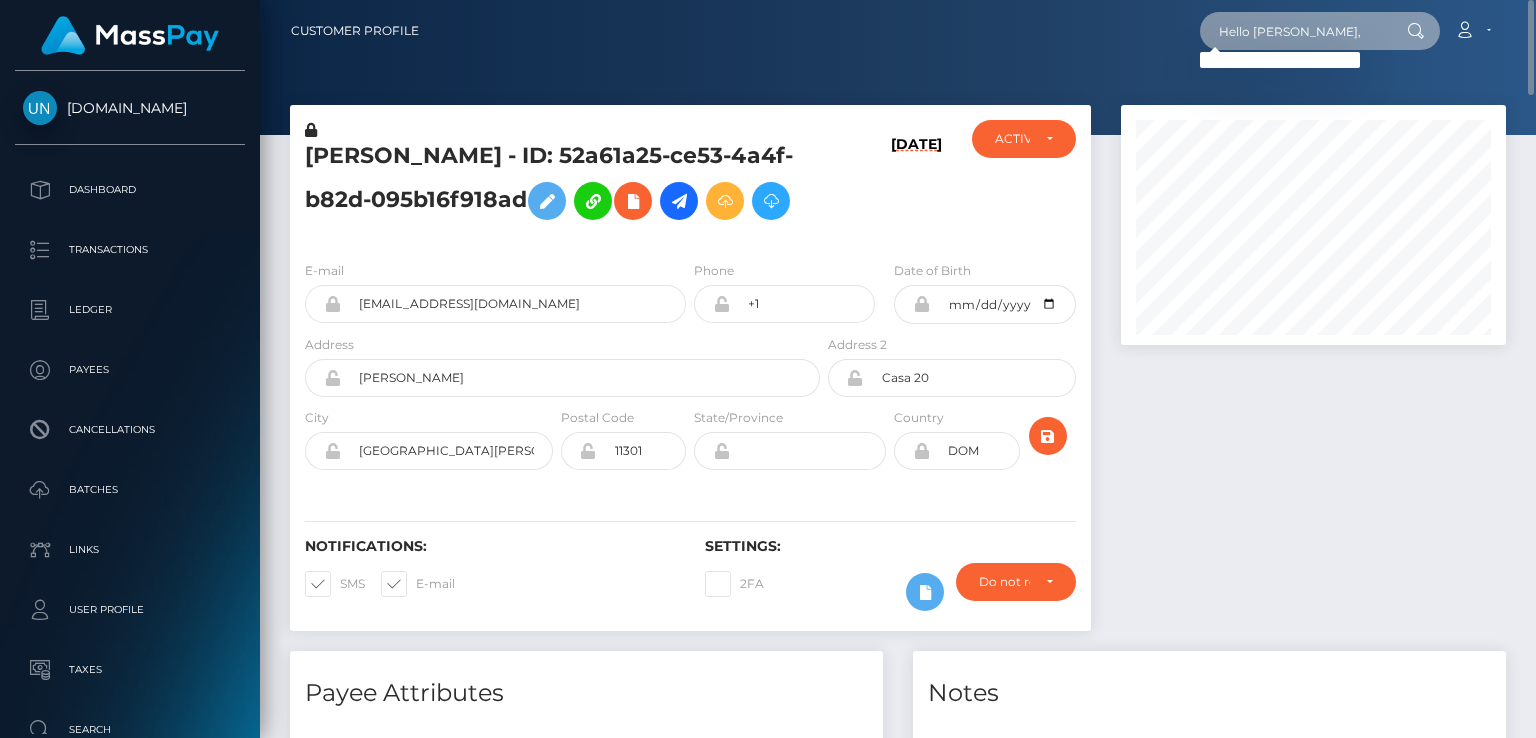 drag, startPoint x: 1300, startPoint y: 34, endPoint x: 1157, endPoint y: 42, distance: 143.2236 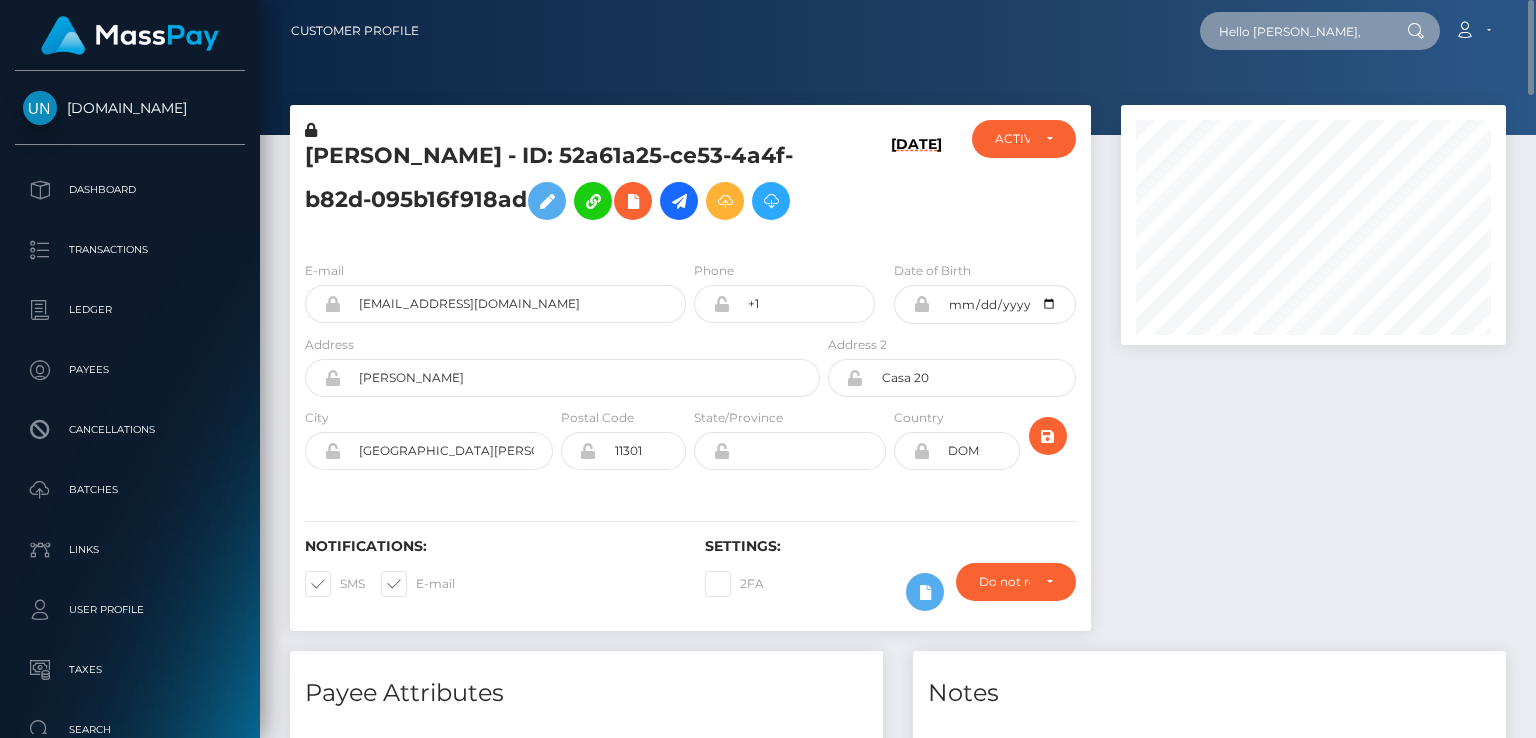 paste on "MSPf4c719681dd0915" 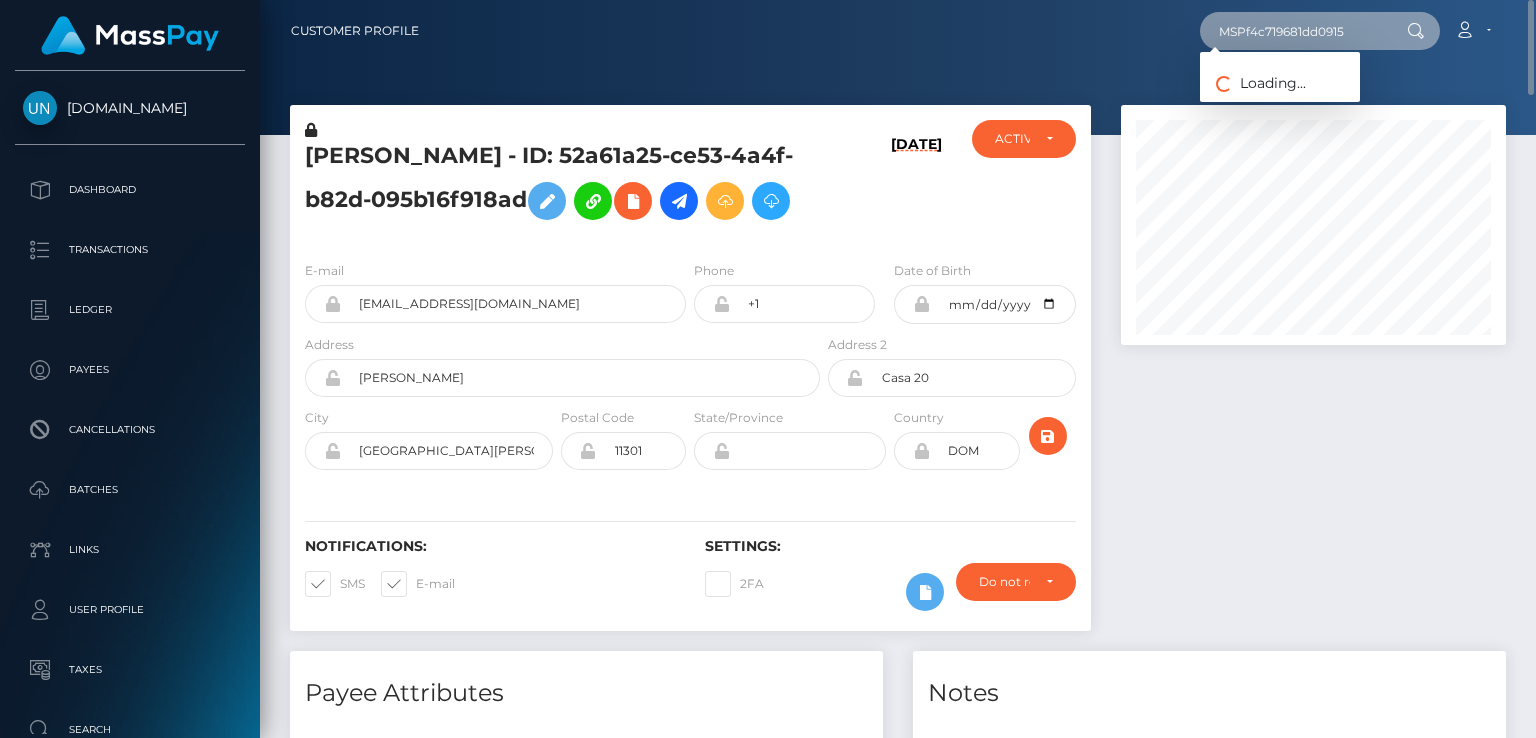 type on "MSPf4c719681dd0915" 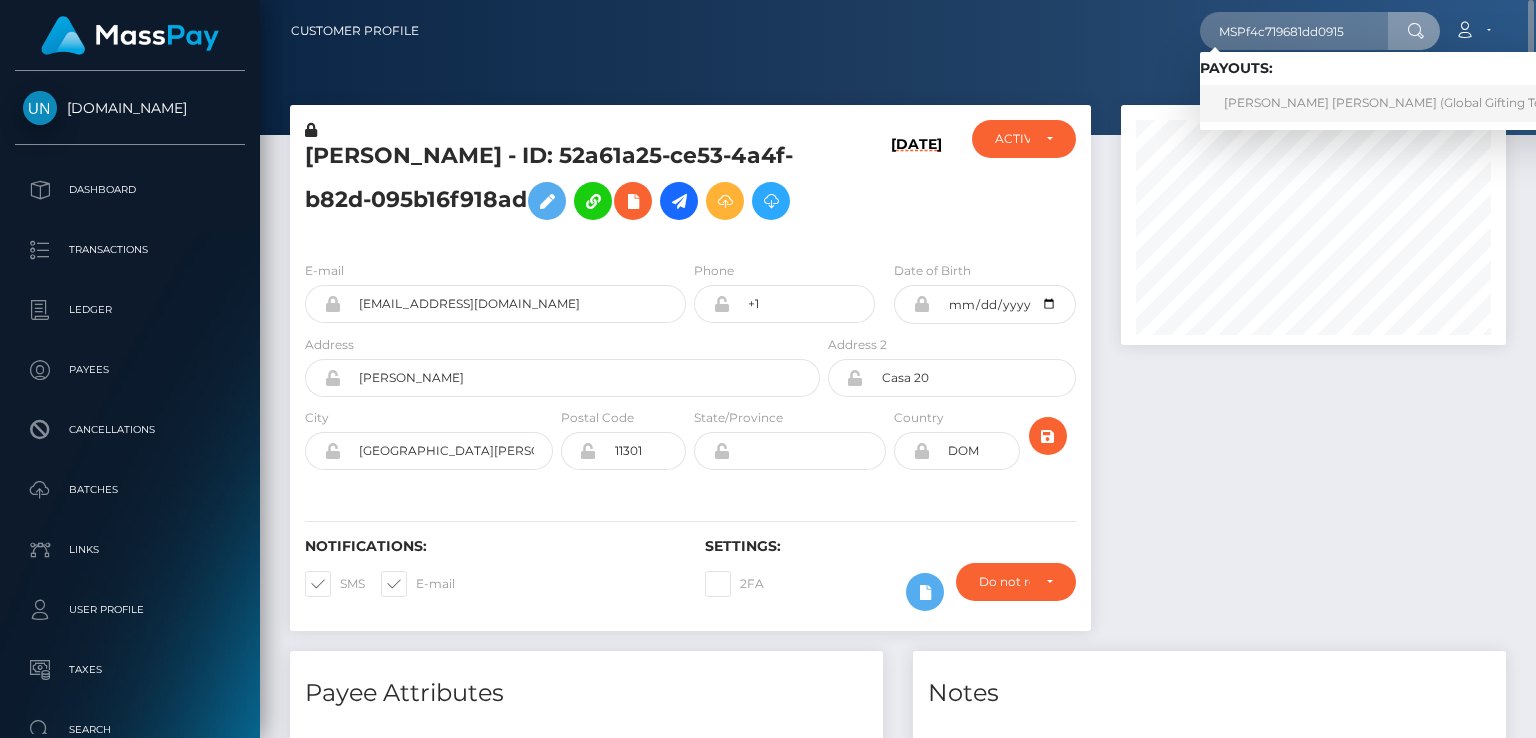 click on "ERICK MAURICIO REYES ZUNIGA (Global Gifting Technologies Inc - Throne)" at bounding box center [1455, 103] 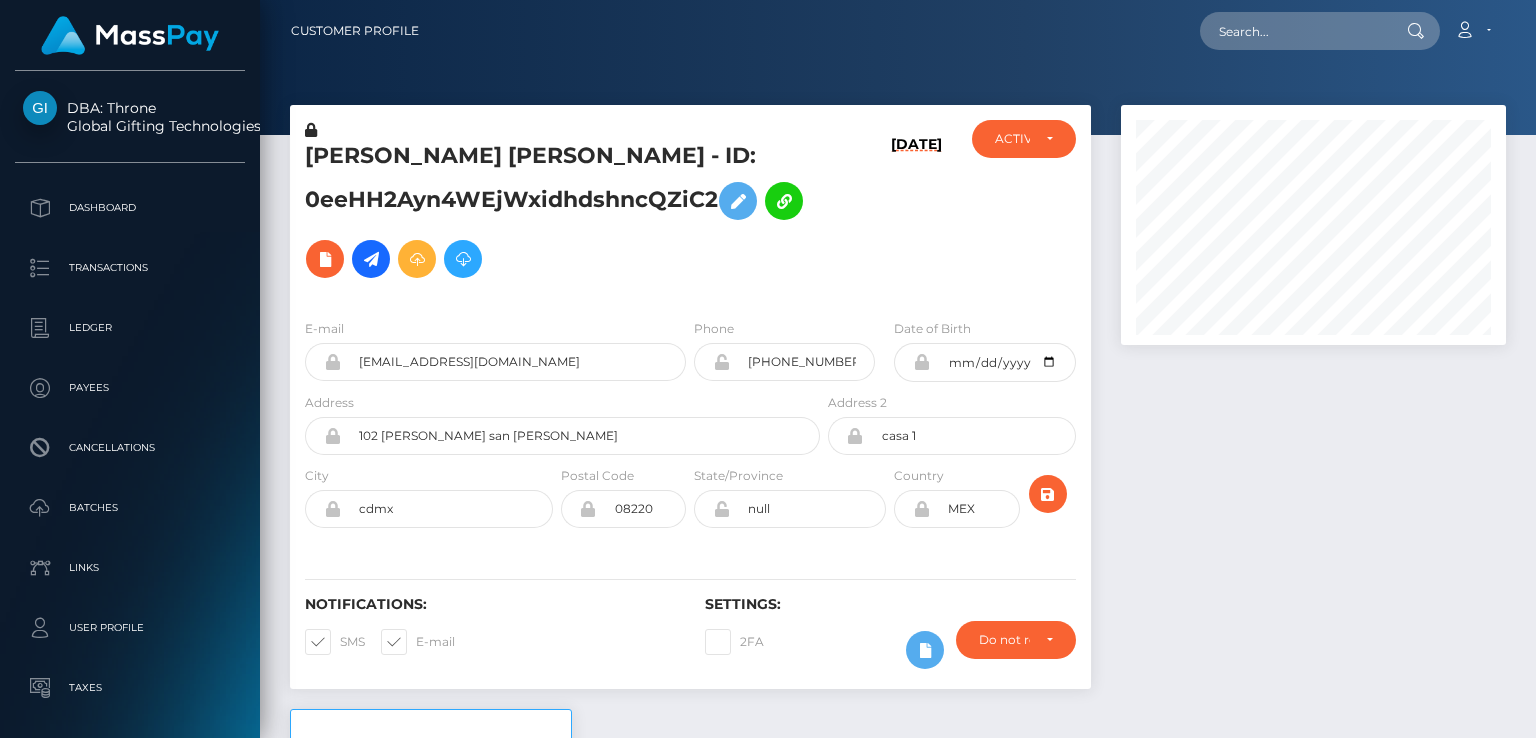 scroll, scrollTop: 0, scrollLeft: 0, axis: both 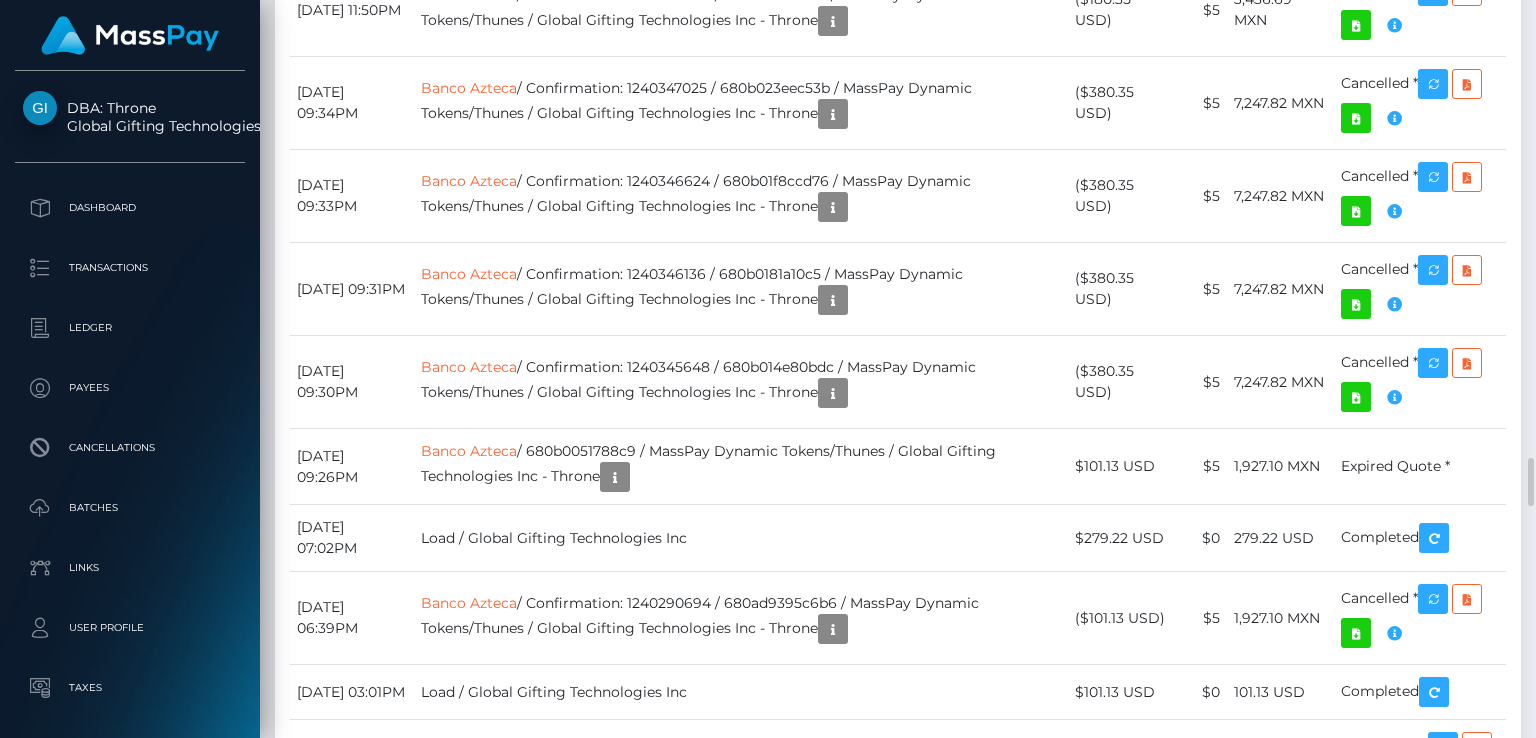 click on "* Transactions date/time are shown in payee's local timezone" at bounding box center [898, -2025] 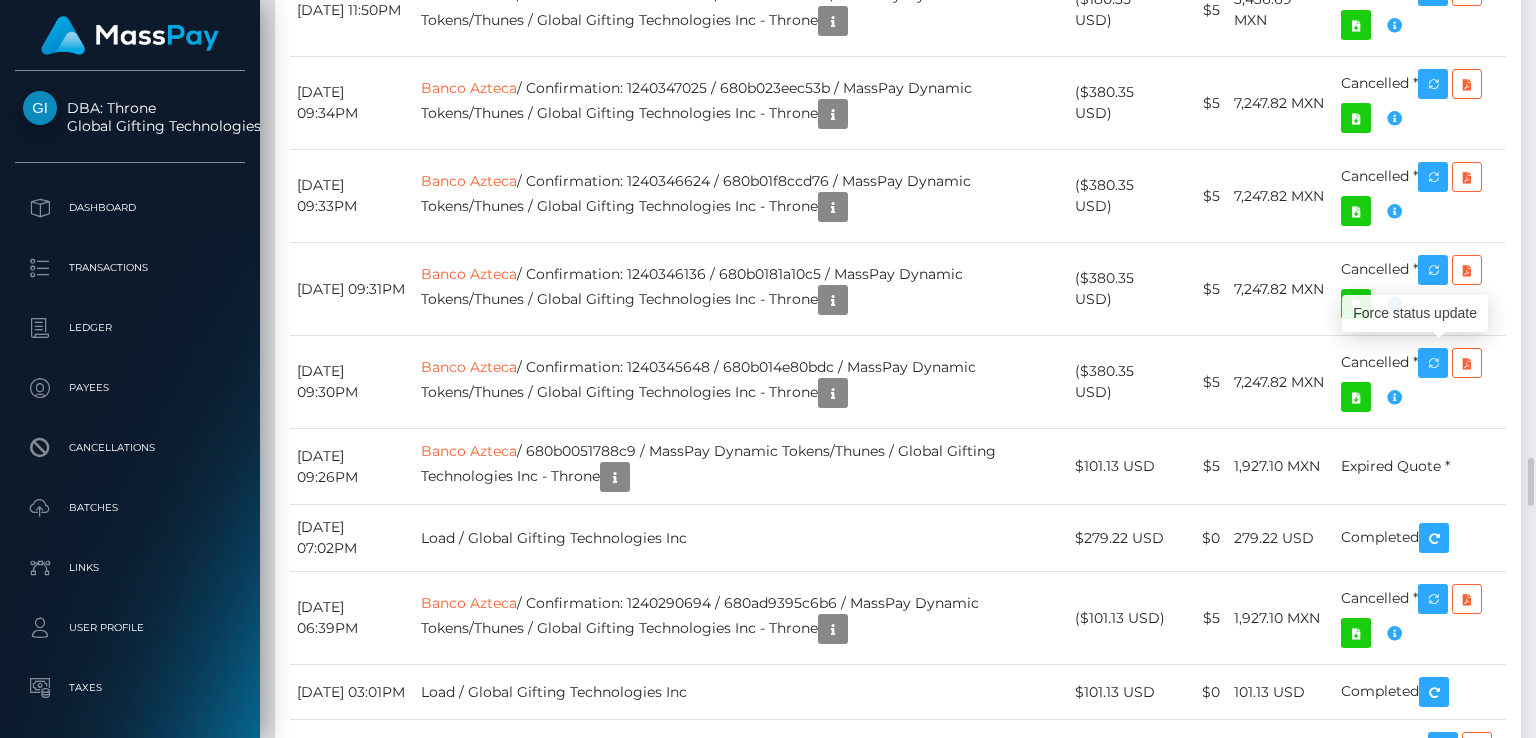 scroll, scrollTop: 240, scrollLeft: 384, axis: both 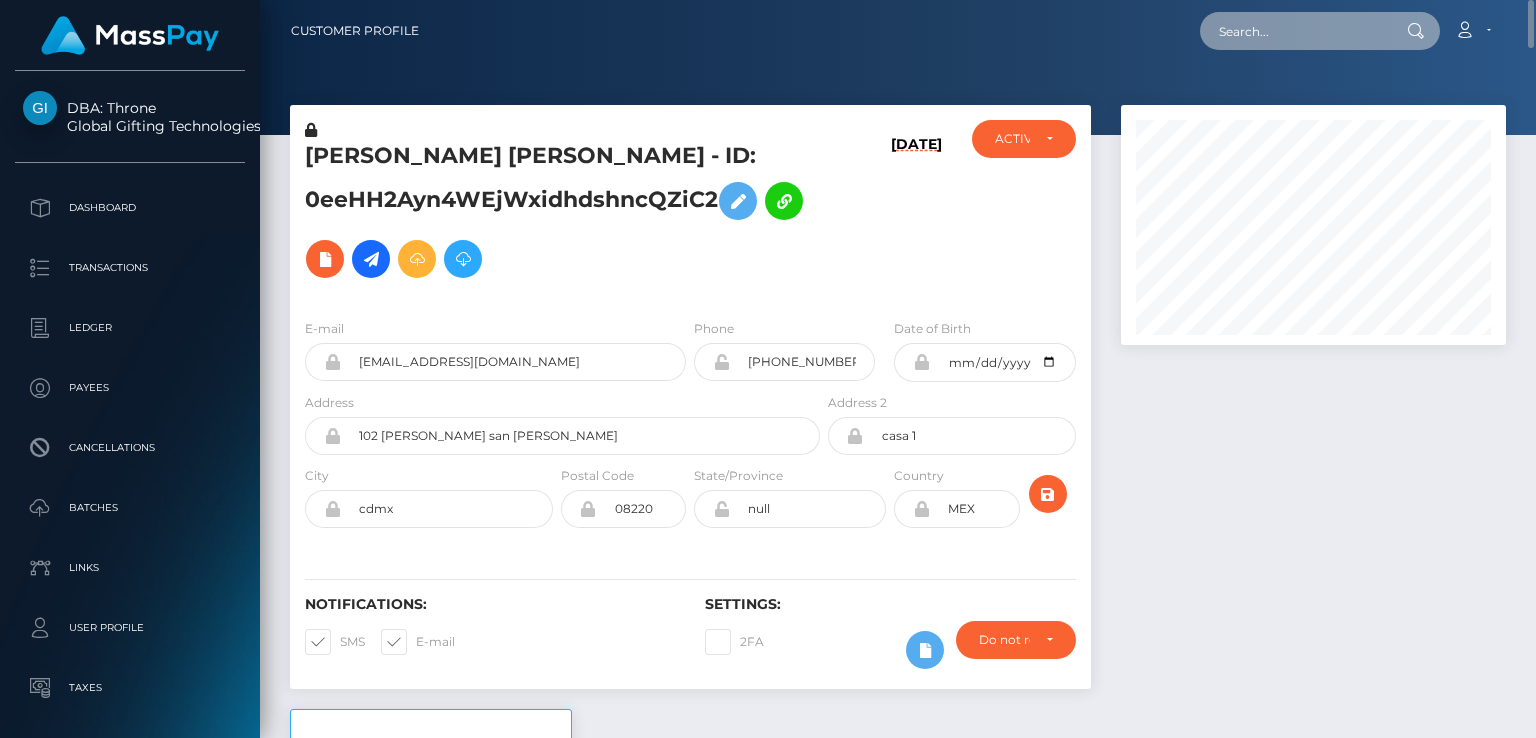 paste on "MSP55e17a7ae43518b" 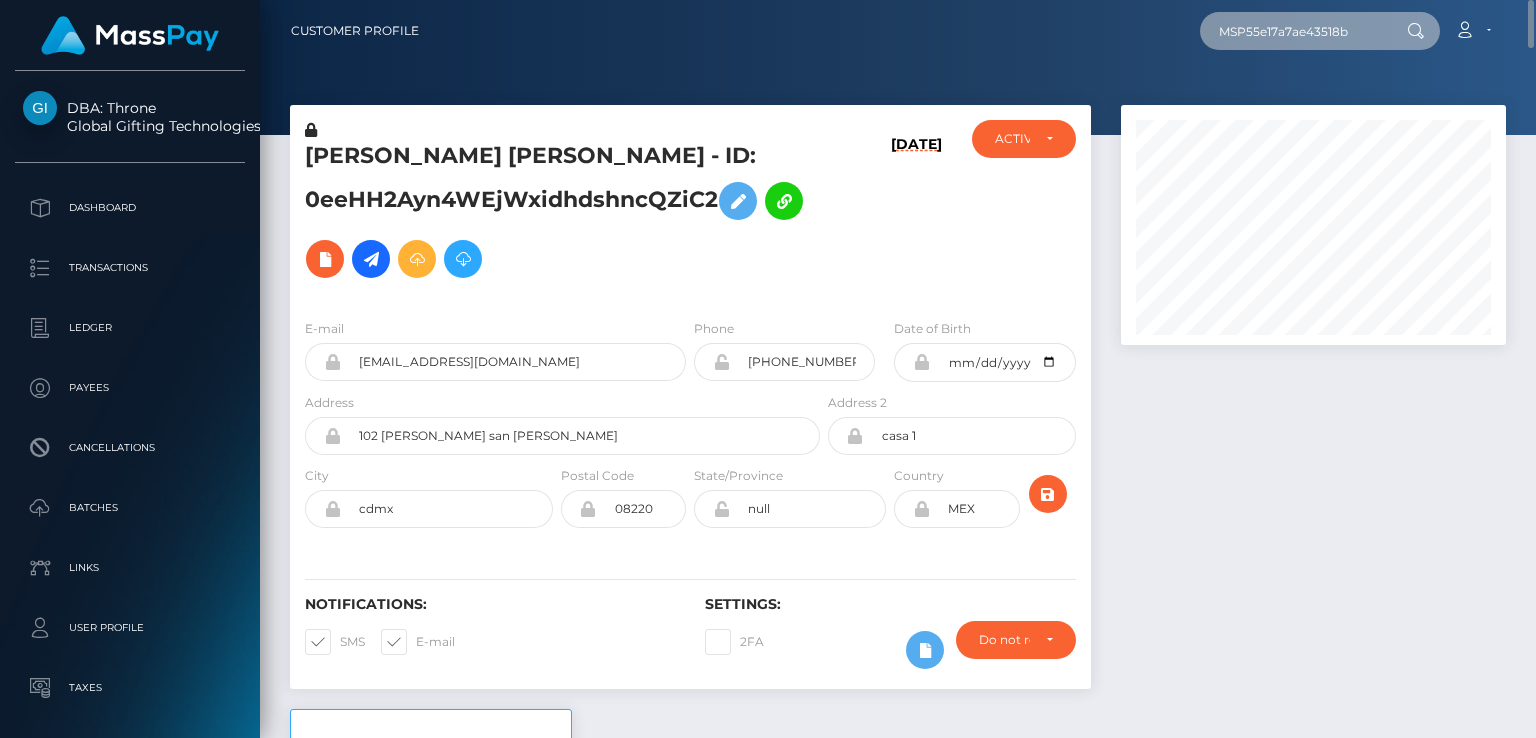 type on "MSP55e17a7ae43518b" 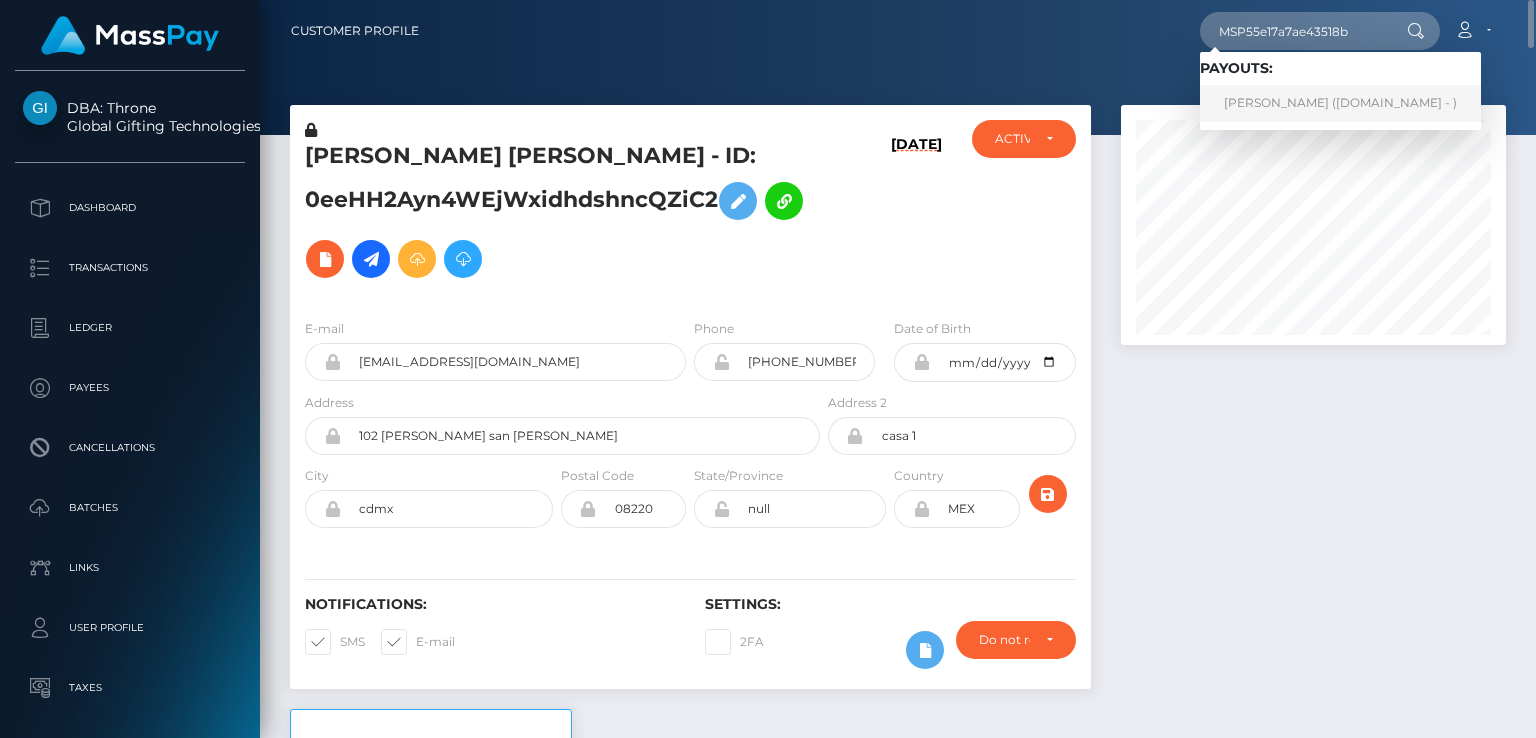 click on "SOFIA GUADALUPE ROMO MANDUJANO (Unlockt.me - )" at bounding box center (1340, 103) 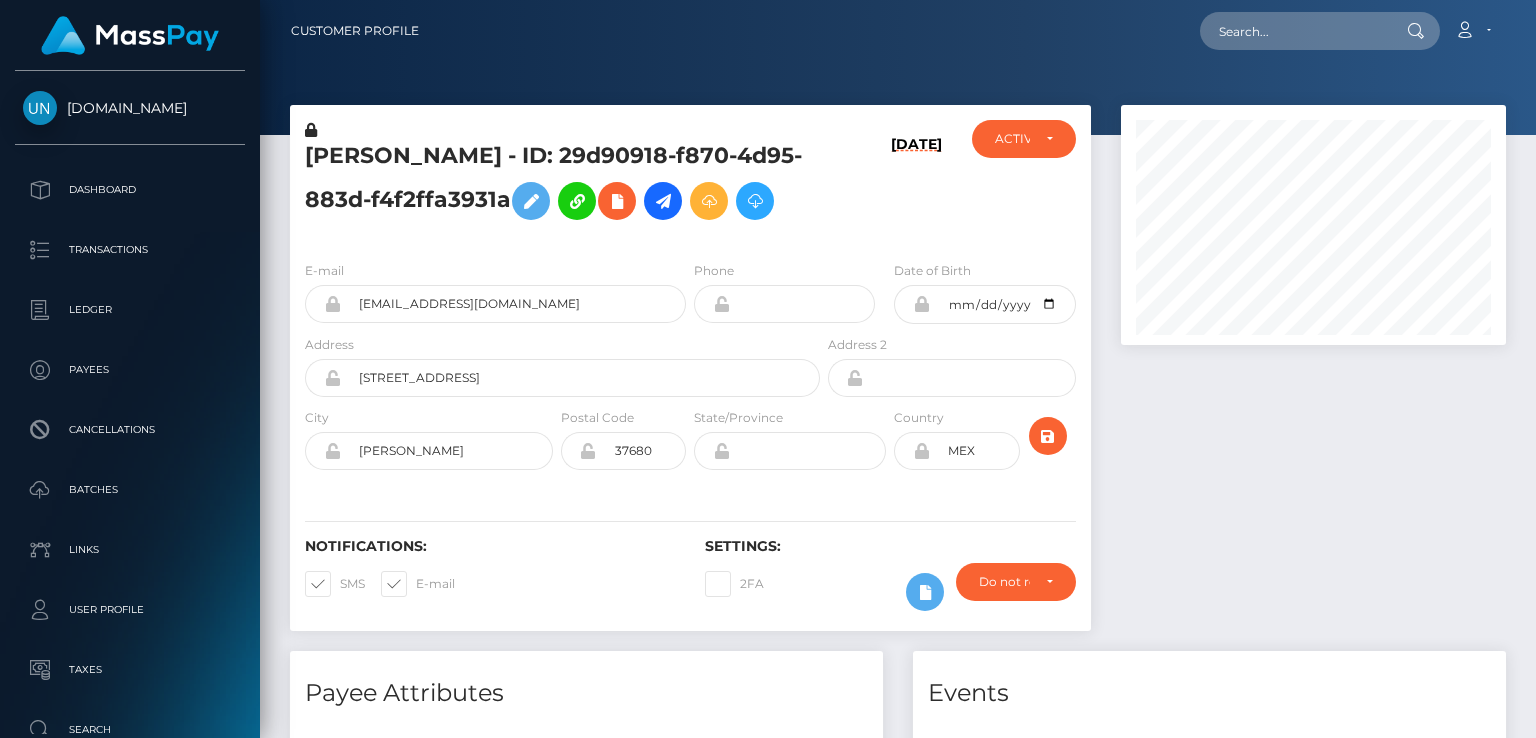 scroll, scrollTop: 0, scrollLeft: 0, axis: both 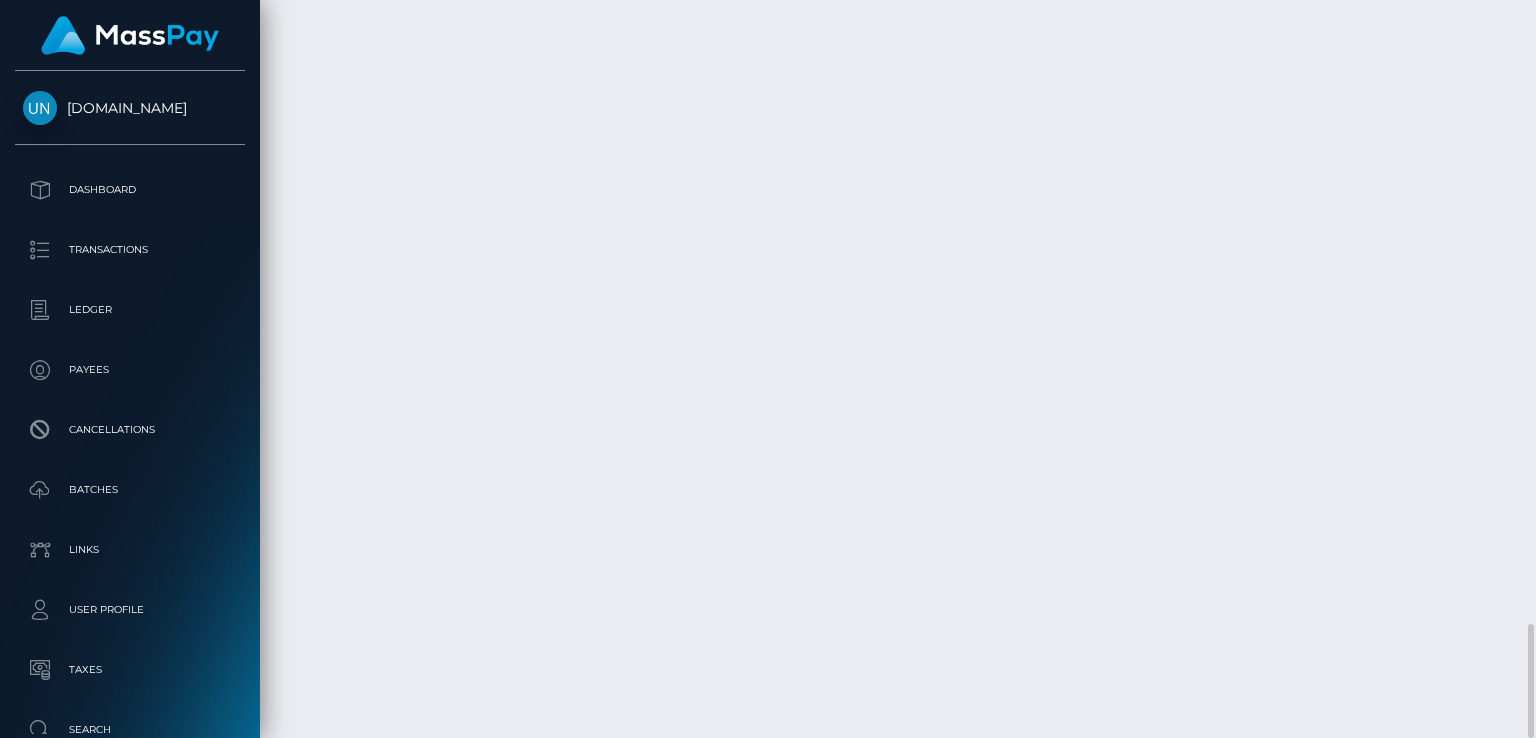 drag, startPoint x: 802, startPoint y: 521, endPoint x: 592, endPoint y: 562, distance: 213.96495 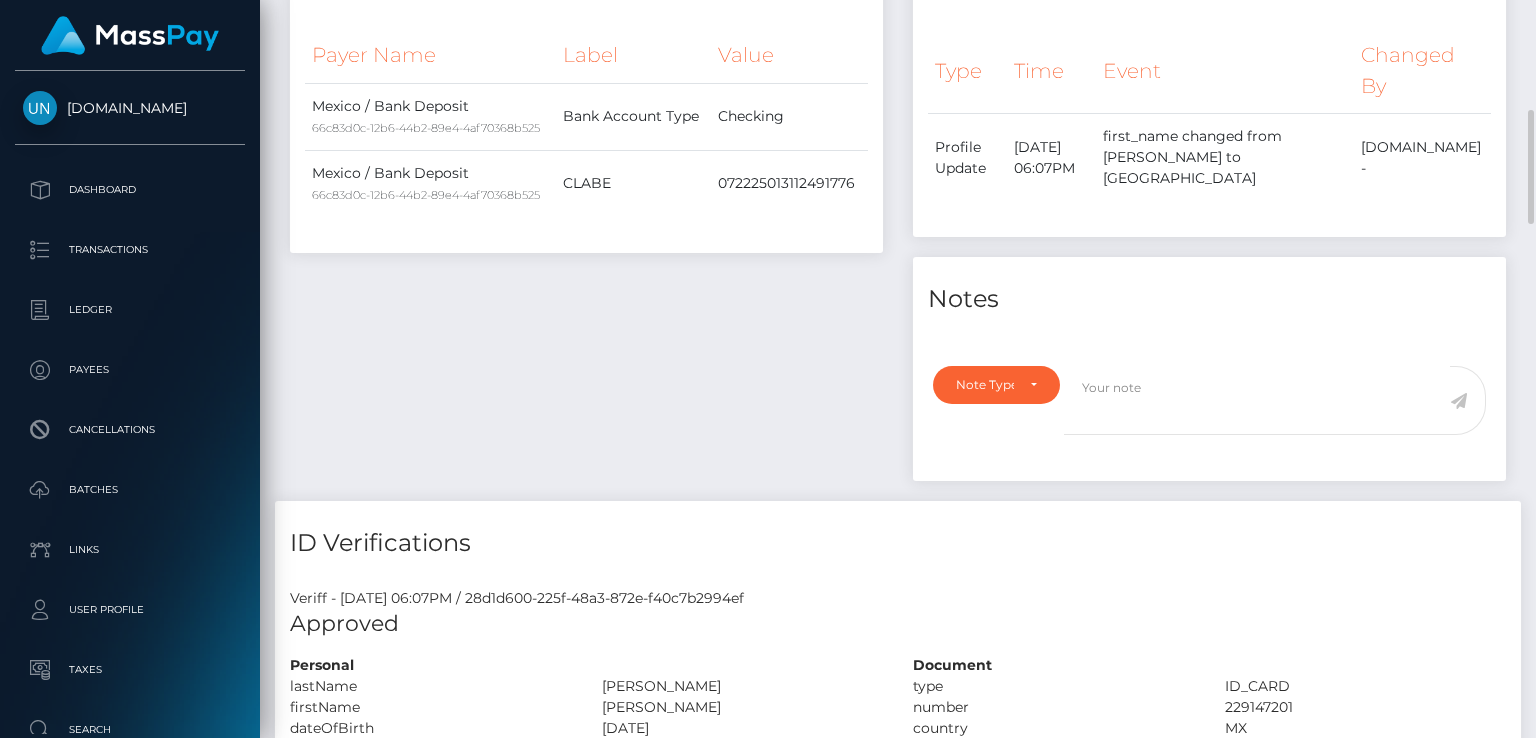 scroll, scrollTop: 0, scrollLeft: 0, axis: both 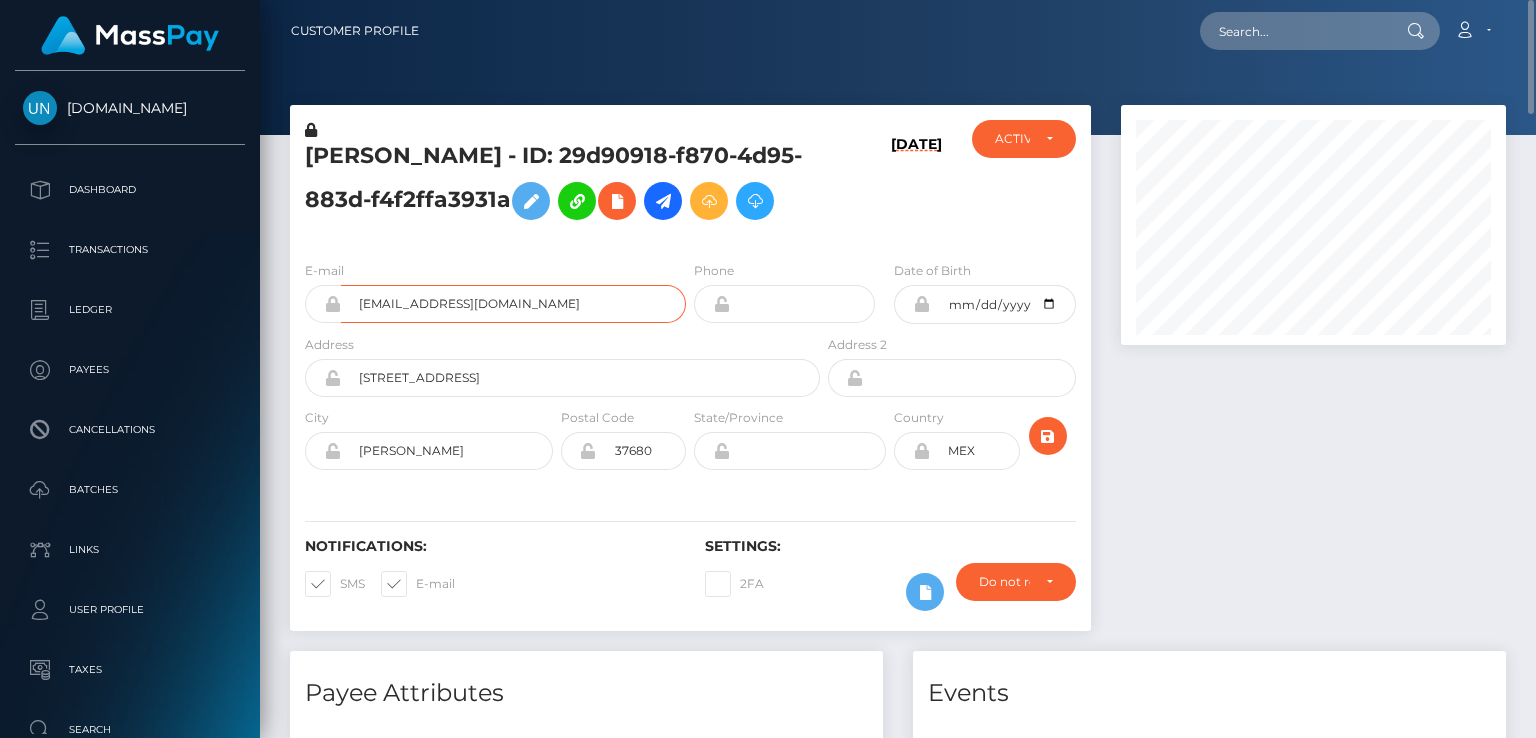 click on "mandujanosofi0212@gmail.com" at bounding box center [513, 304] 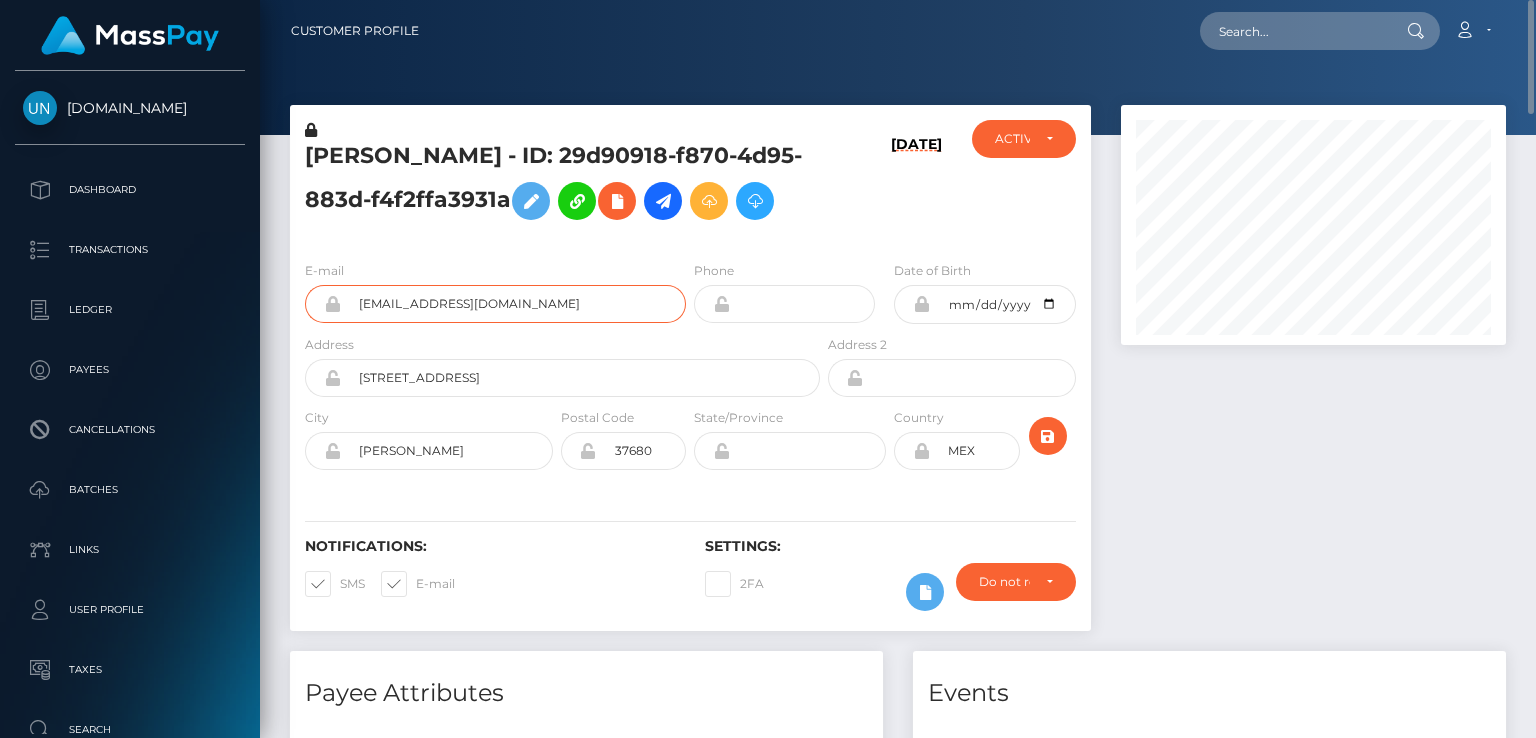 click on "mandujanosofi0212@gmail.com" at bounding box center [513, 304] 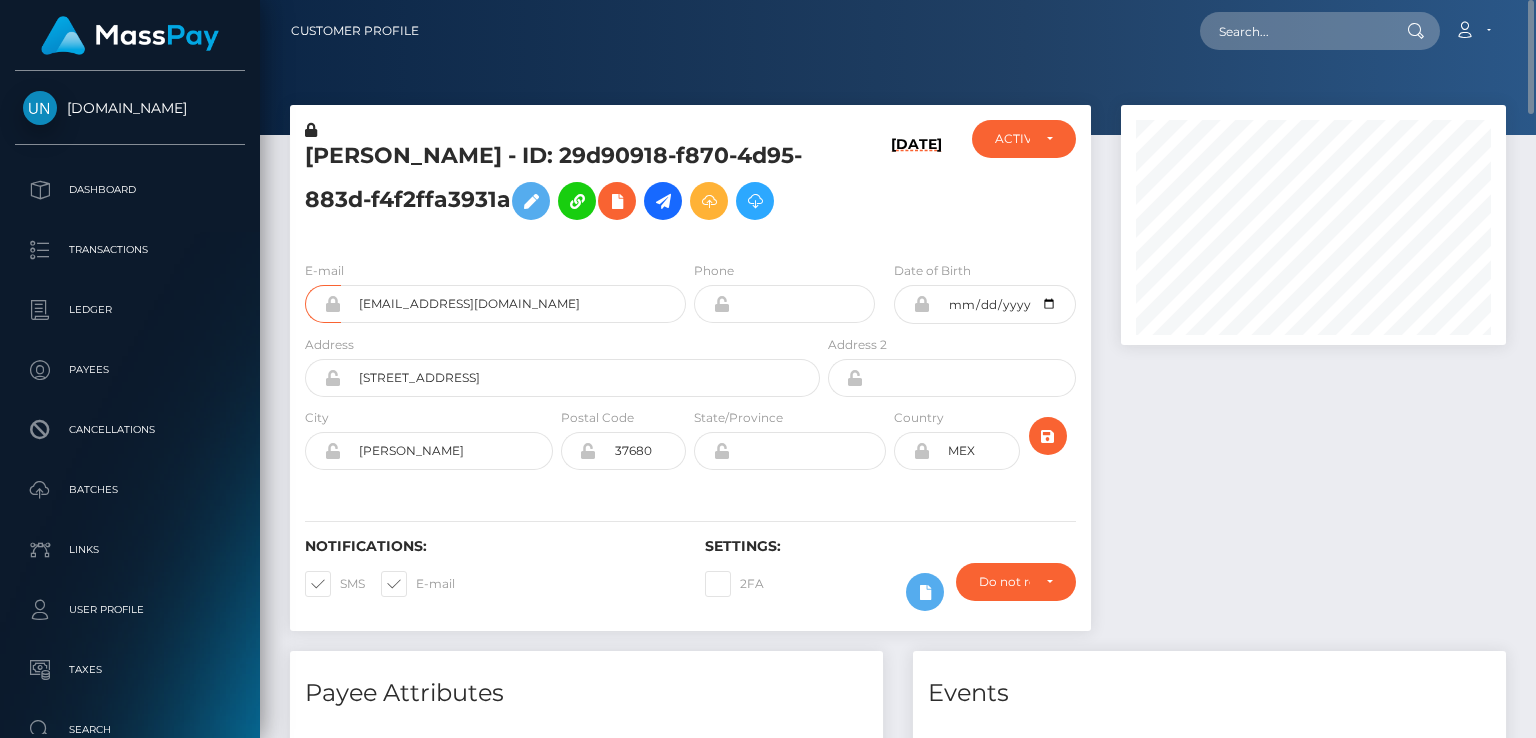 click on "SOFIA GUADALUPE ROMO MANDUJANO
- ID: 29d90918-f870-4d95-883d-f4f2ffa3931a" at bounding box center [557, 185] 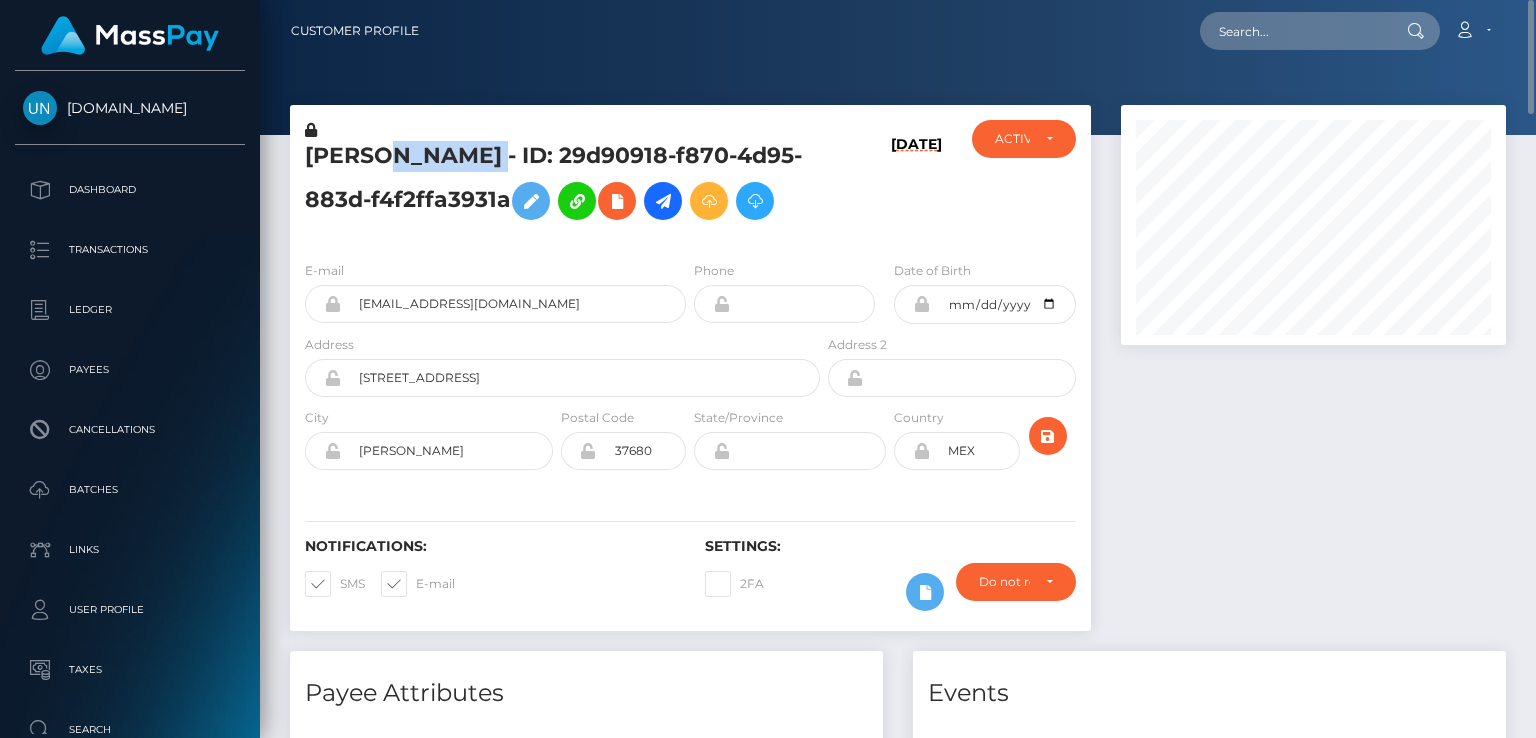 click on "SOFIA GUADALUPE ROMO MANDUJANO
- ID: 29d90918-f870-4d95-883d-f4f2ffa3931a" at bounding box center [557, 185] 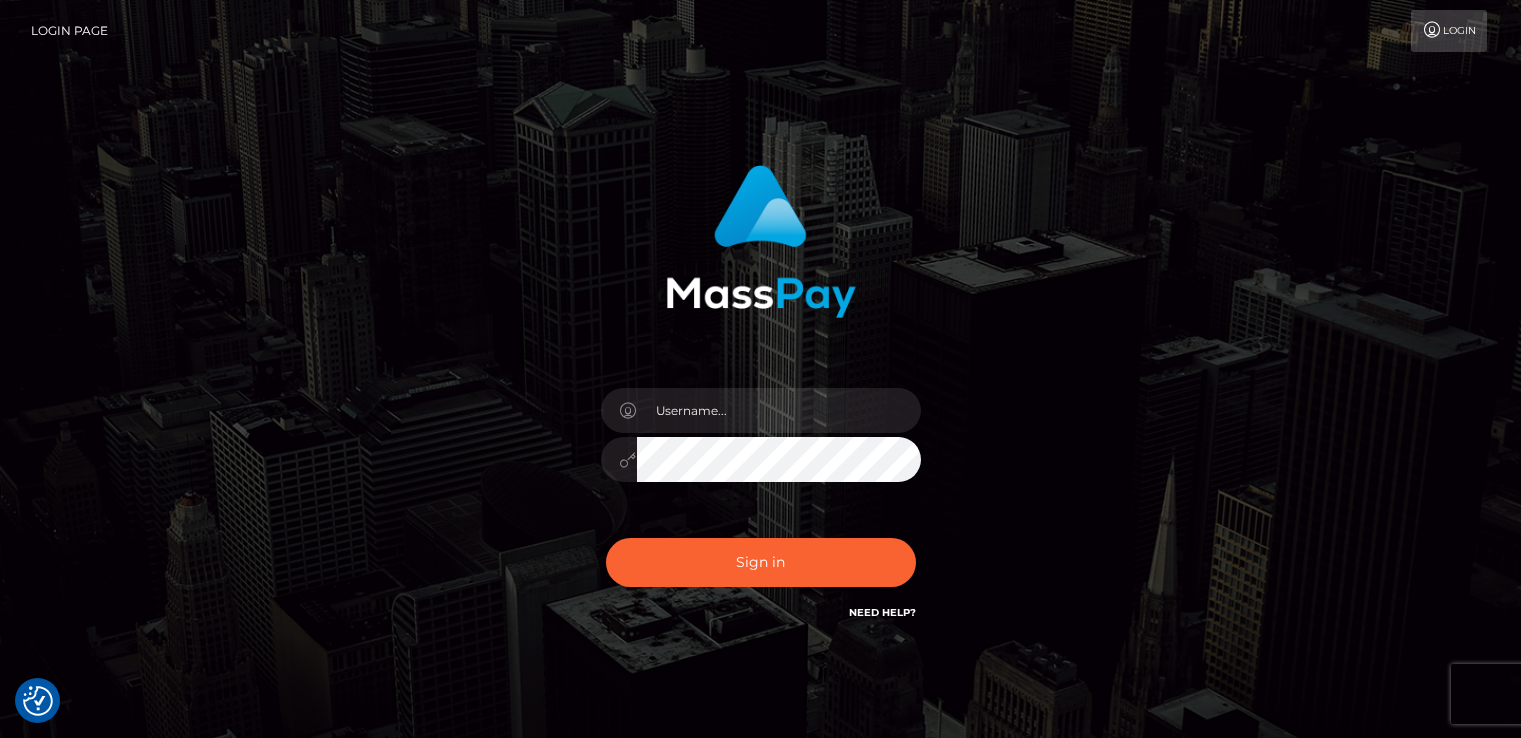 scroll, scrollTop: 0, scrollLeft: 0, axis: both 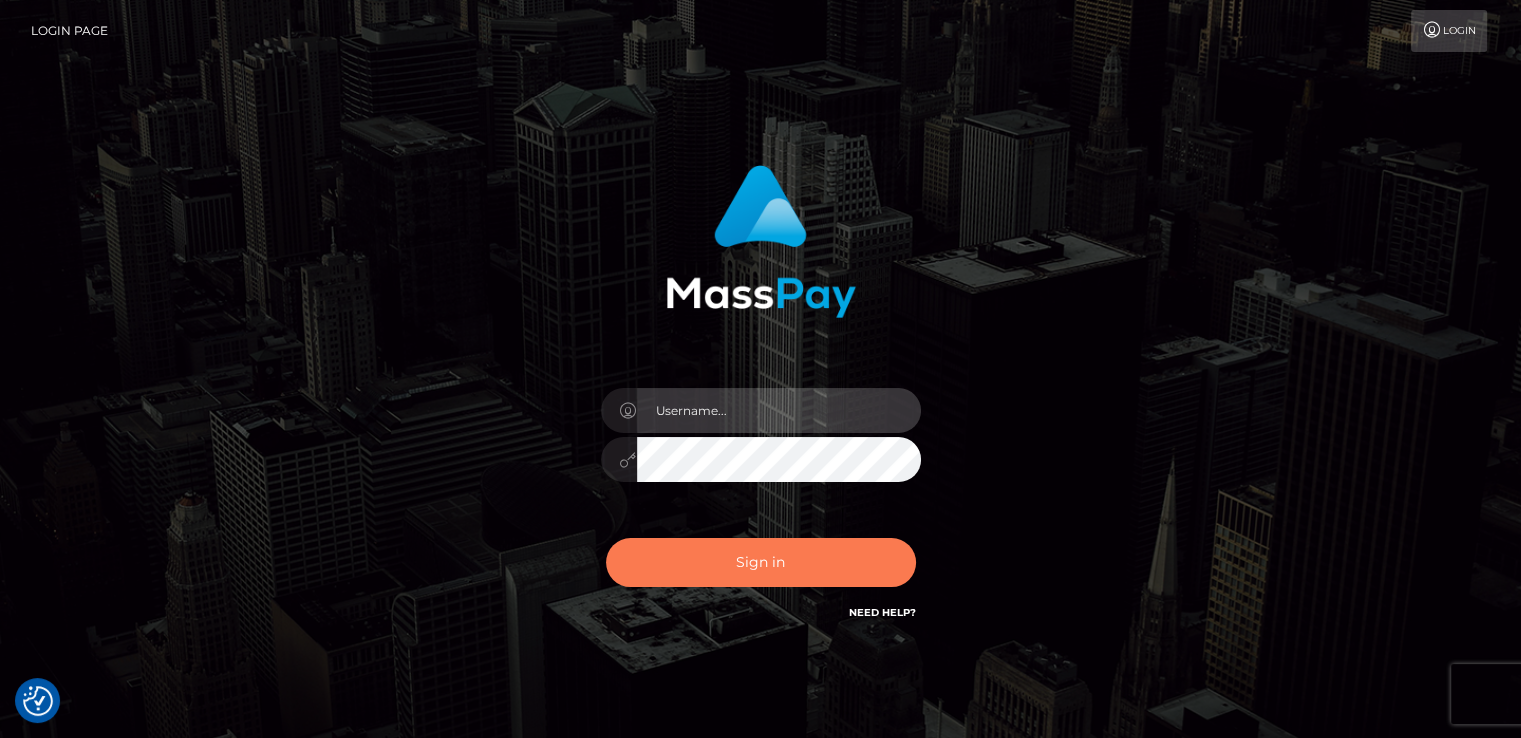 type on "catalinad" 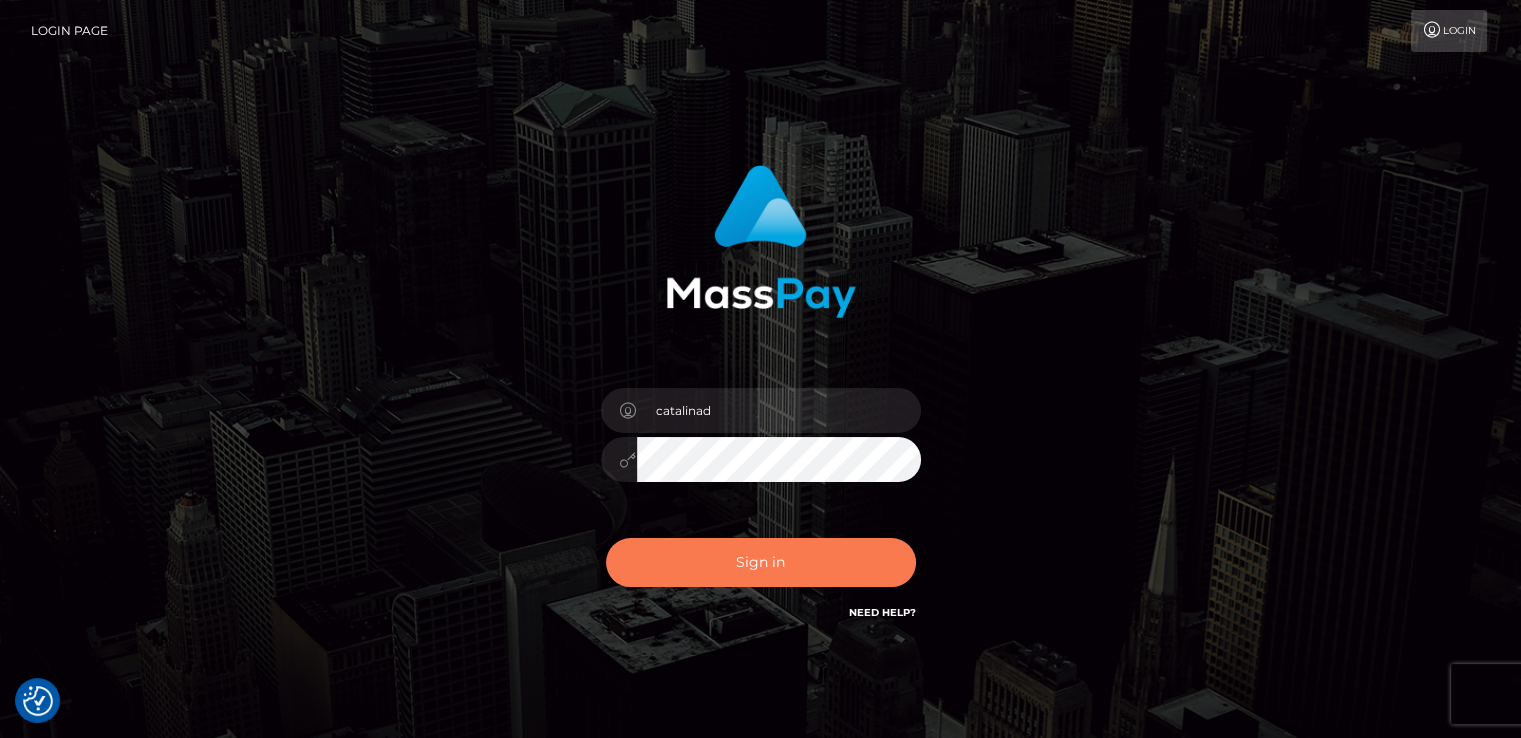 click on "Sign in" at bounding box center [761, 562] 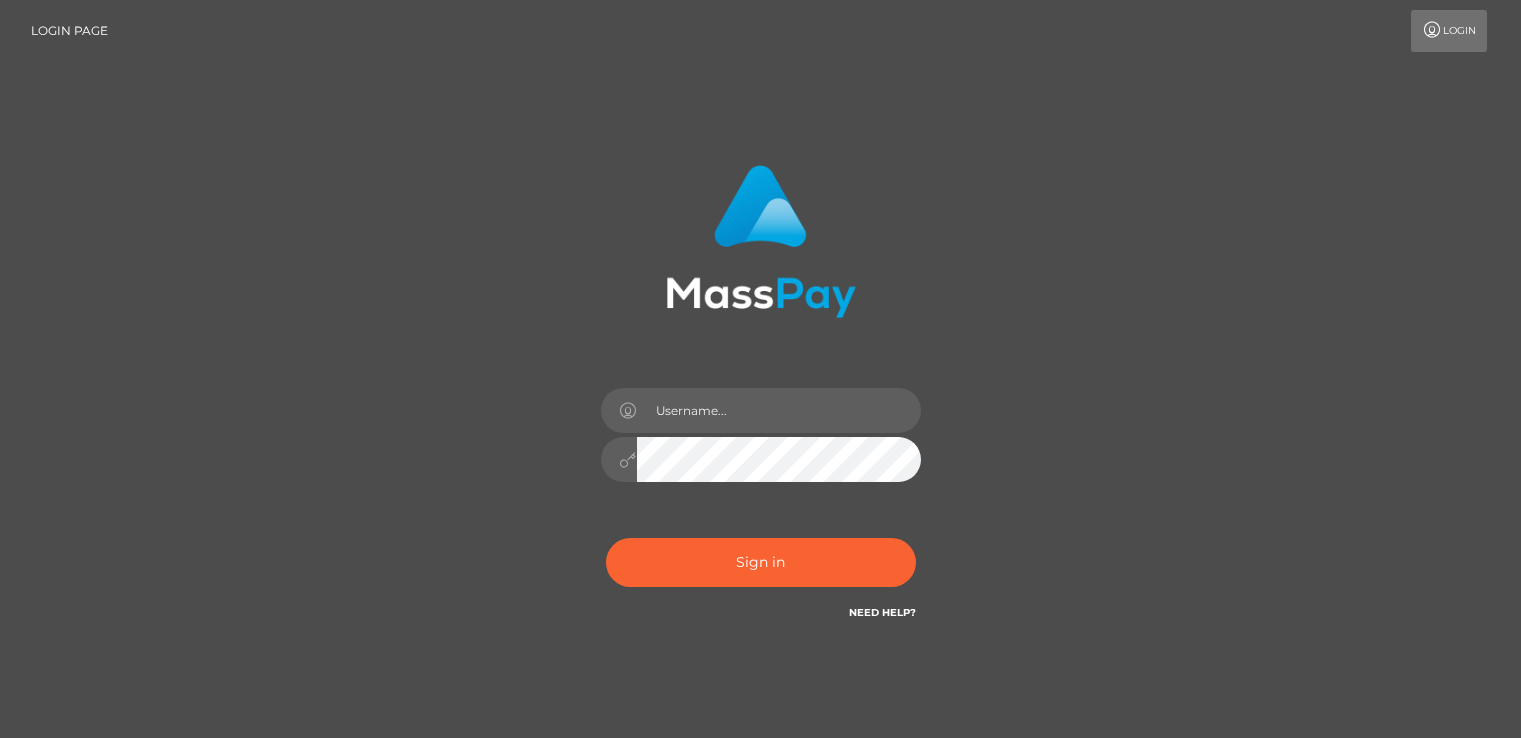 scroll, scrollTop: 0, scrollLeft: 0, axis: both 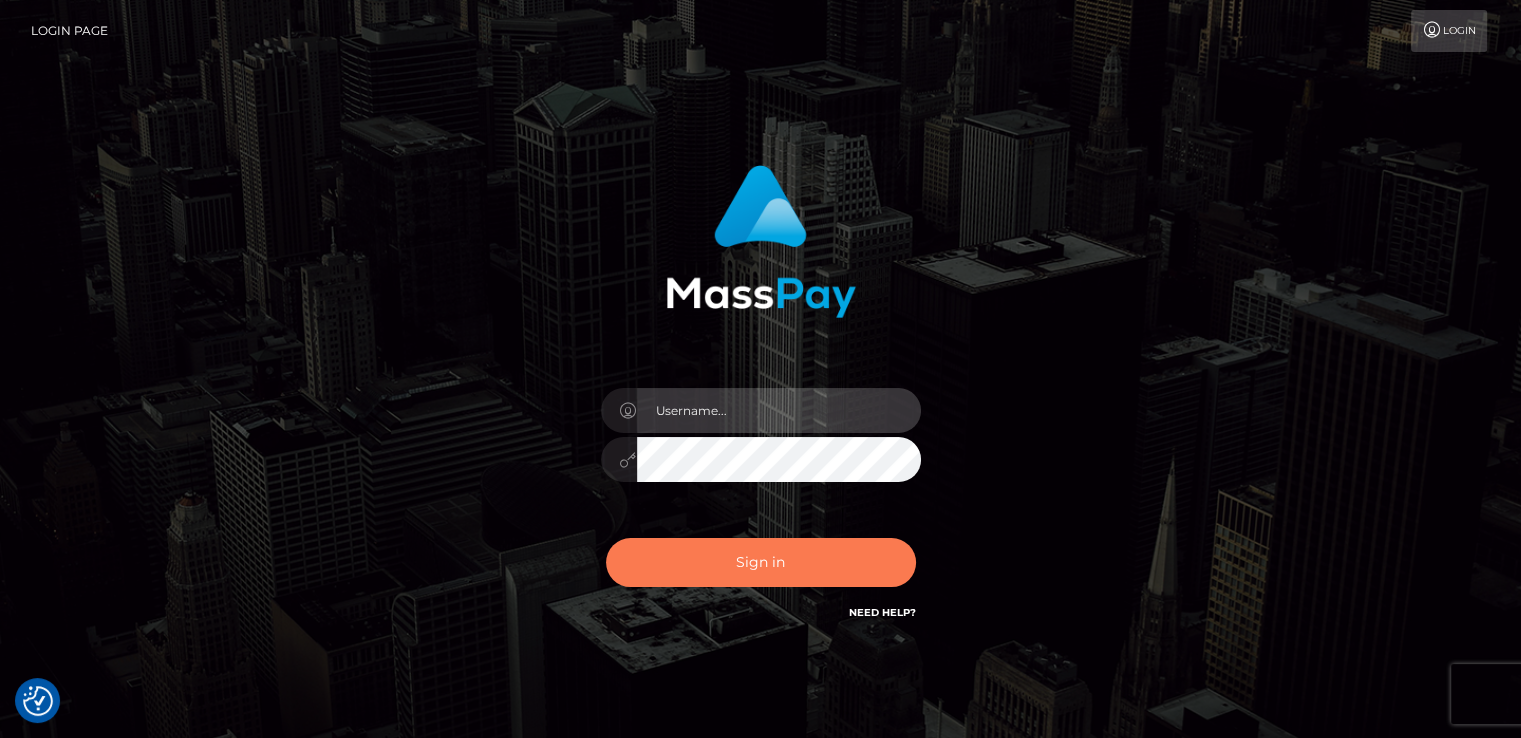 type on "catalinad" 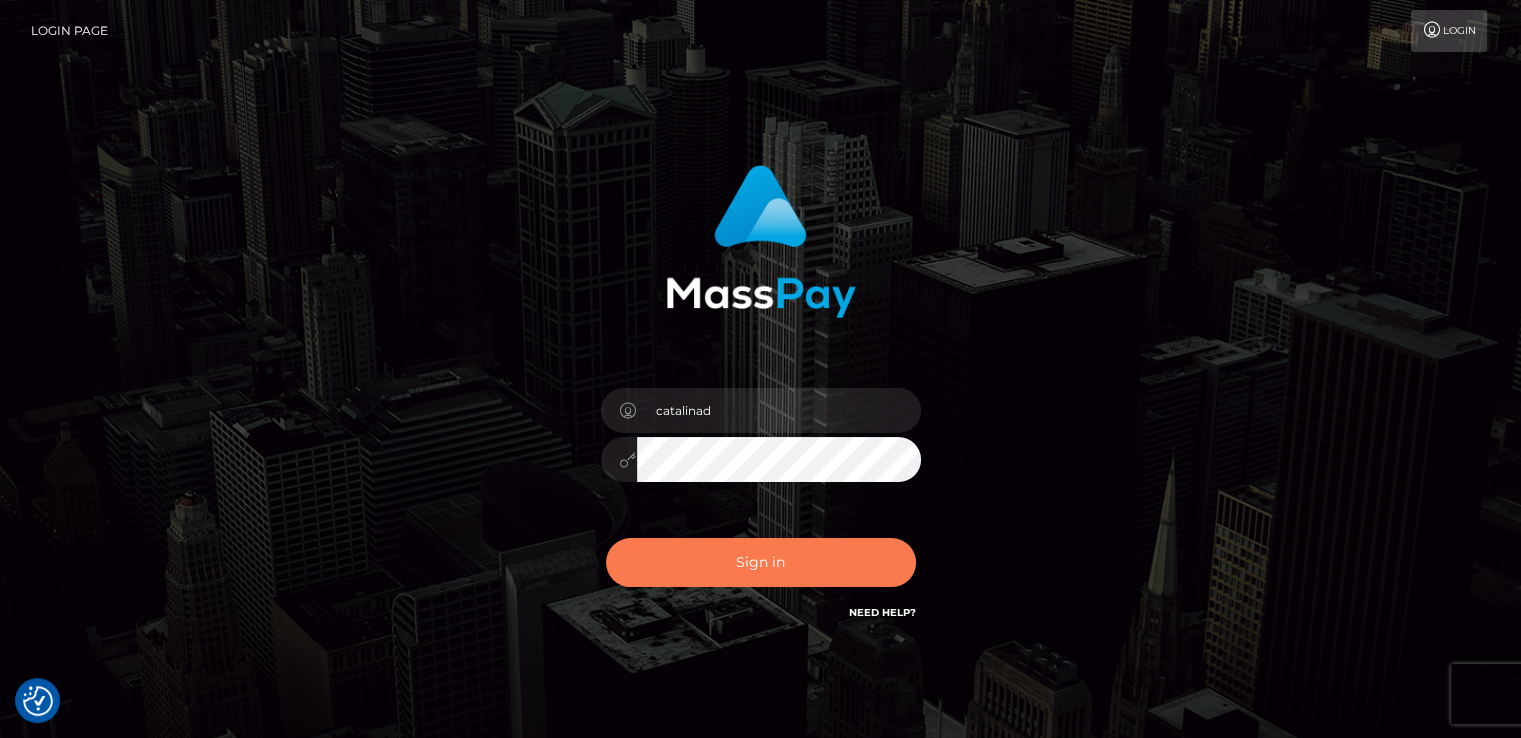 click on "Sign in" at bounding box center (761, 562) 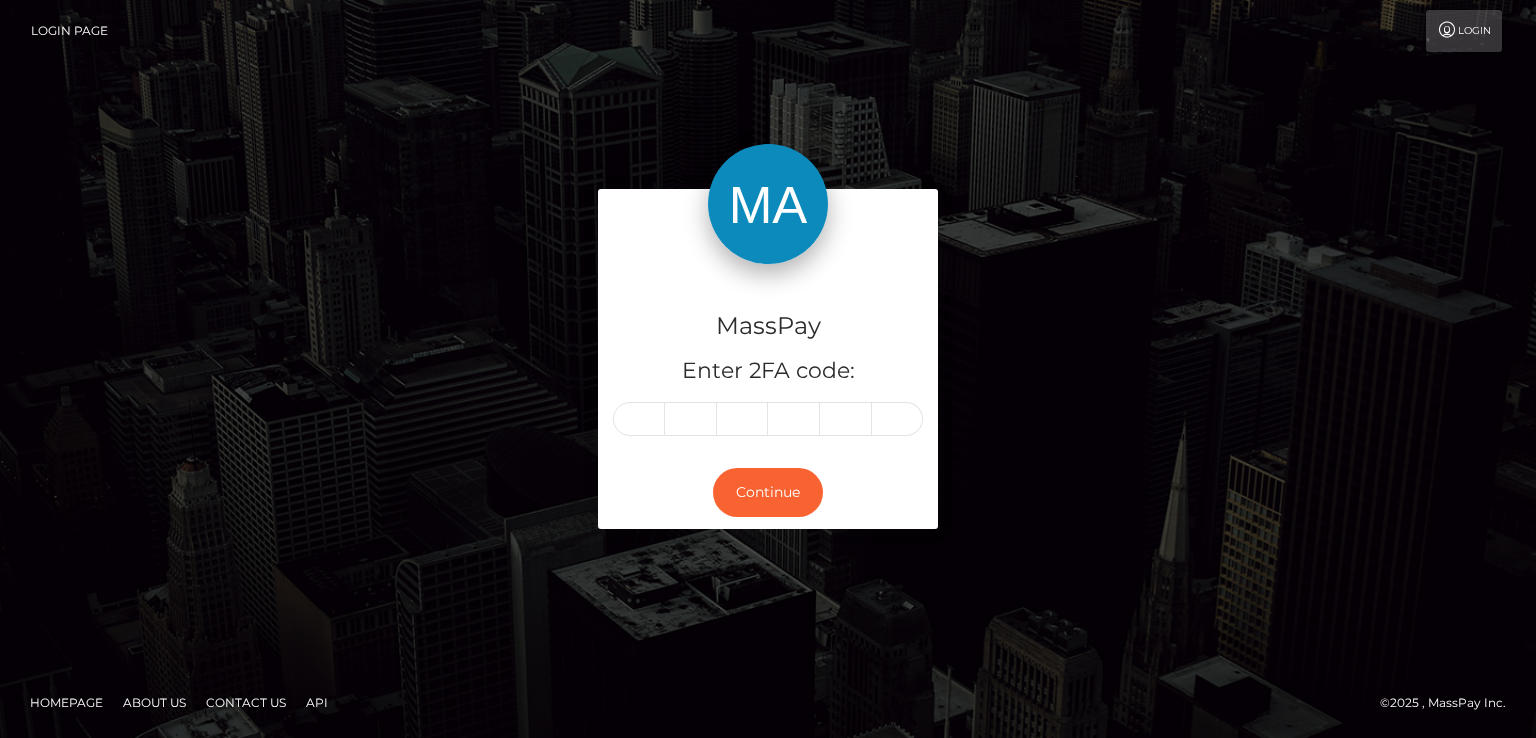 scroll, scrollTop: 0, scrollLeft: 0, axis: both 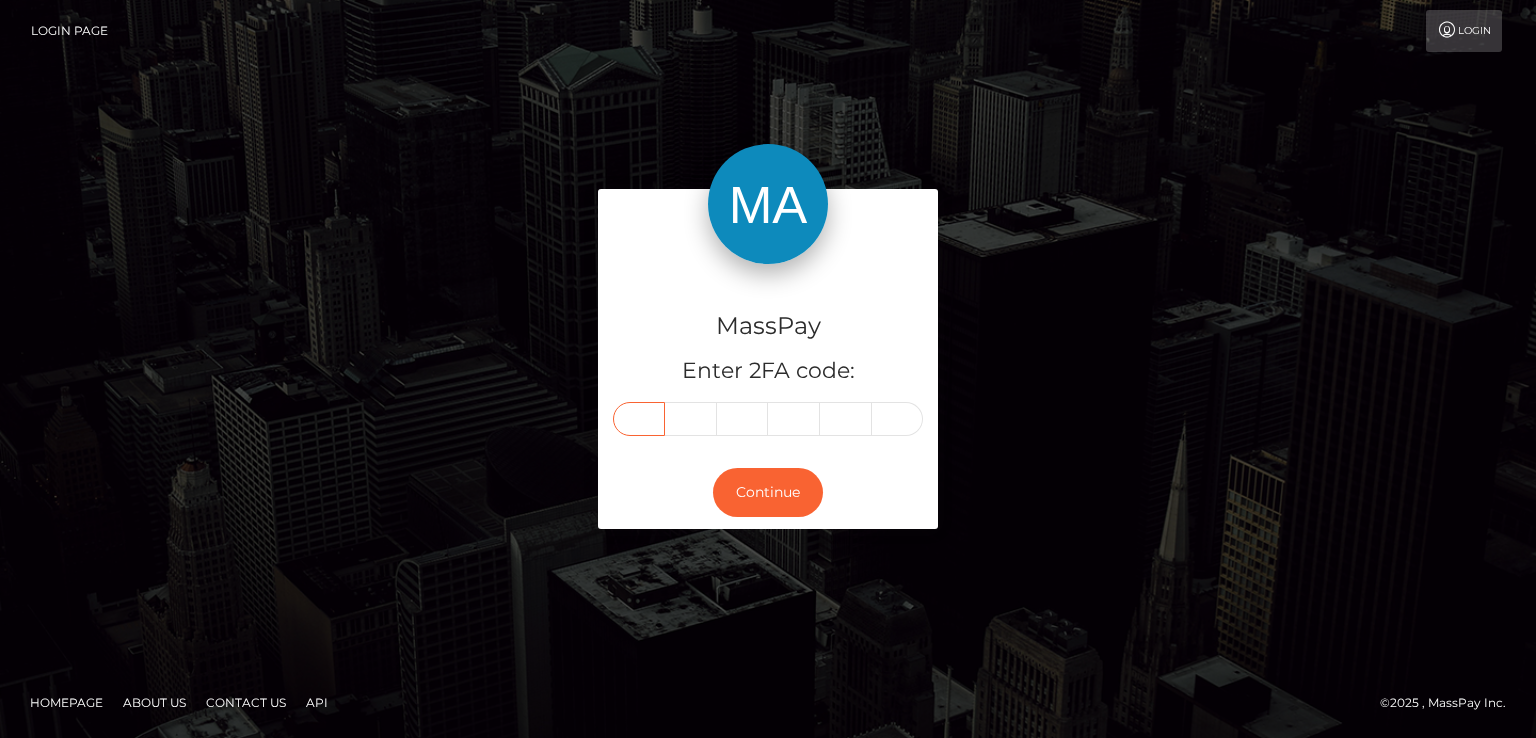 click at bounding box center [639, 419] 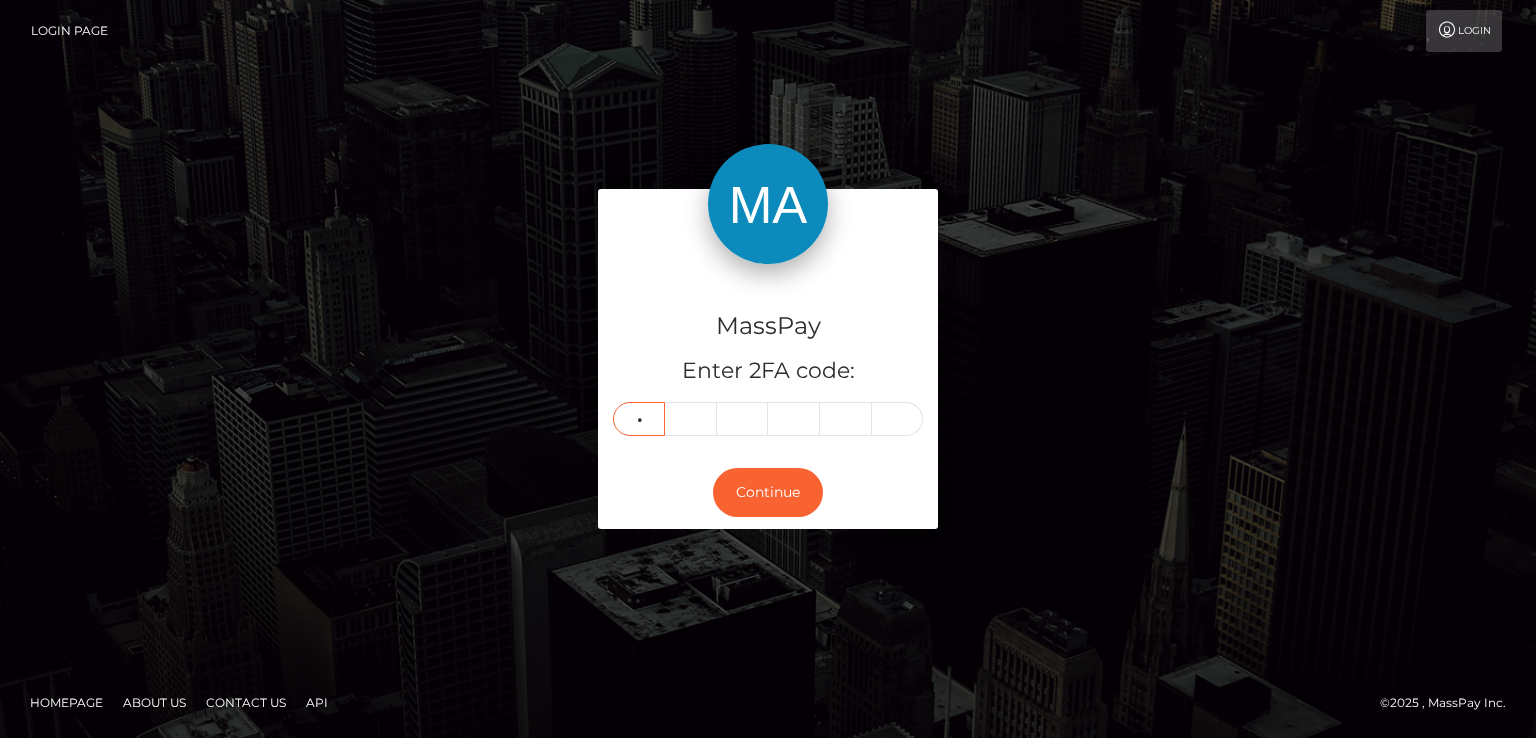 type on "6" 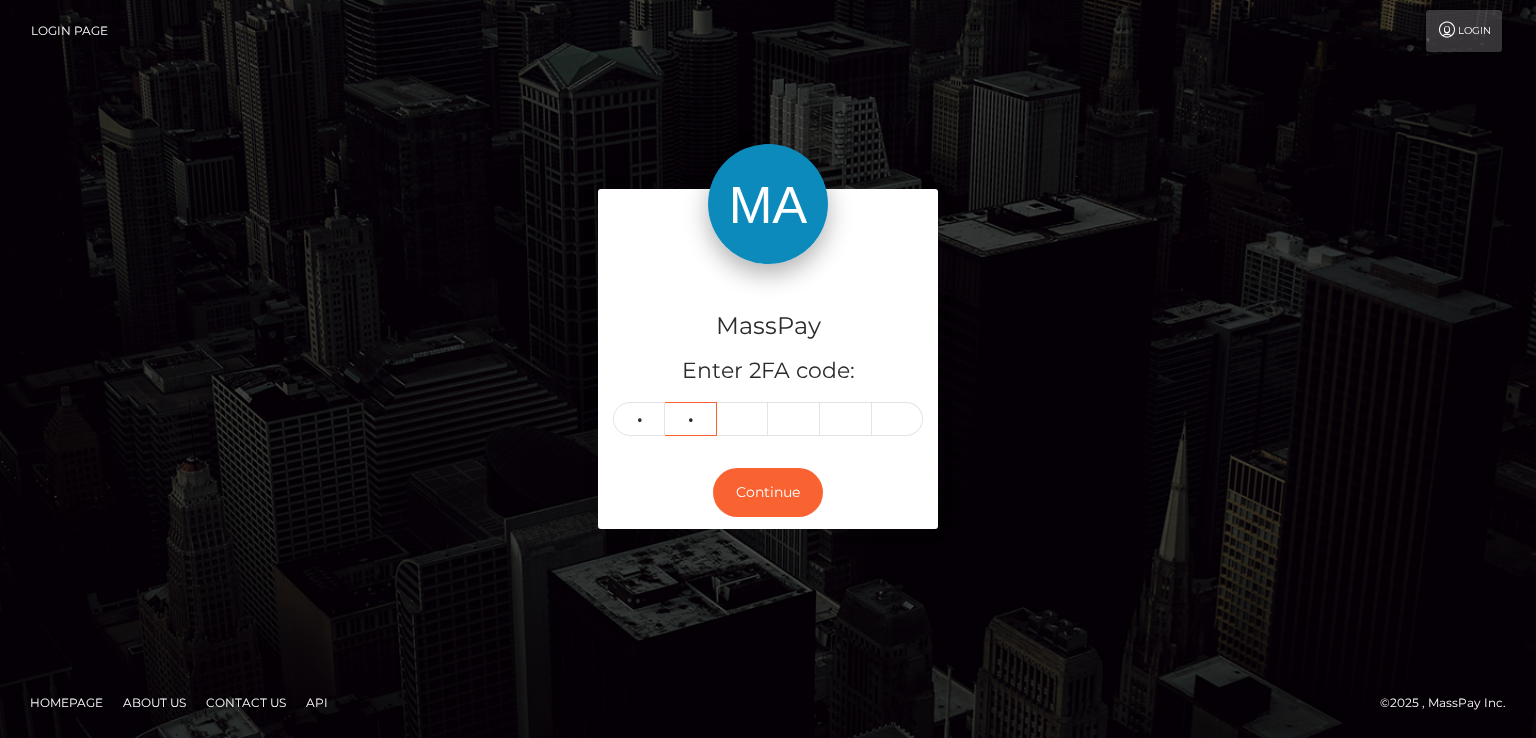 type on "2" 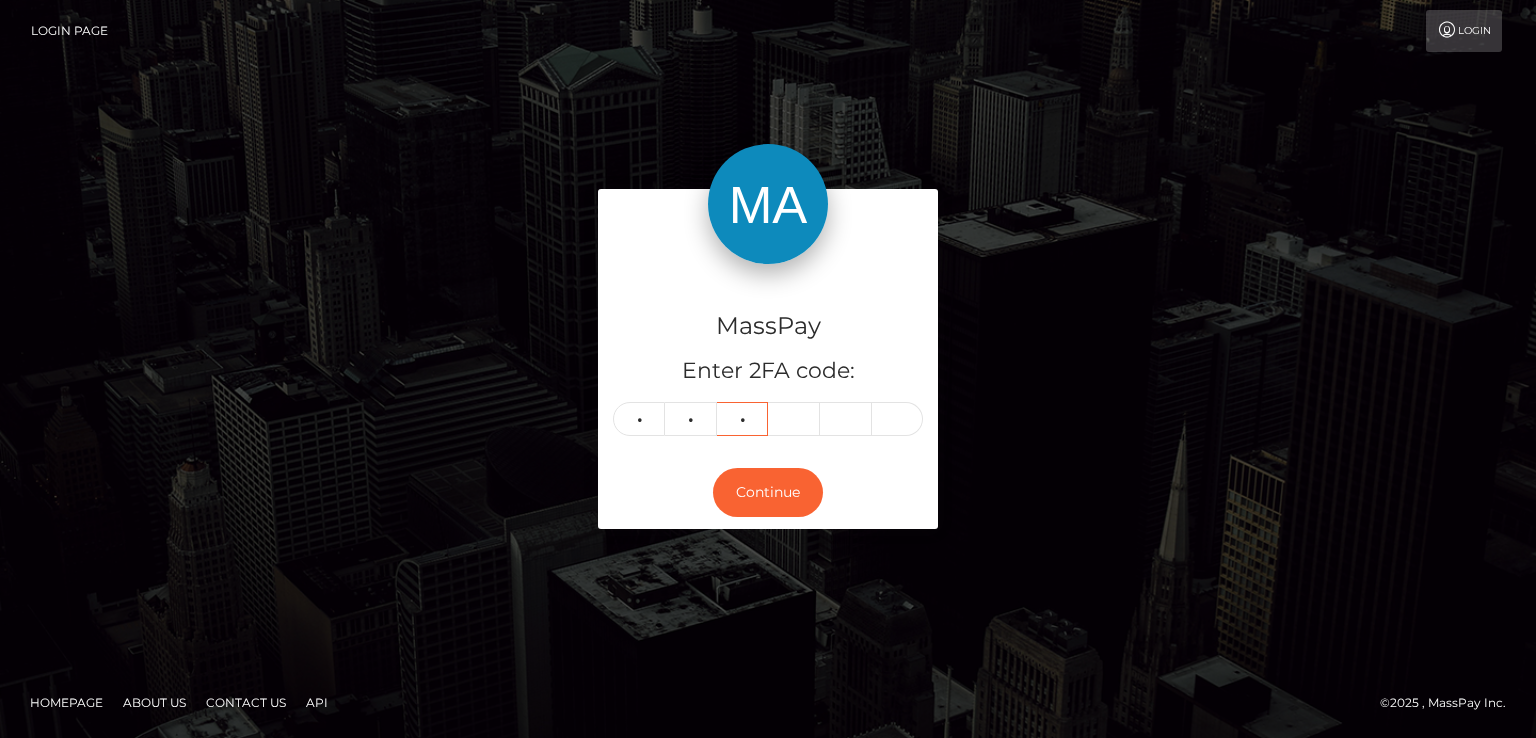 type on "2" 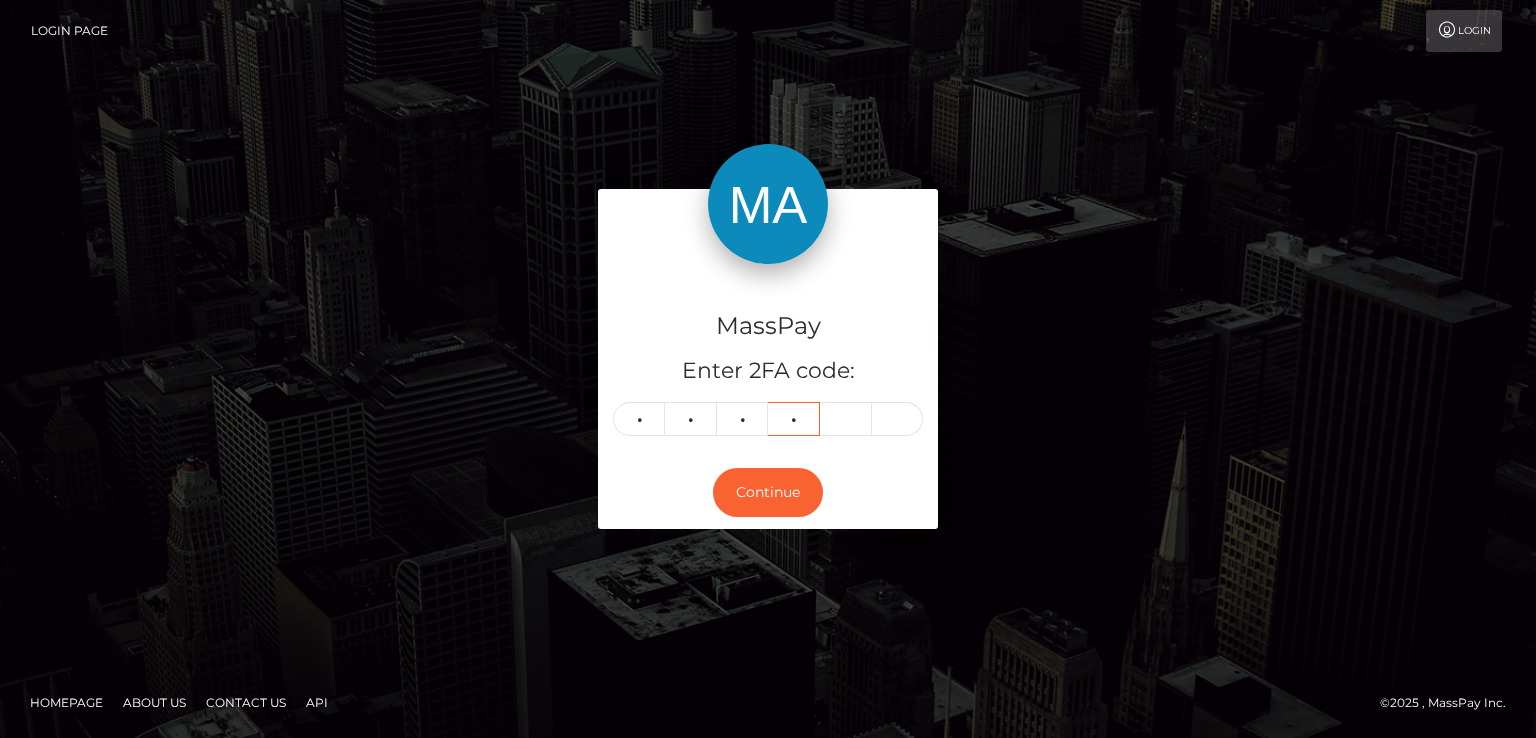 type on "3" 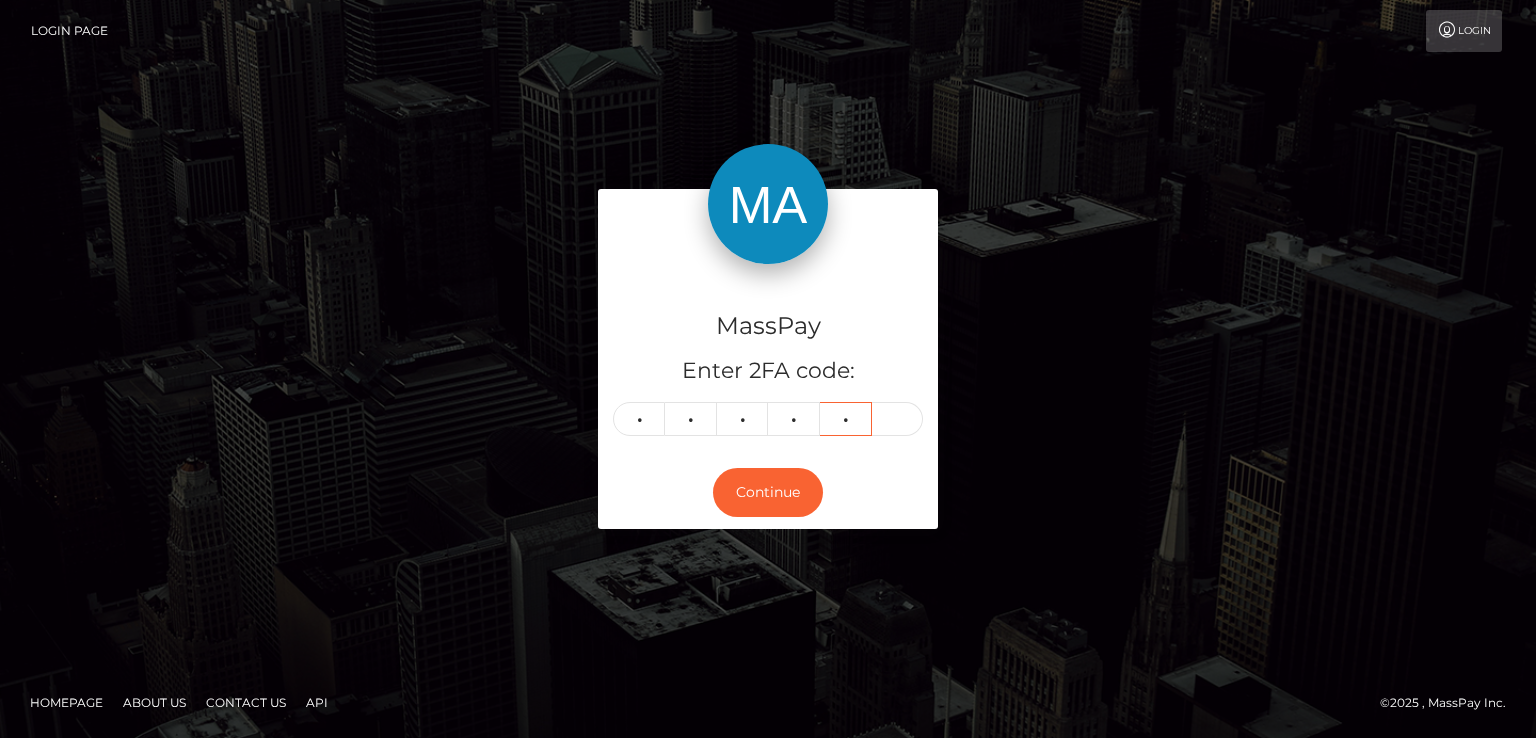 type on "7" 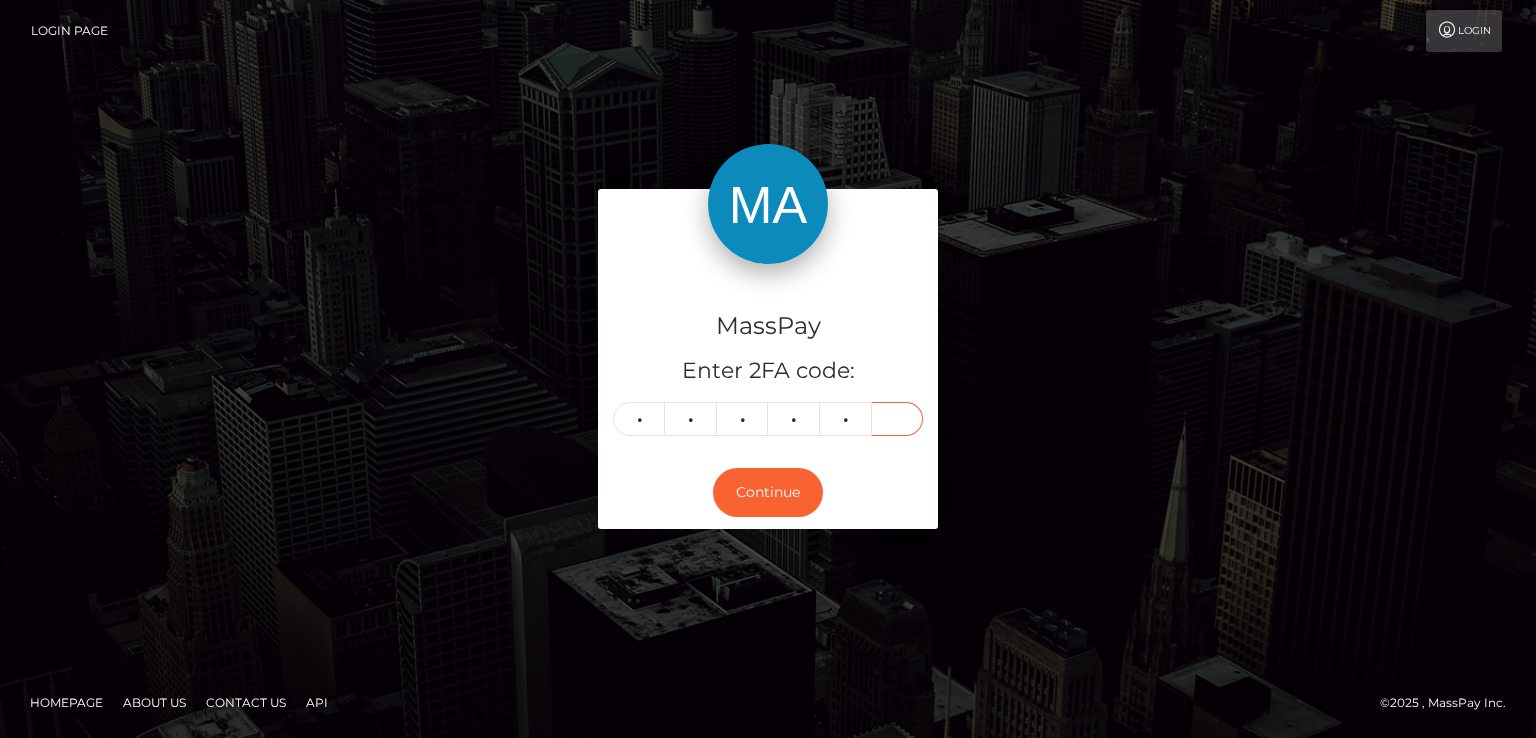 type on "2" 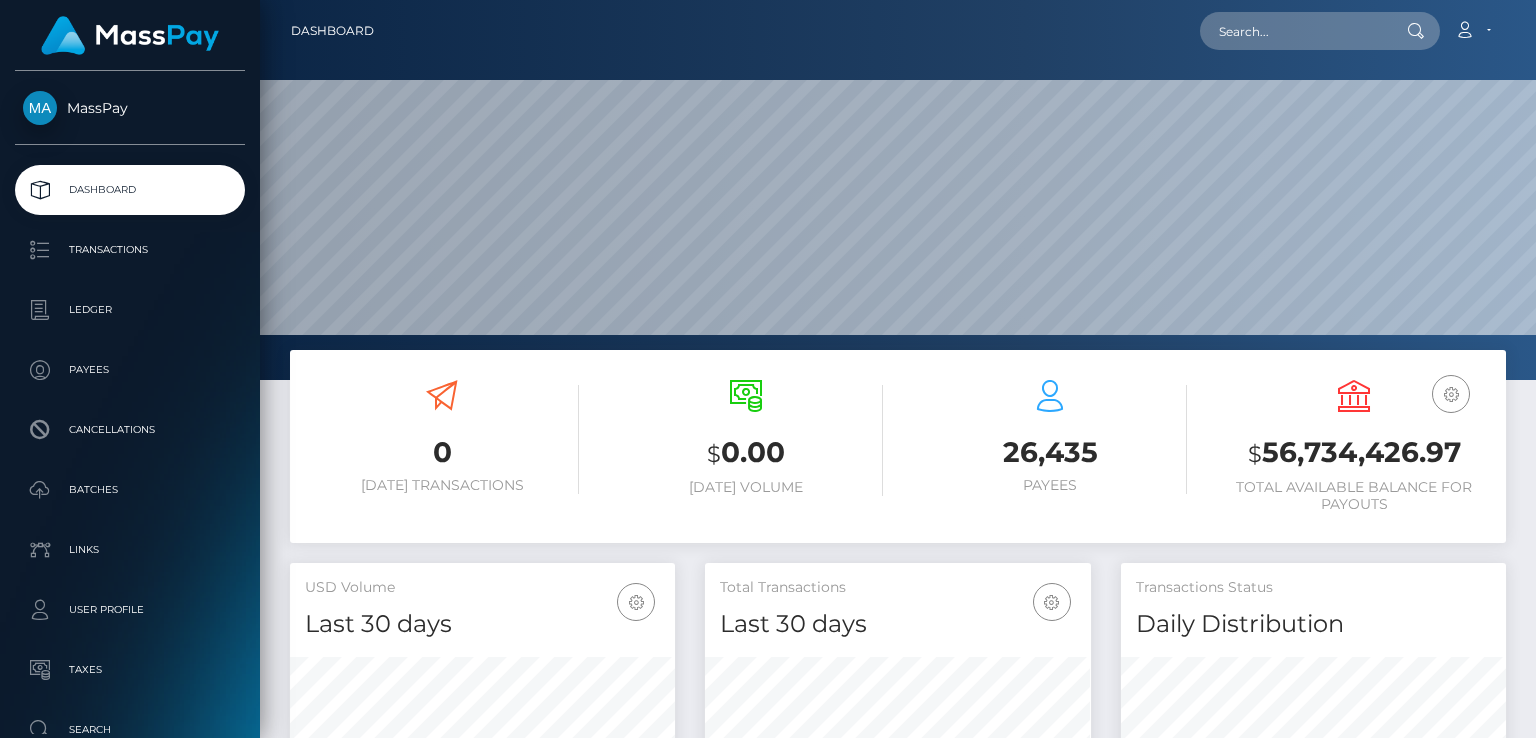 scroll, scrollTop: 0, scrollLeft: 0, axis: both 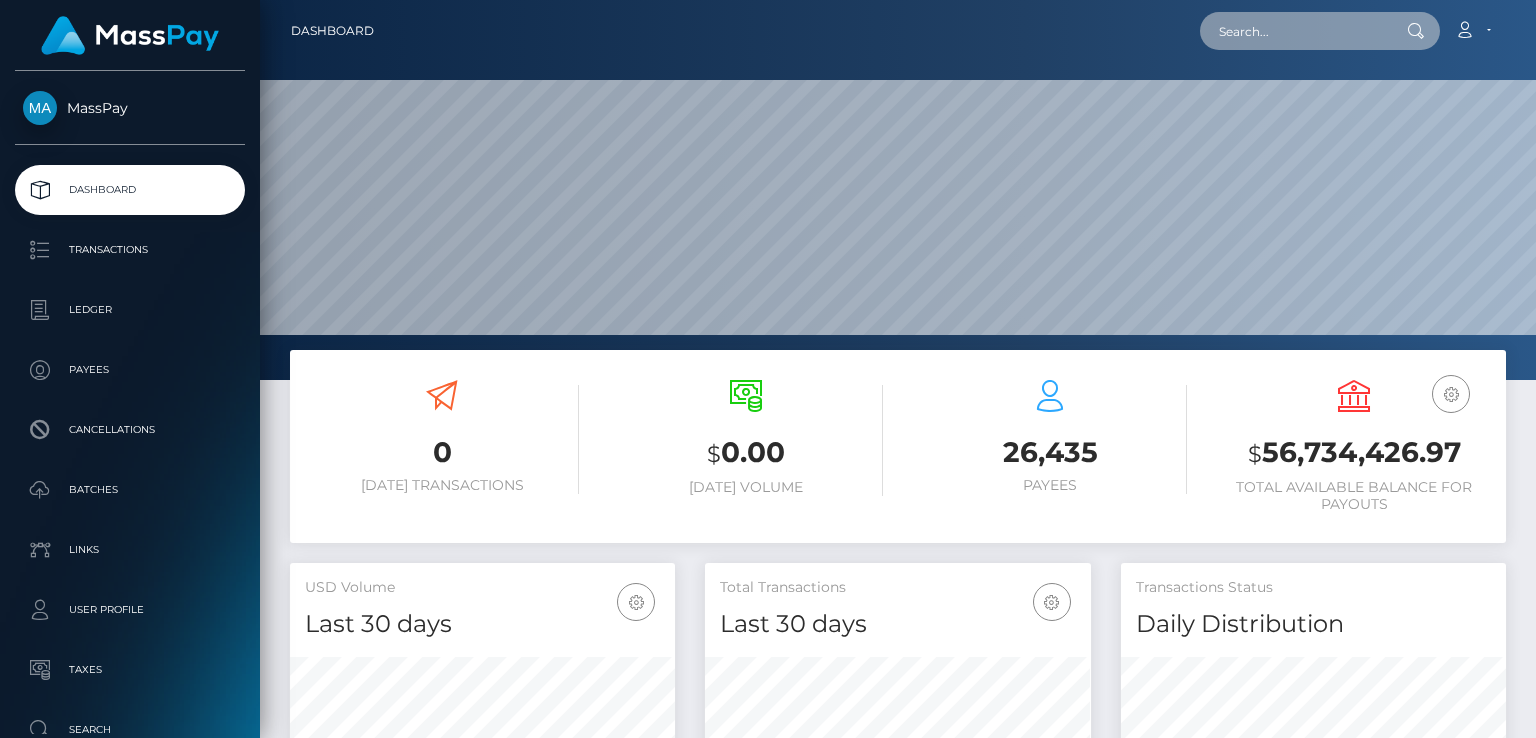 paste on "MSP5dcddfb028d6435" 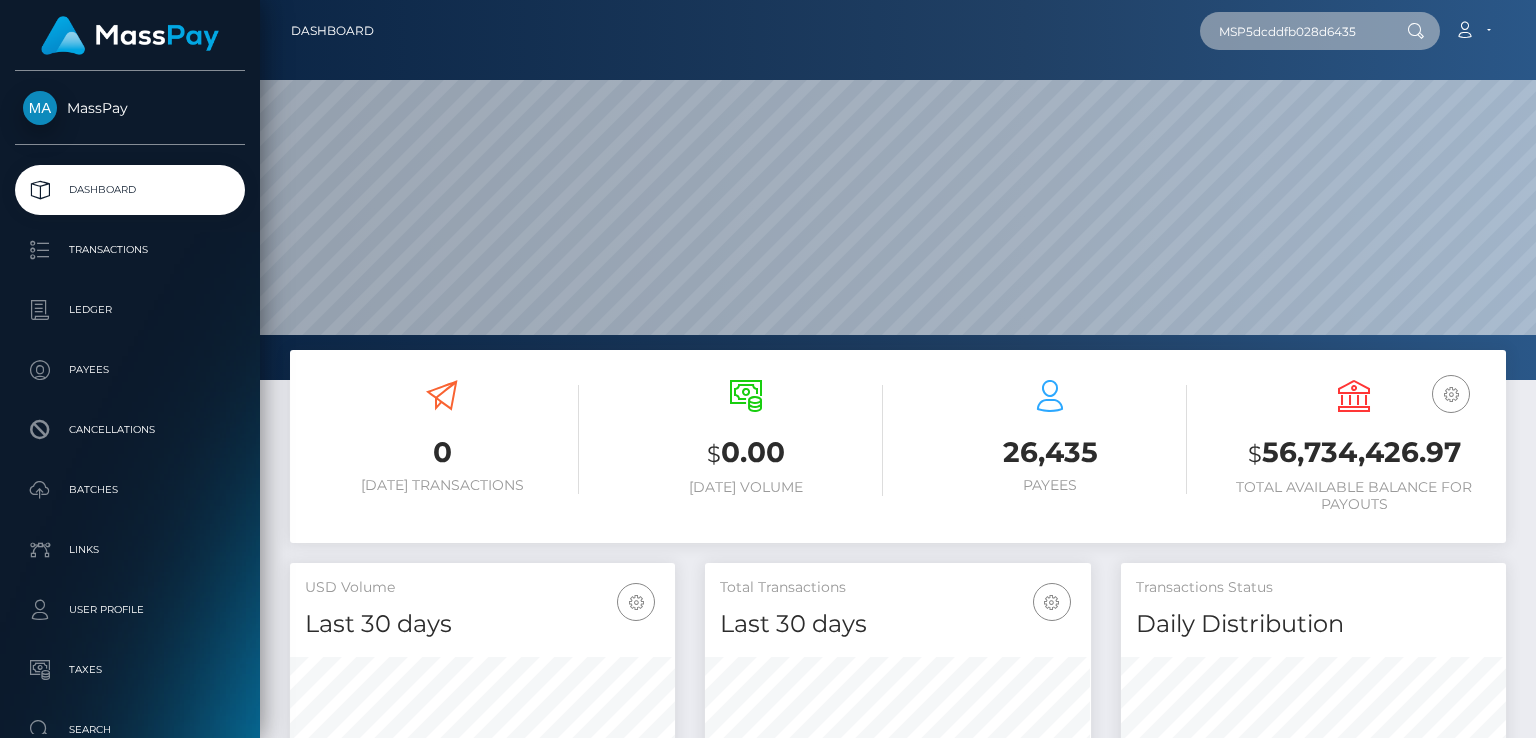 type on "MSP5dcddfb028d6435" 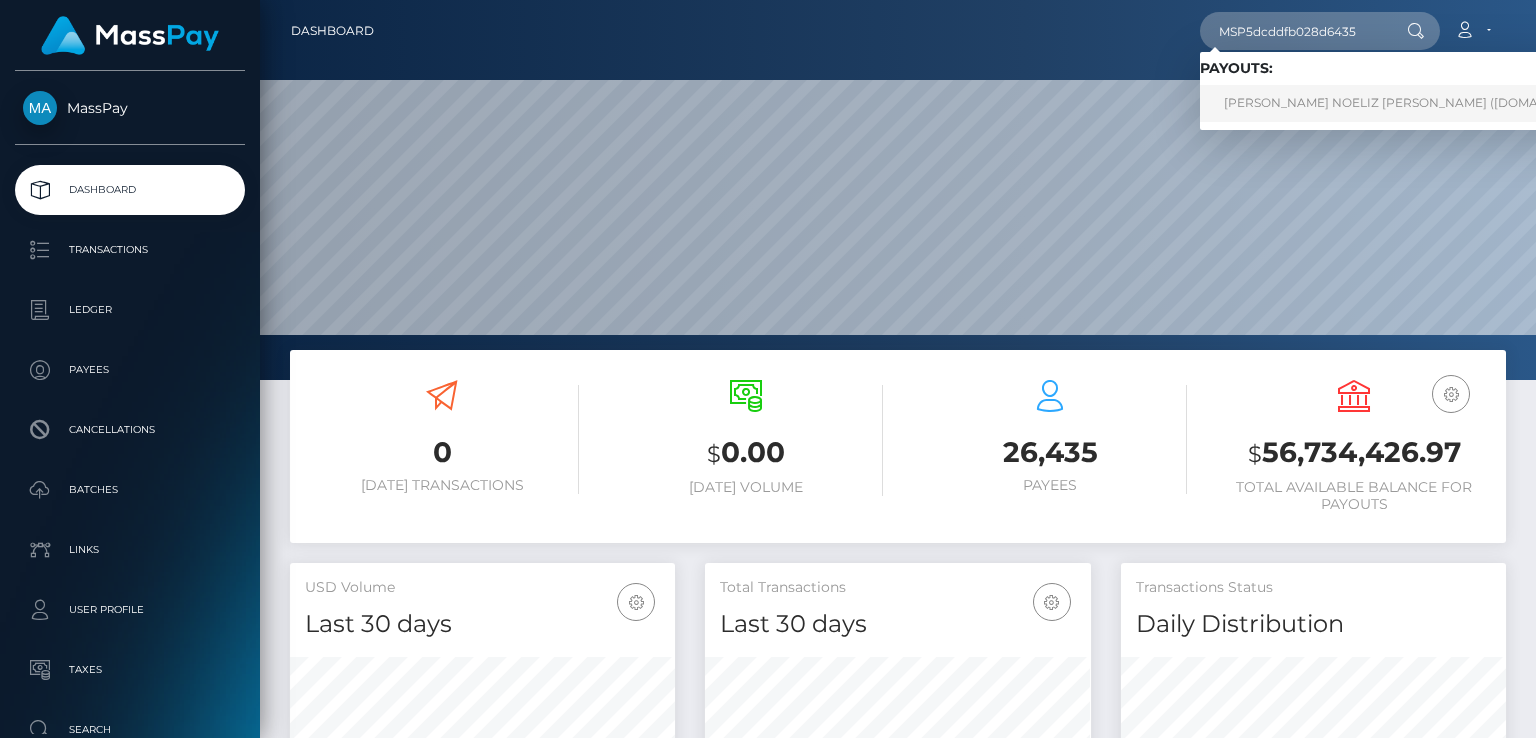 click on "HILLARY NOELIZ RIVERA (Unlockt.me - )" at bounding box center (1419, 103) 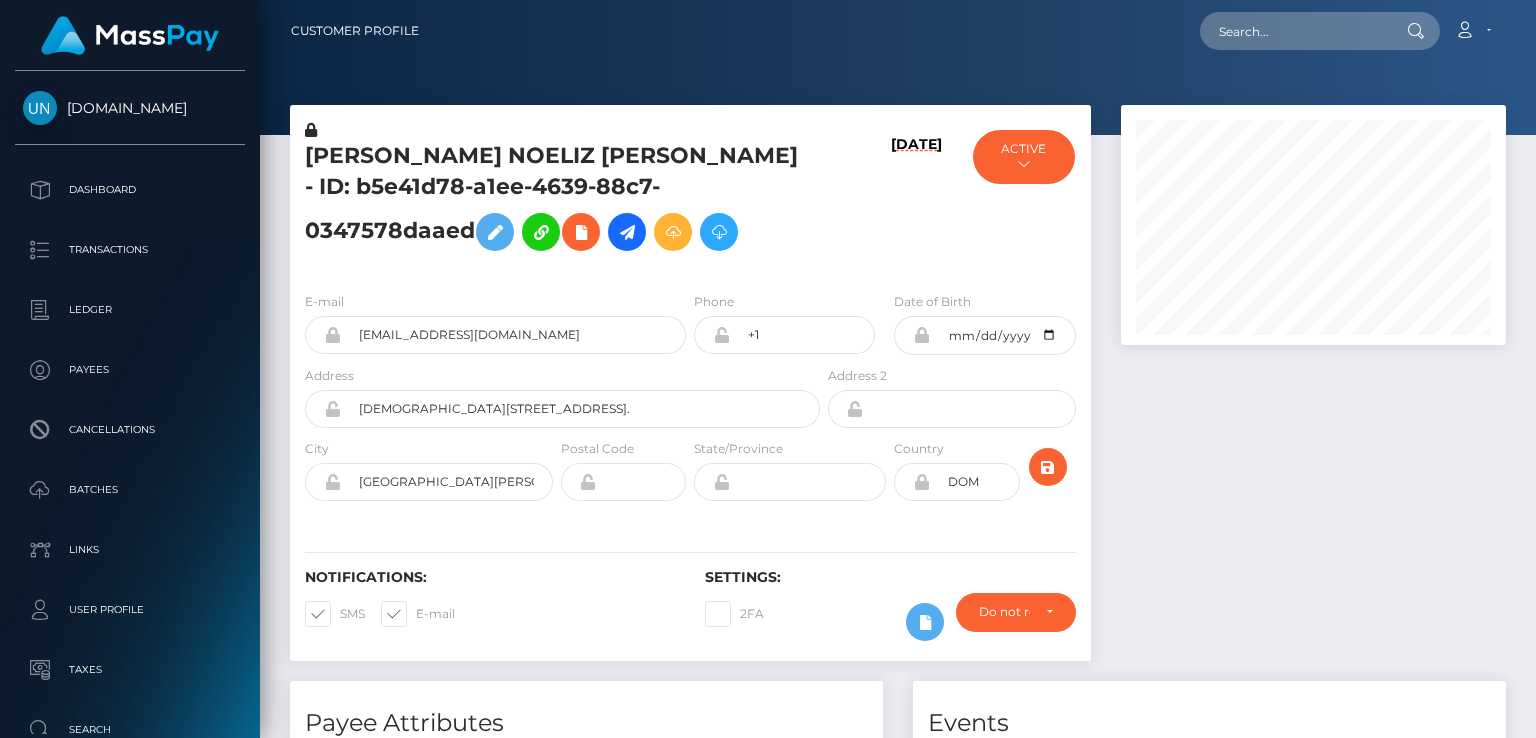 scroll, scrollTop: 0, scrollLeft: 0, axis: both 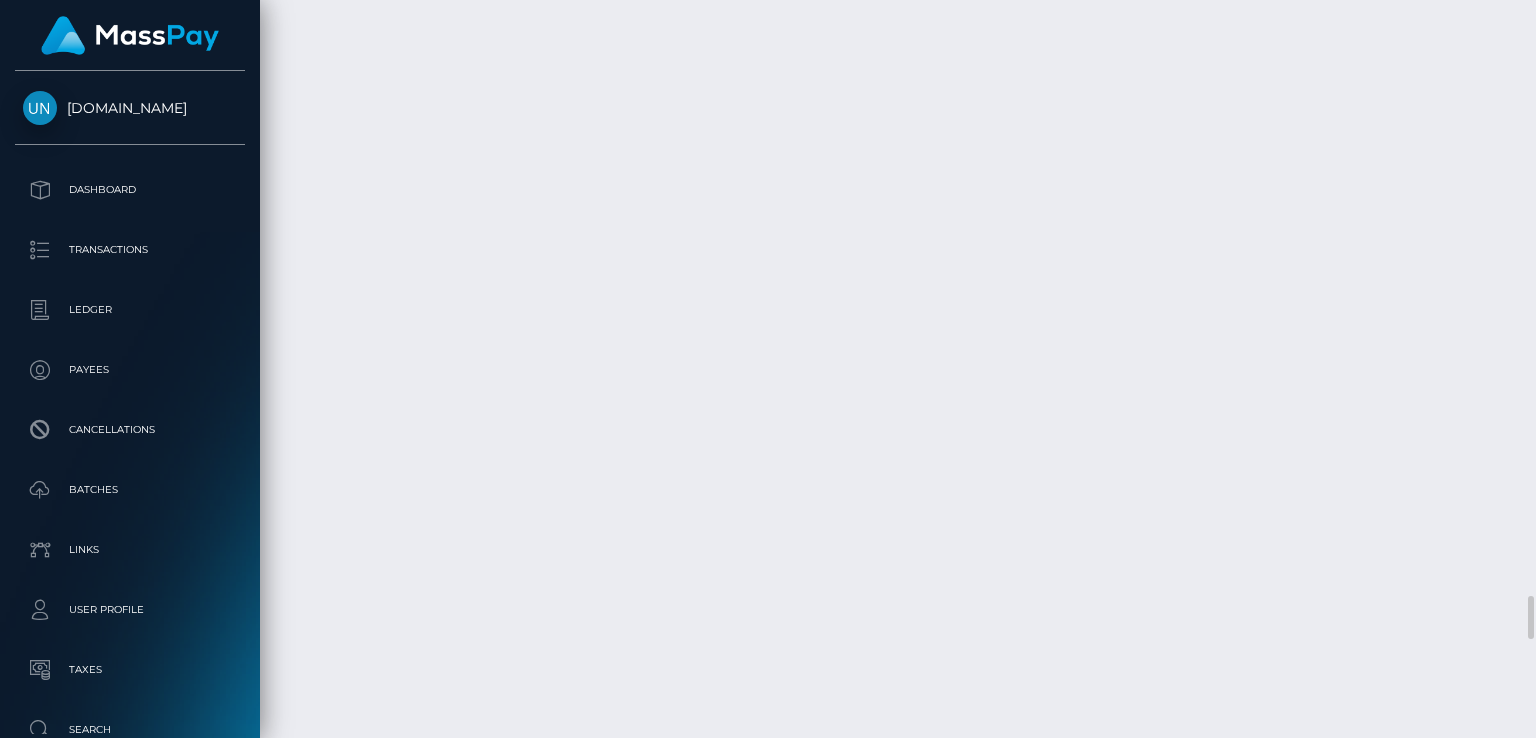 drag, startPoint x: 456, startPoint y: 339, endPoint x: 813, endPoint y: 332, distance: 357.06863 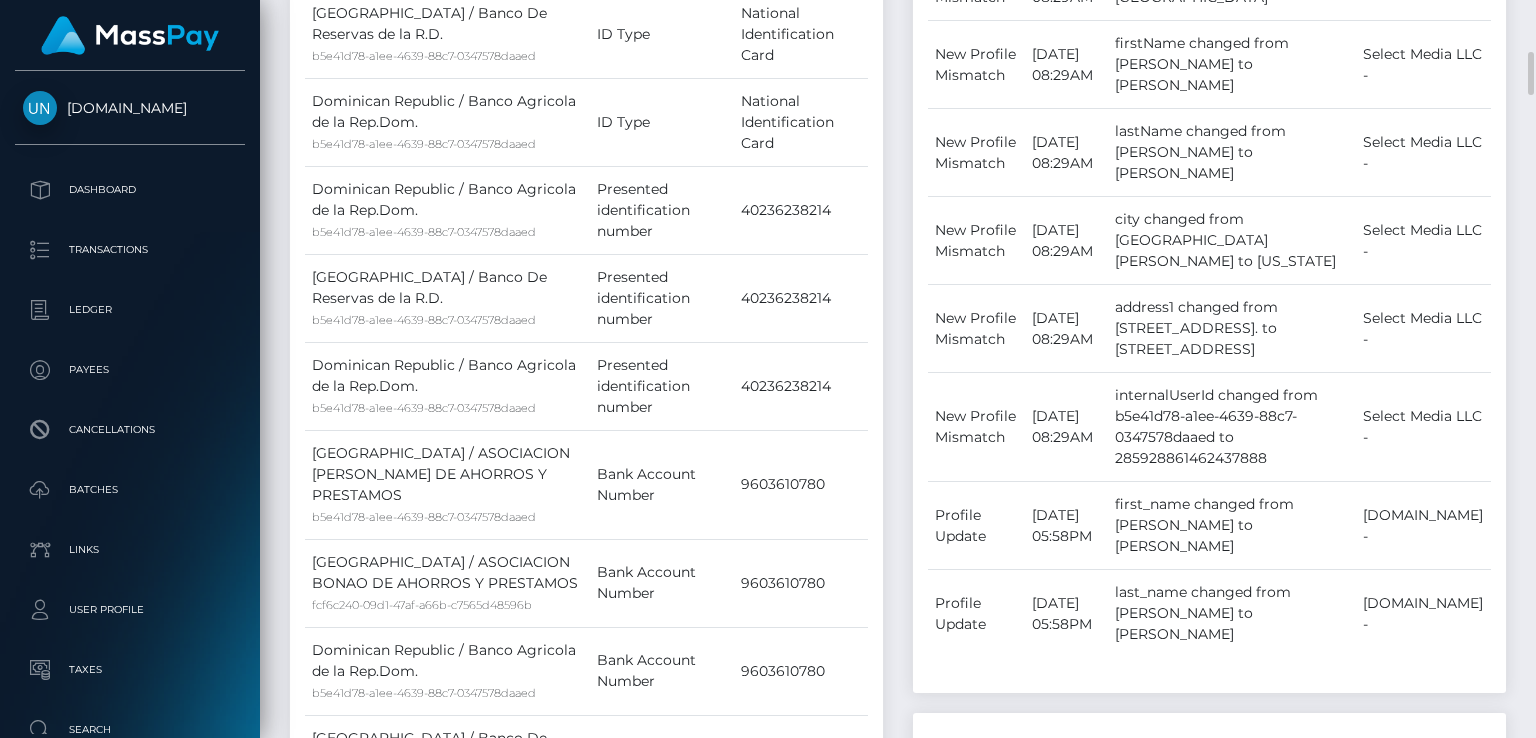 scroll, scrollTop: 0, scrollLeft: 0, axis: both 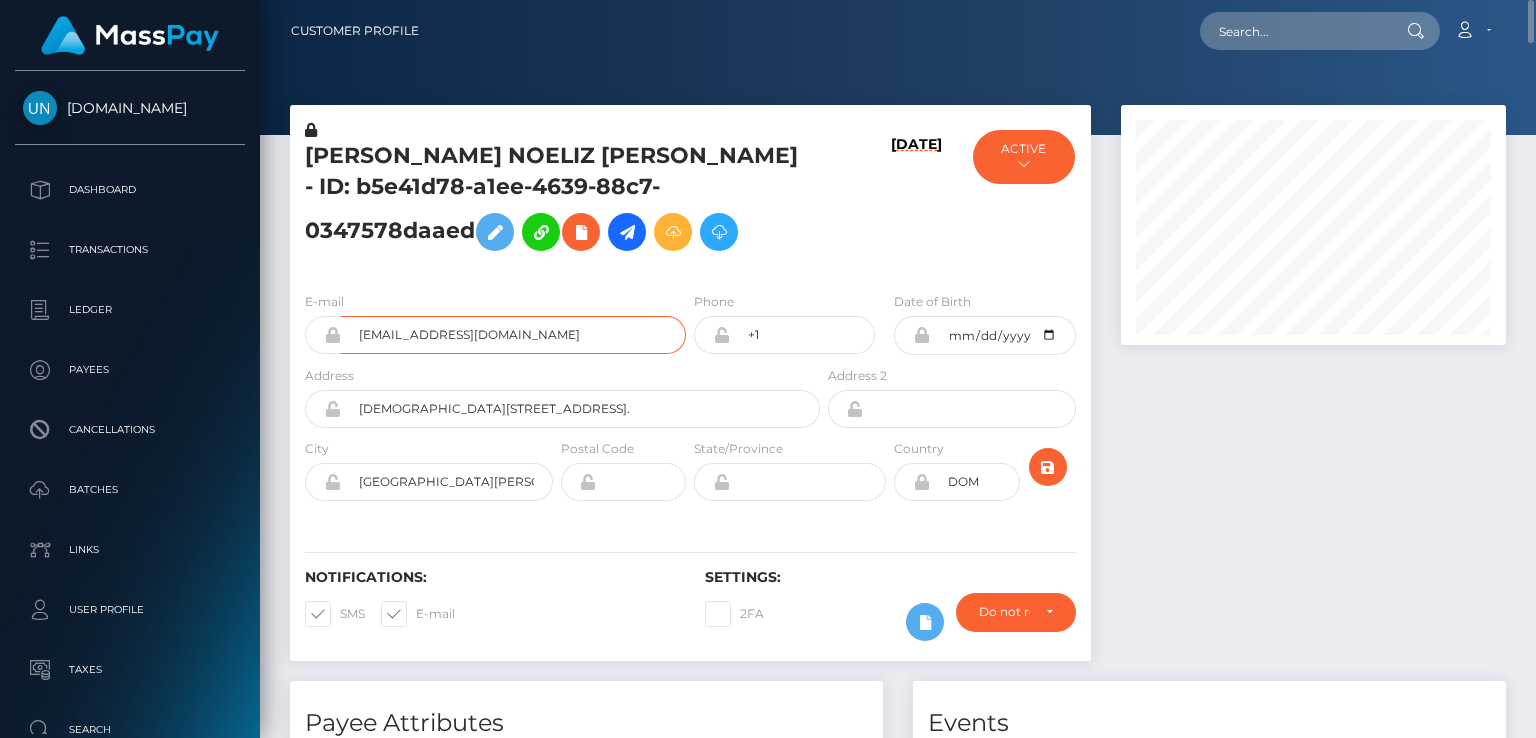 click on "hillarynoeliz@gmail.com" at bounding box center (513, 335) 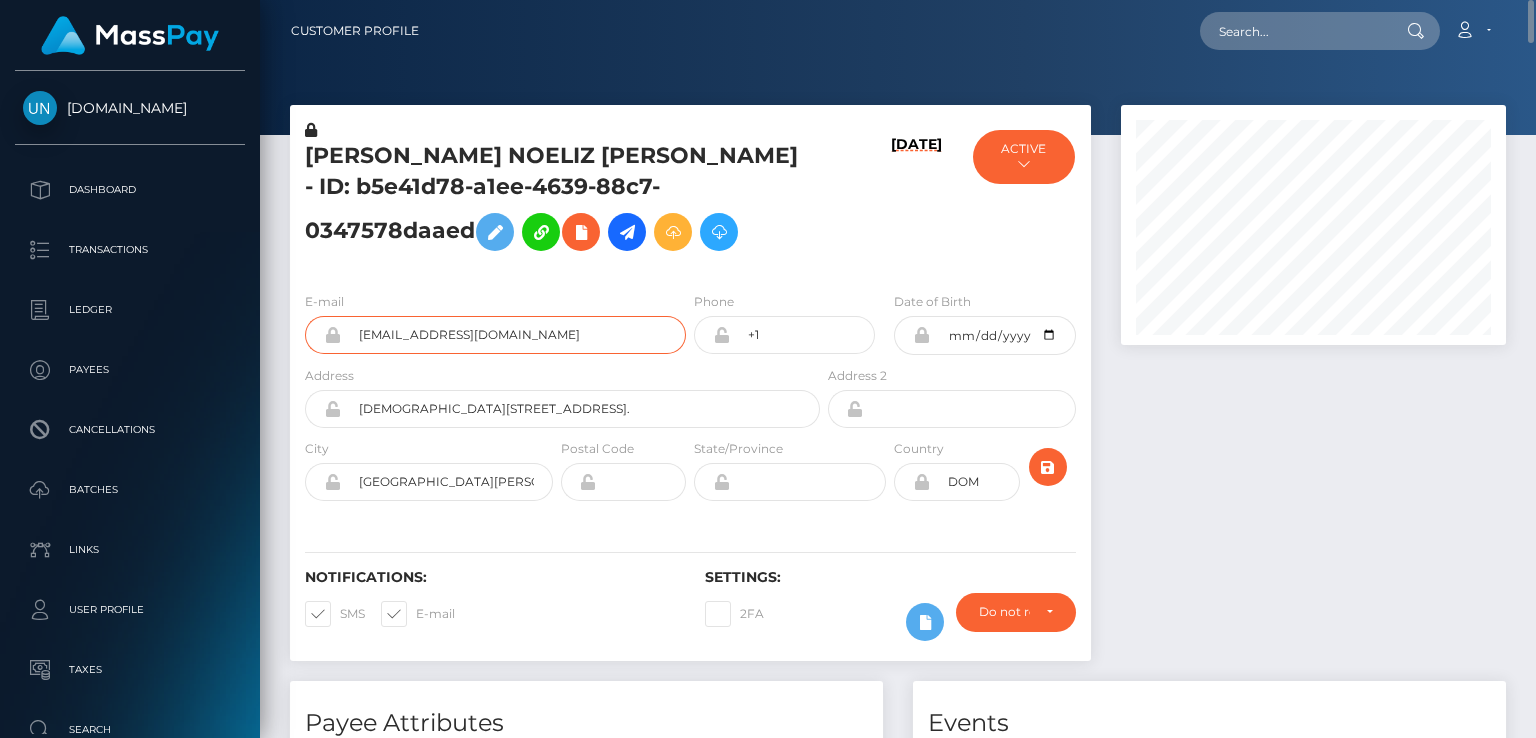 click on "hillarynoeliz@gmail.com" at bounding box center [513, 335] 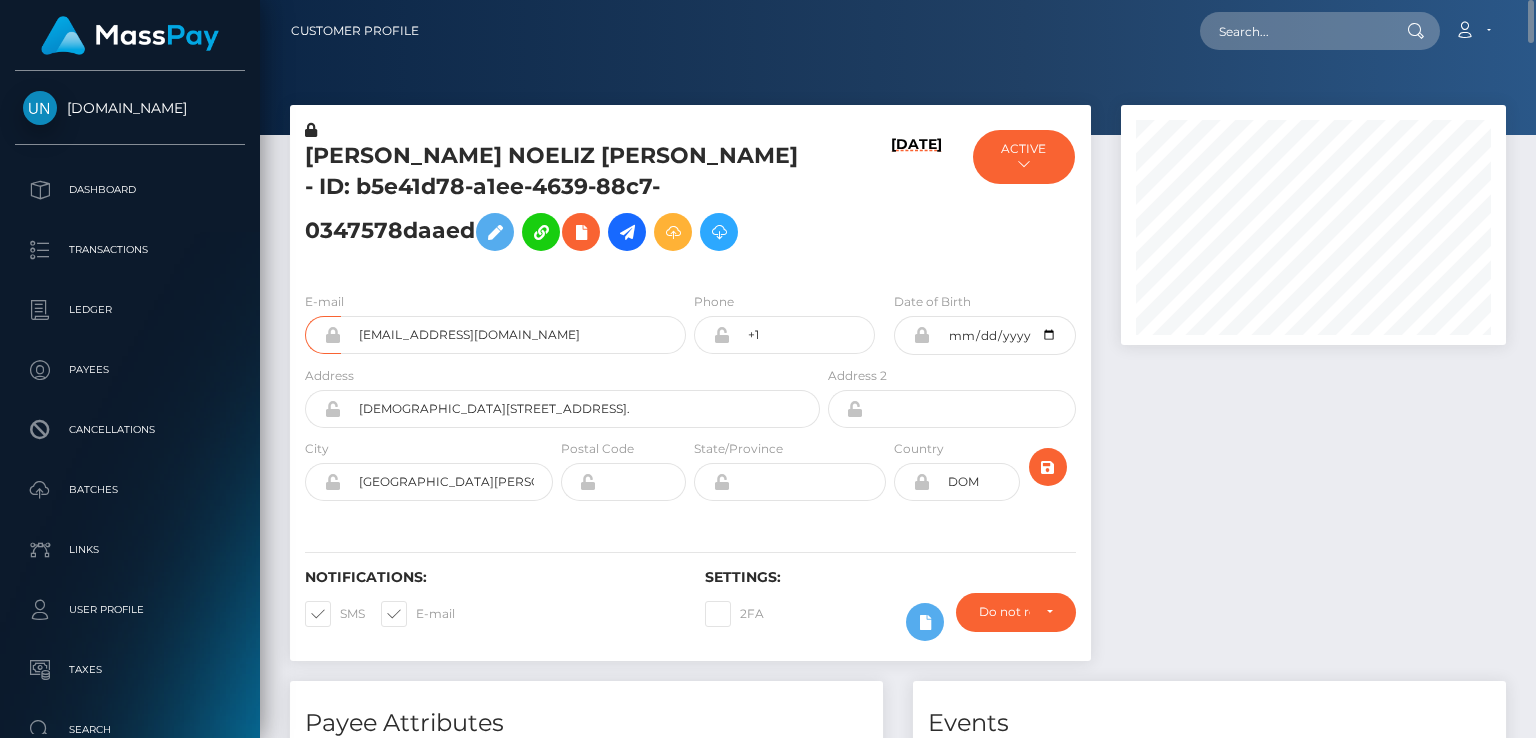 click on "HILLARY NOELIZ RIVERA
- ID: b5e41d78-a1ee-4639-88c7-0347578daaed" at bounding box center [557, 201] 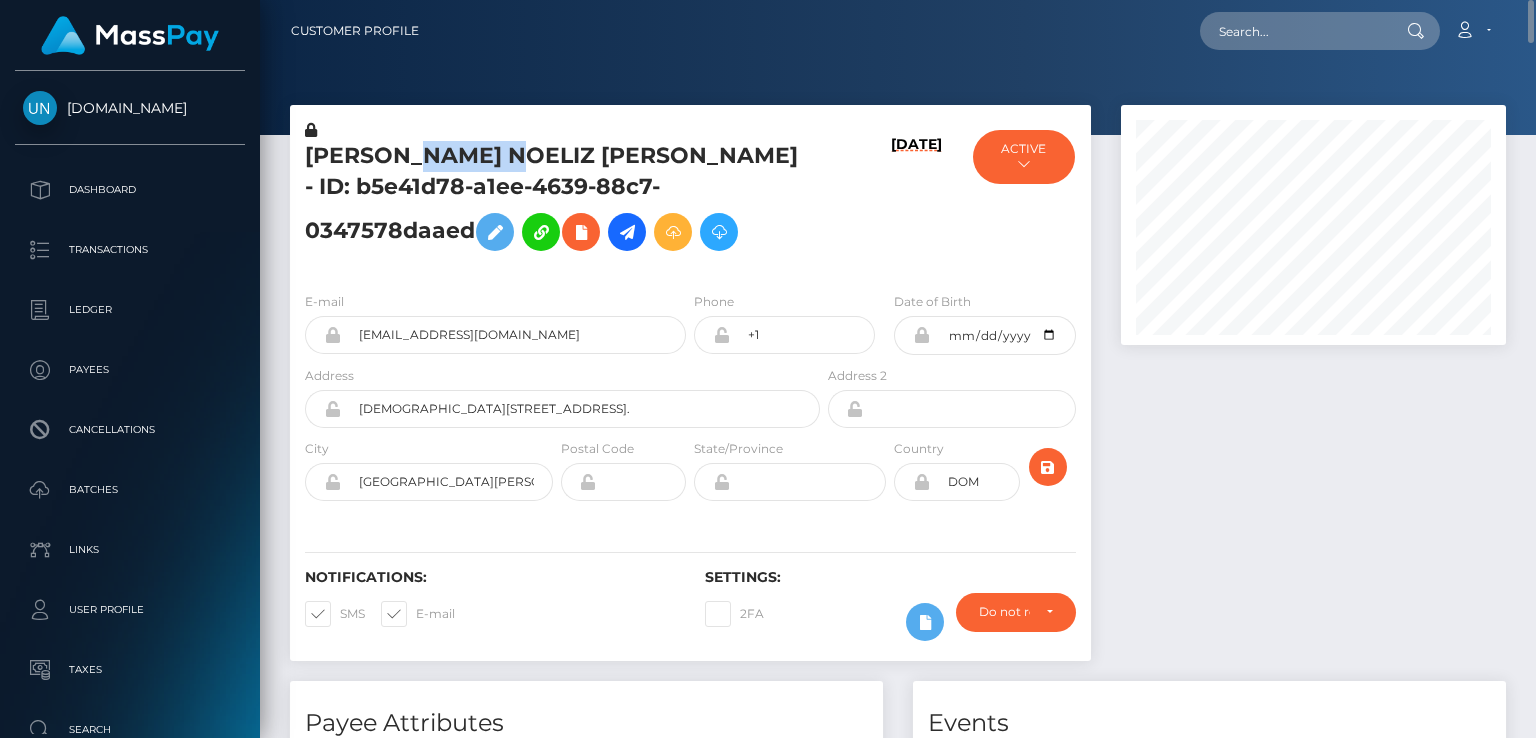click on "HILLARY NOELIZ RIVERA
- ID: b5e41d78-a1ee-4639-88c7-0347578daaed" at bounding box center (557, 201) 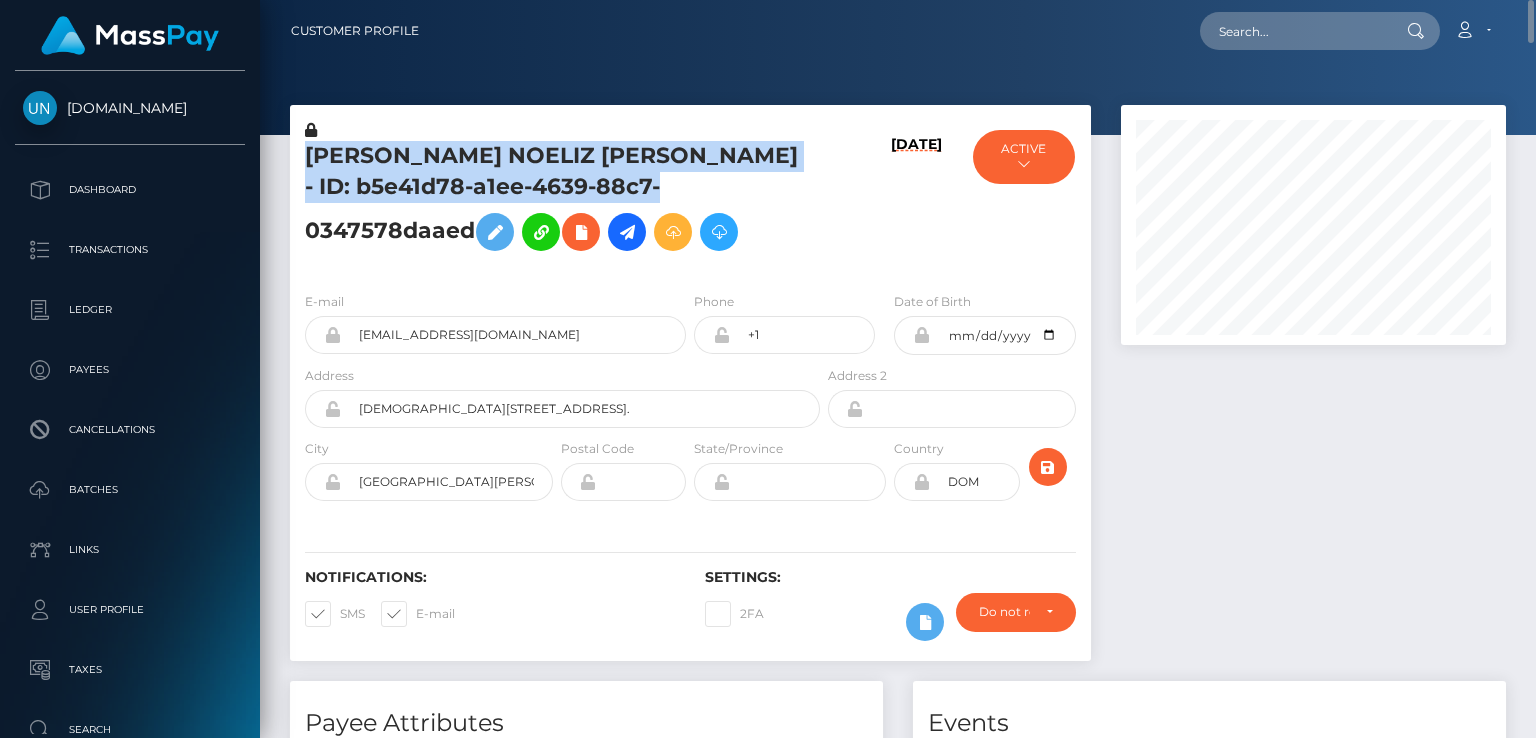 click on "HILLARY NOELIZ RIVERA
- ID: b5e41d78-a1ee-4639-88c7-0347578daaed" at bounding box center (557, 201) 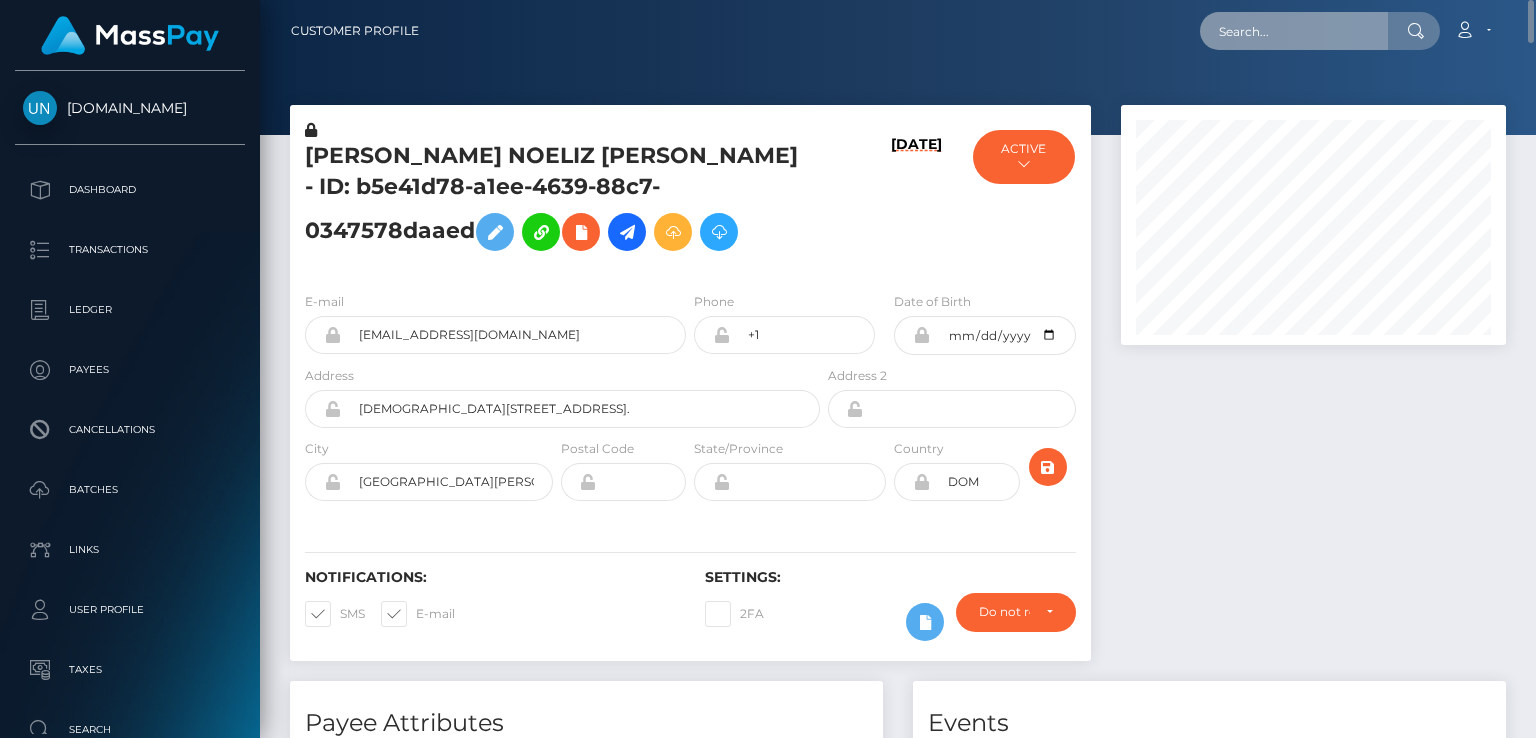 click at bounding box center [1294, 31] 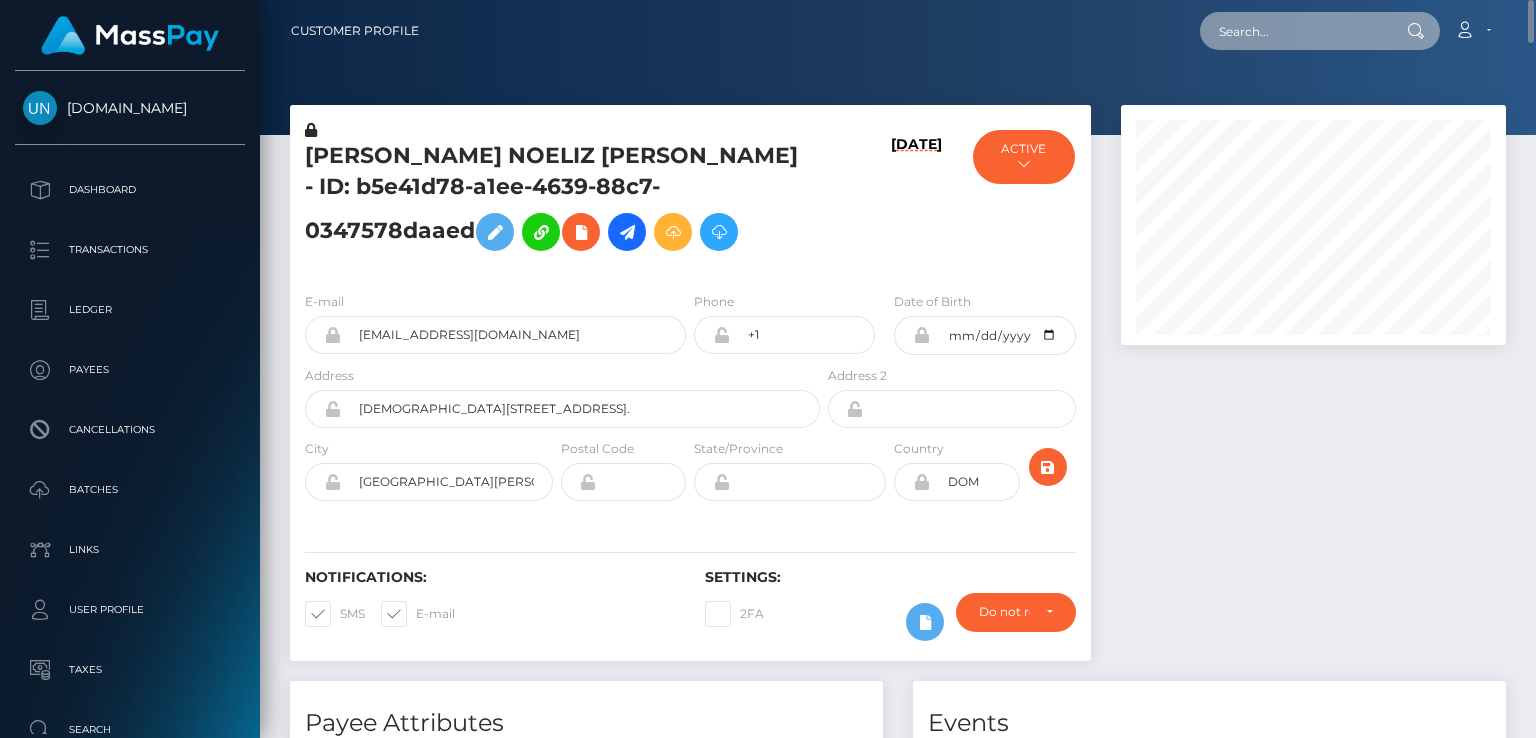 paste on "MSPae97d756c63aacc" 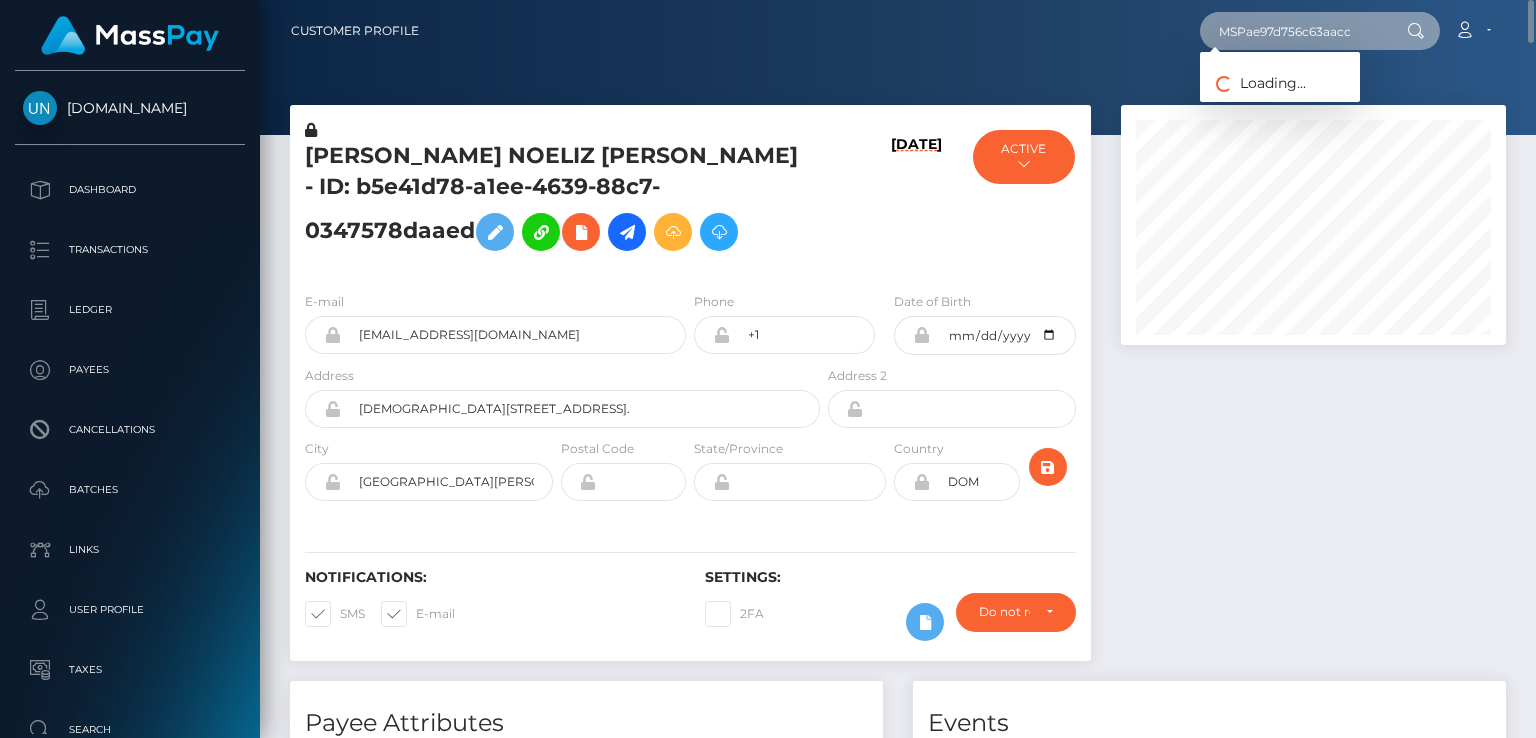 type on "MSPae97d756c63aacc" 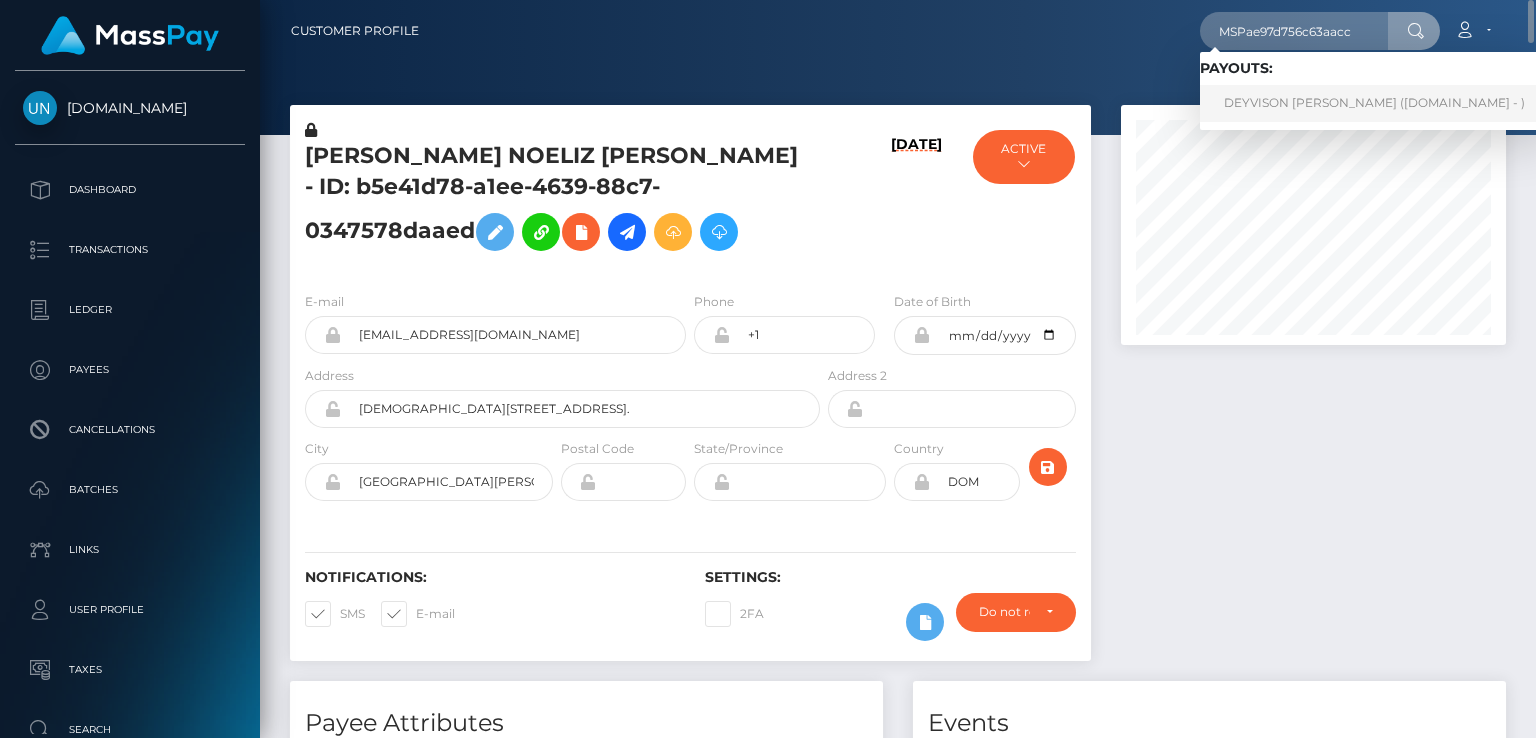 click on "DEYVISON  MARTE TEJADA (Unlockt.me - )" at bounding box center [1374, 103] 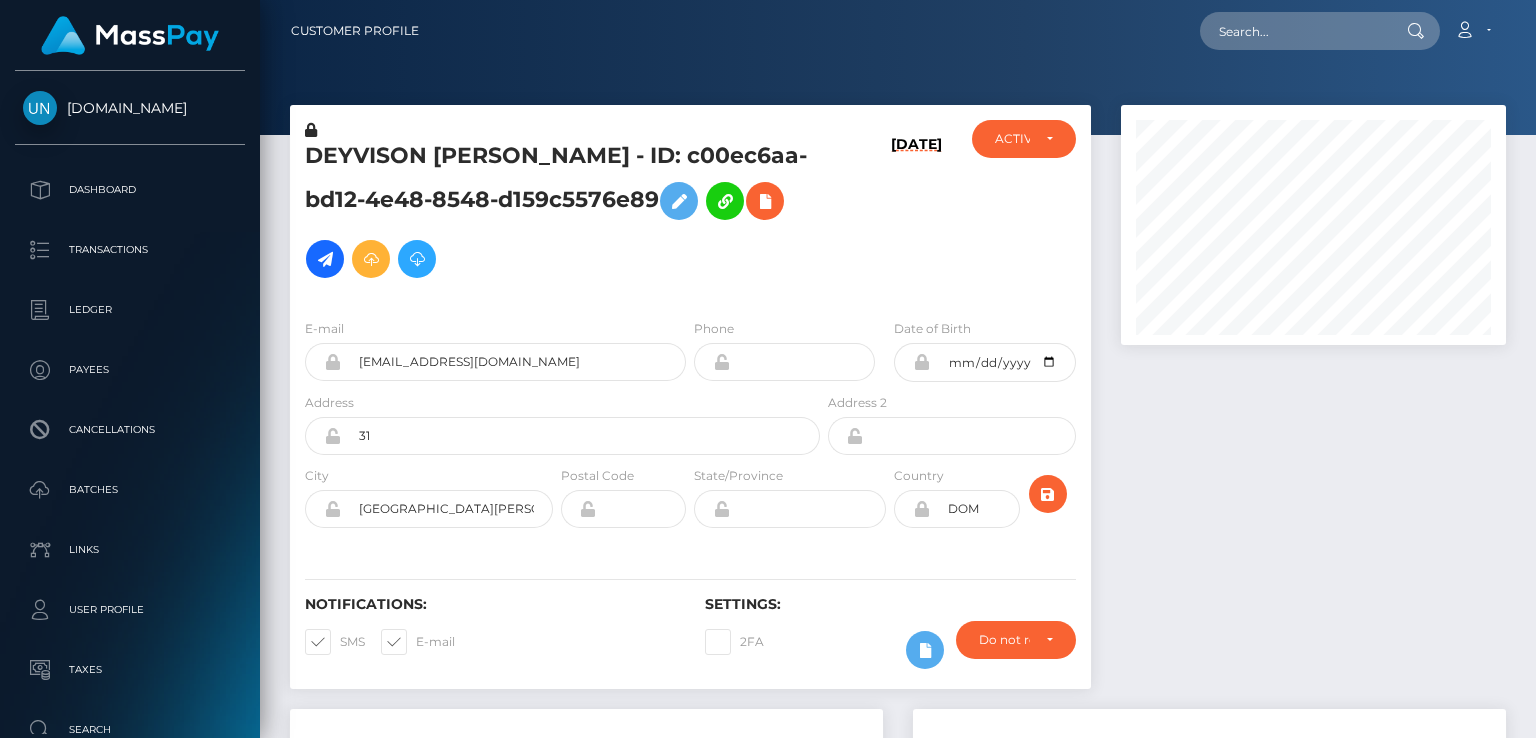 scroll, scrollTop: 0, scrollLeft: 0, axis: both 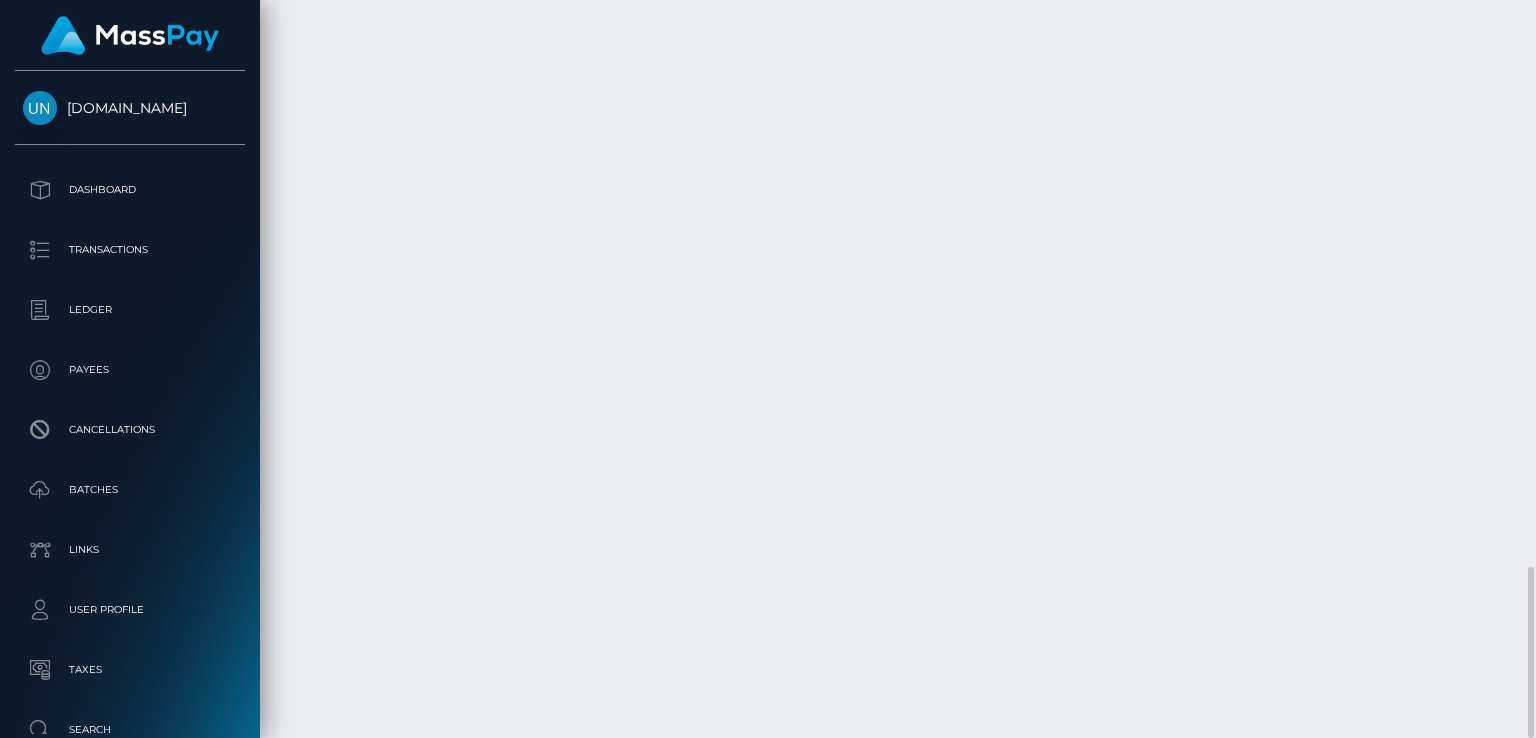 drag, startPoint x: 435, startPoint y: 533, endPoint x: 799, endPoint y: 532, distance: 364.00137 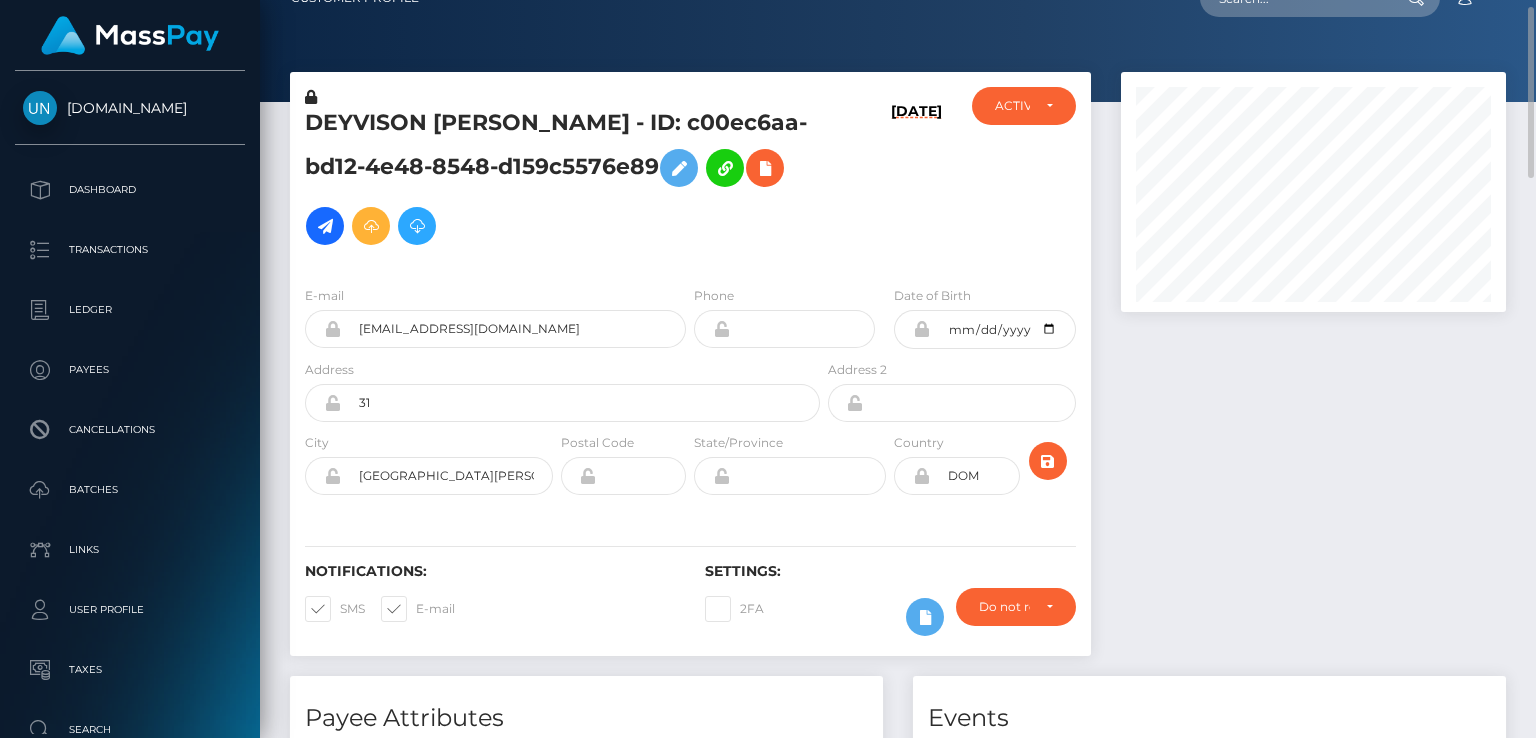 scroll, scrollTop: 0, scrollLeft: 0, axis: both 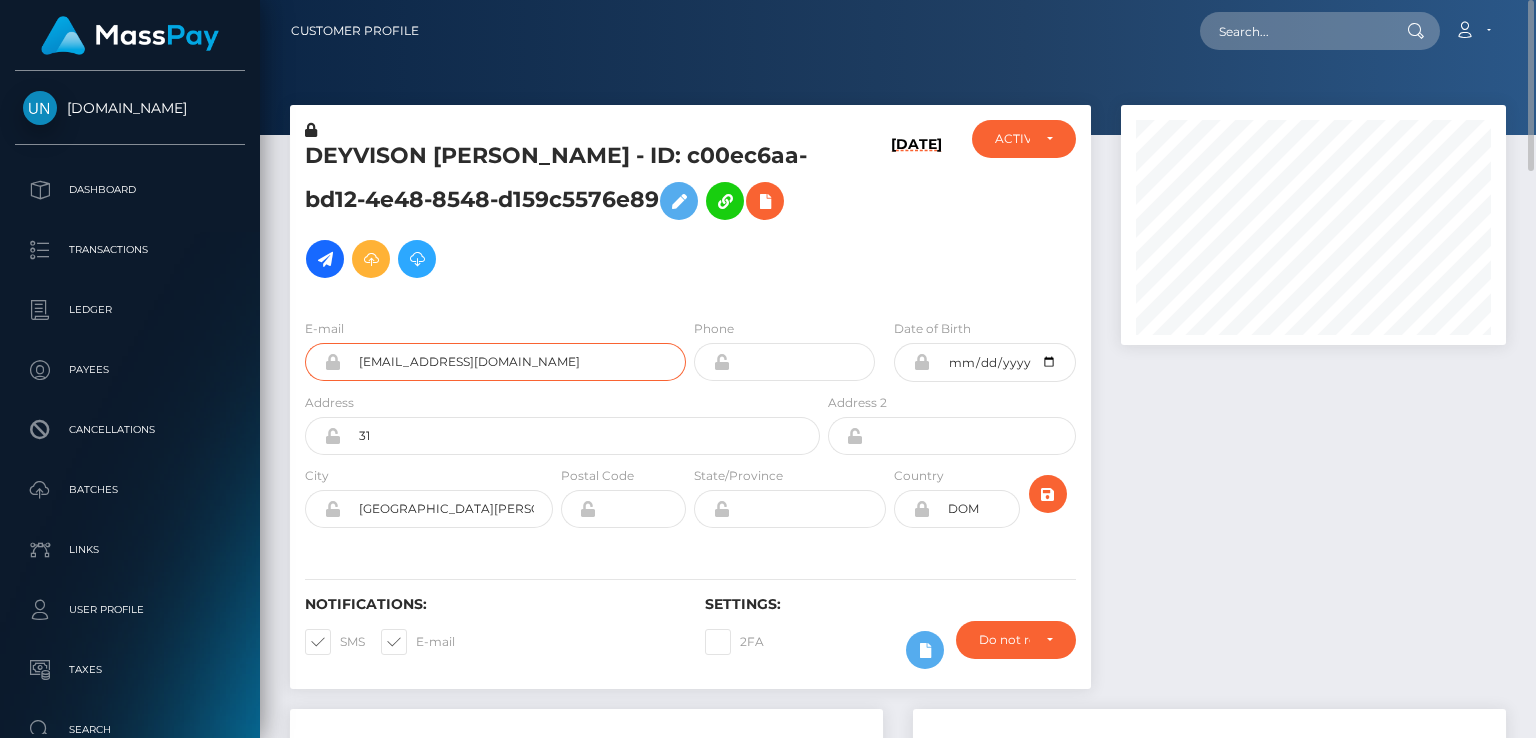 click on "johnconciente95@gmail.com" at bounding box center [513, 362] 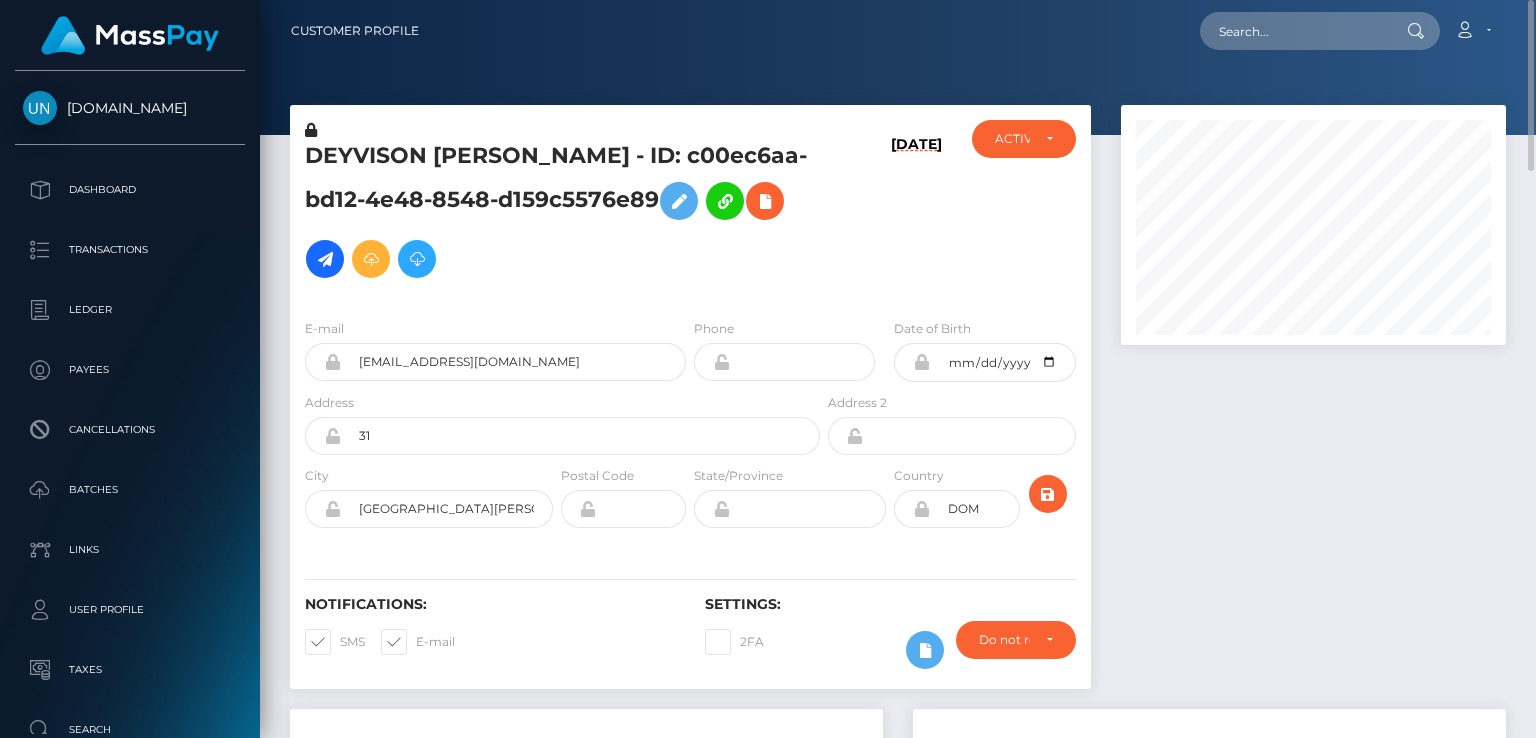 click on "DEYVISON  MARTE TEJADA
- ID: c00ec6aa-bd12-4e48-8548-d159c5576e89" at bounding box center (557, 214) 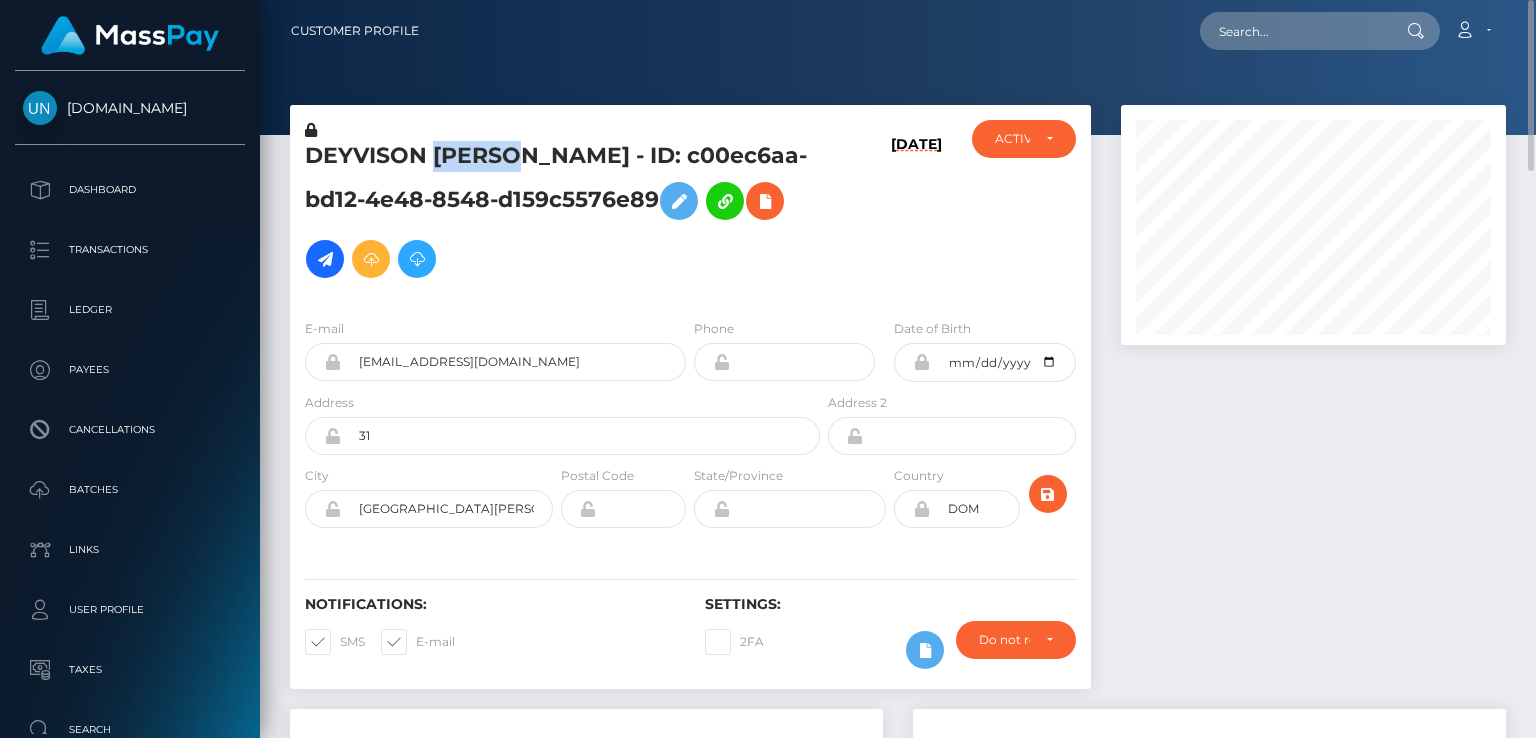 click on "DEYVISON  MARTE TEJADA
- ID: c00ec6aa-bd12-4e48-8548-d159c5576e89" at bounding box center [557, 214] 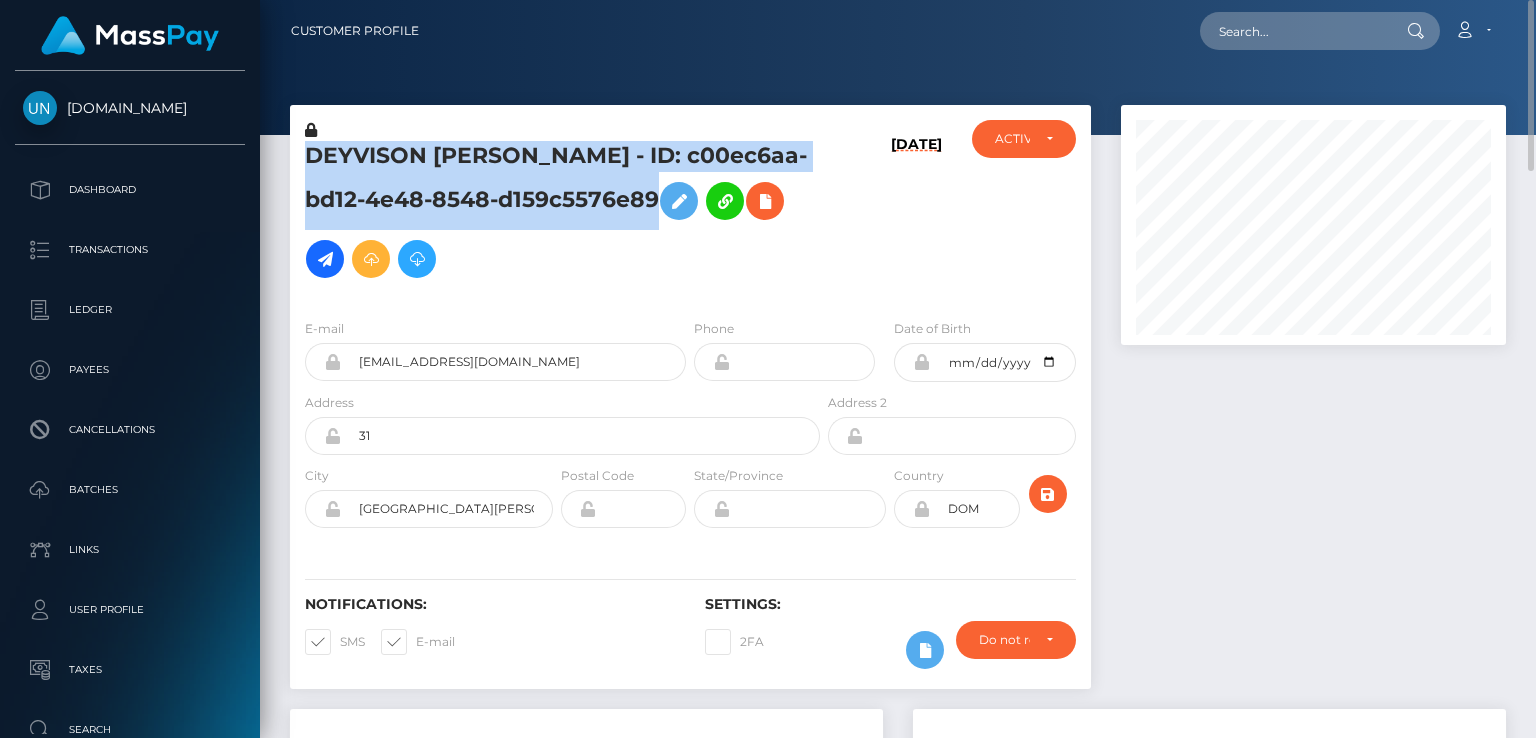 click on "DEYVISON  MARTE TEJADA
- ID: c00ec6aa-bd12-4e48-8548-d159c5576e89" at bounding box center [557, 214] 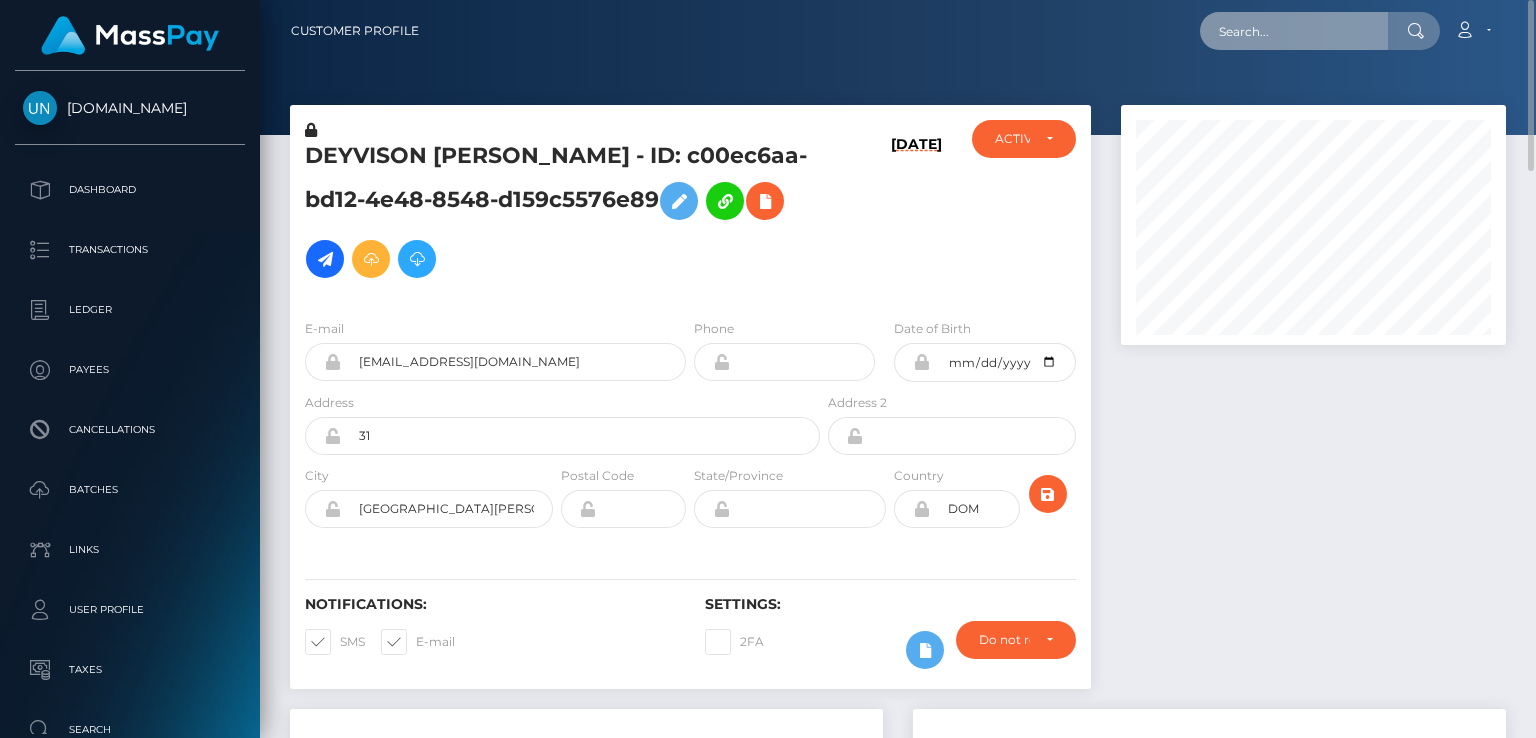 click at bounding box center (1294, 31) 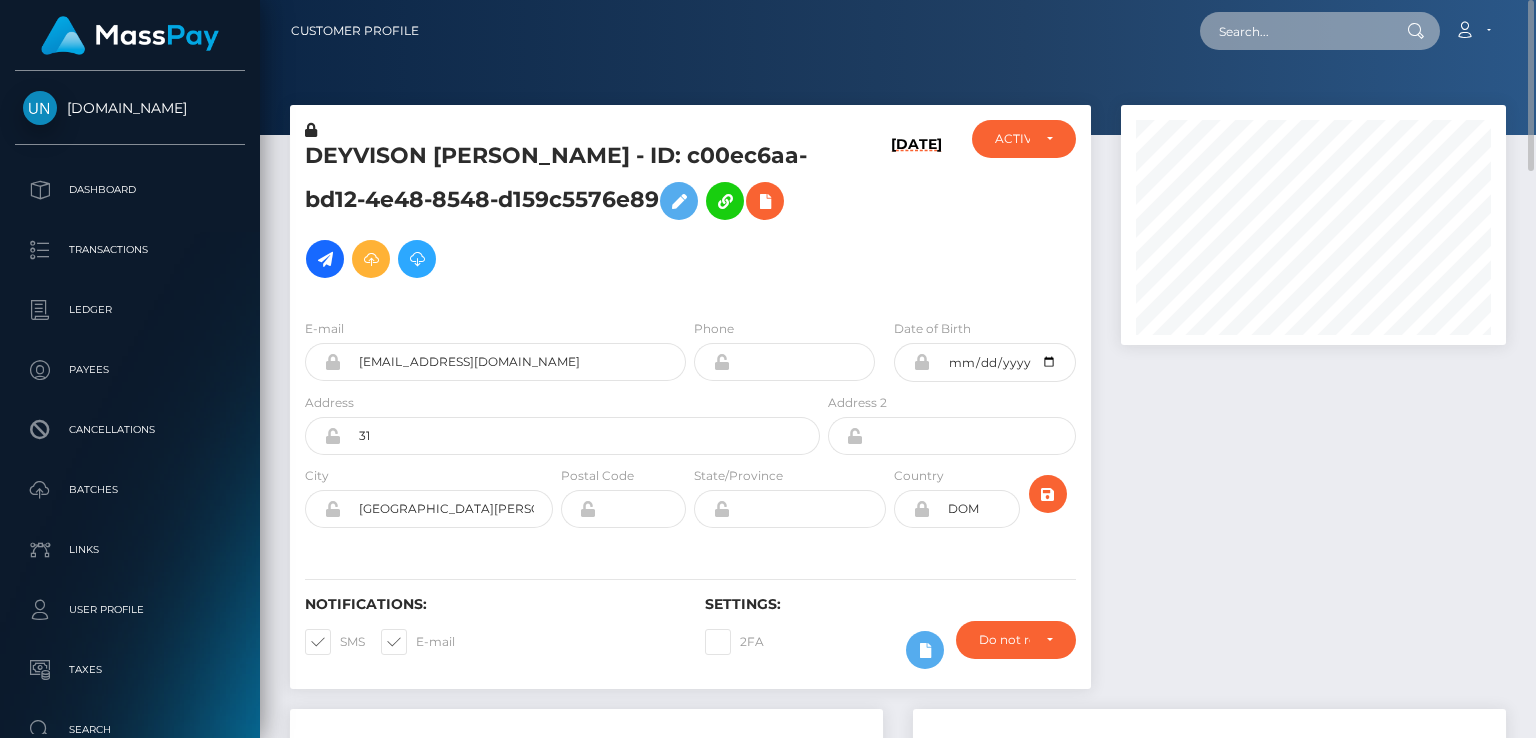 paste on "MSPe801eca6b69892d" 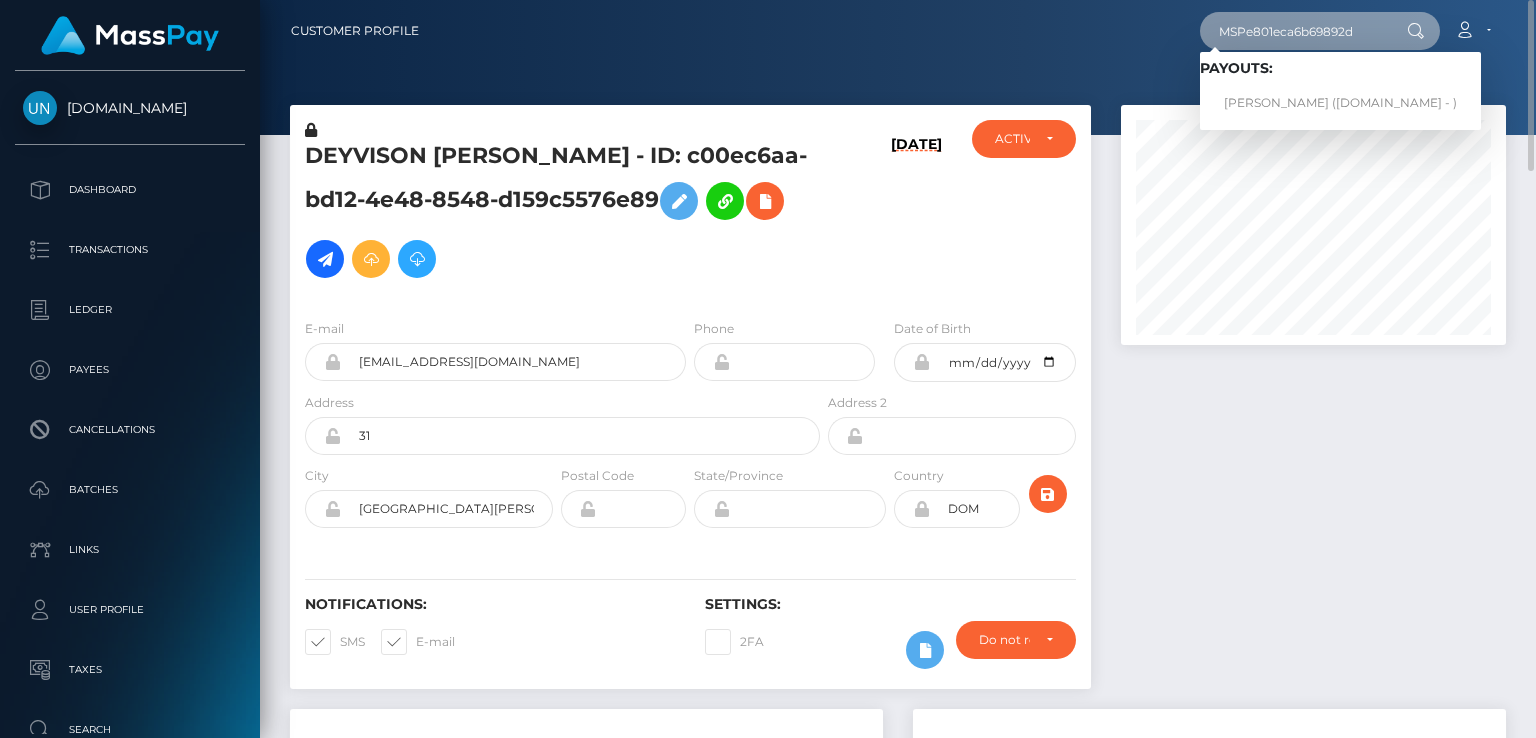 type on "MSPe801eca6b69892d" 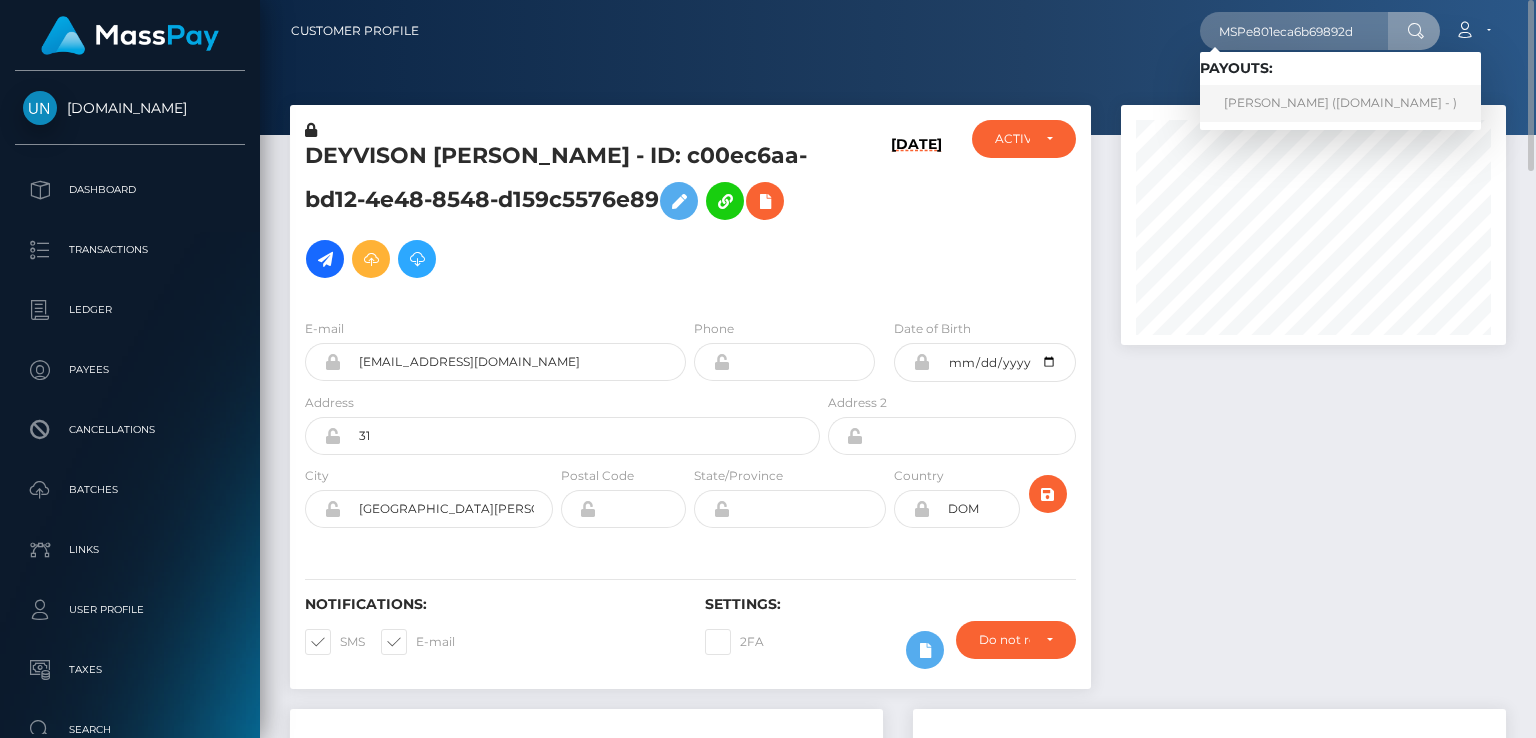 click on "EURIC  VASQUEZ ROJAS (Unlockt.me - )" at bounding box center (1340, 103) 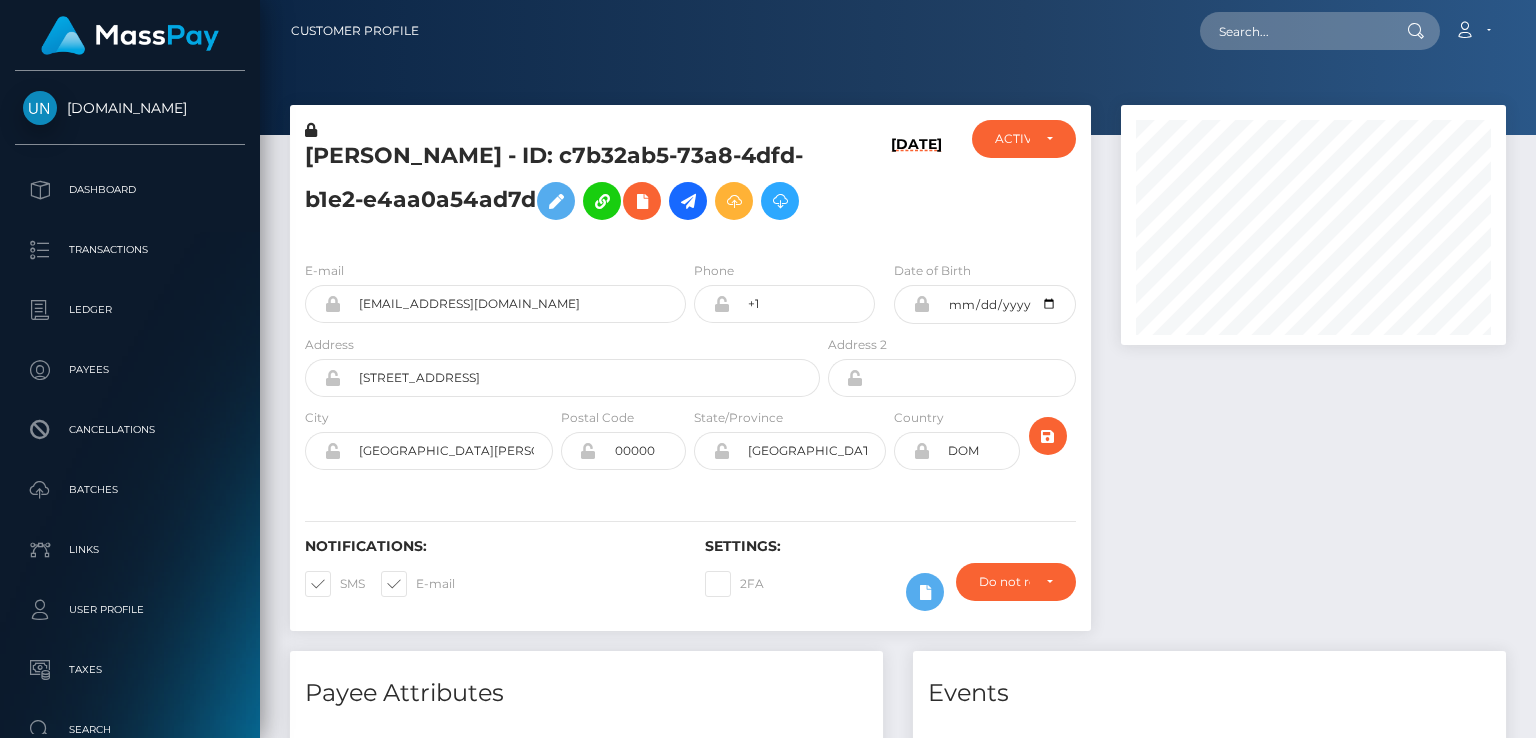 scroll, scrollTop: 0, scrollLeft: 0, axis: both 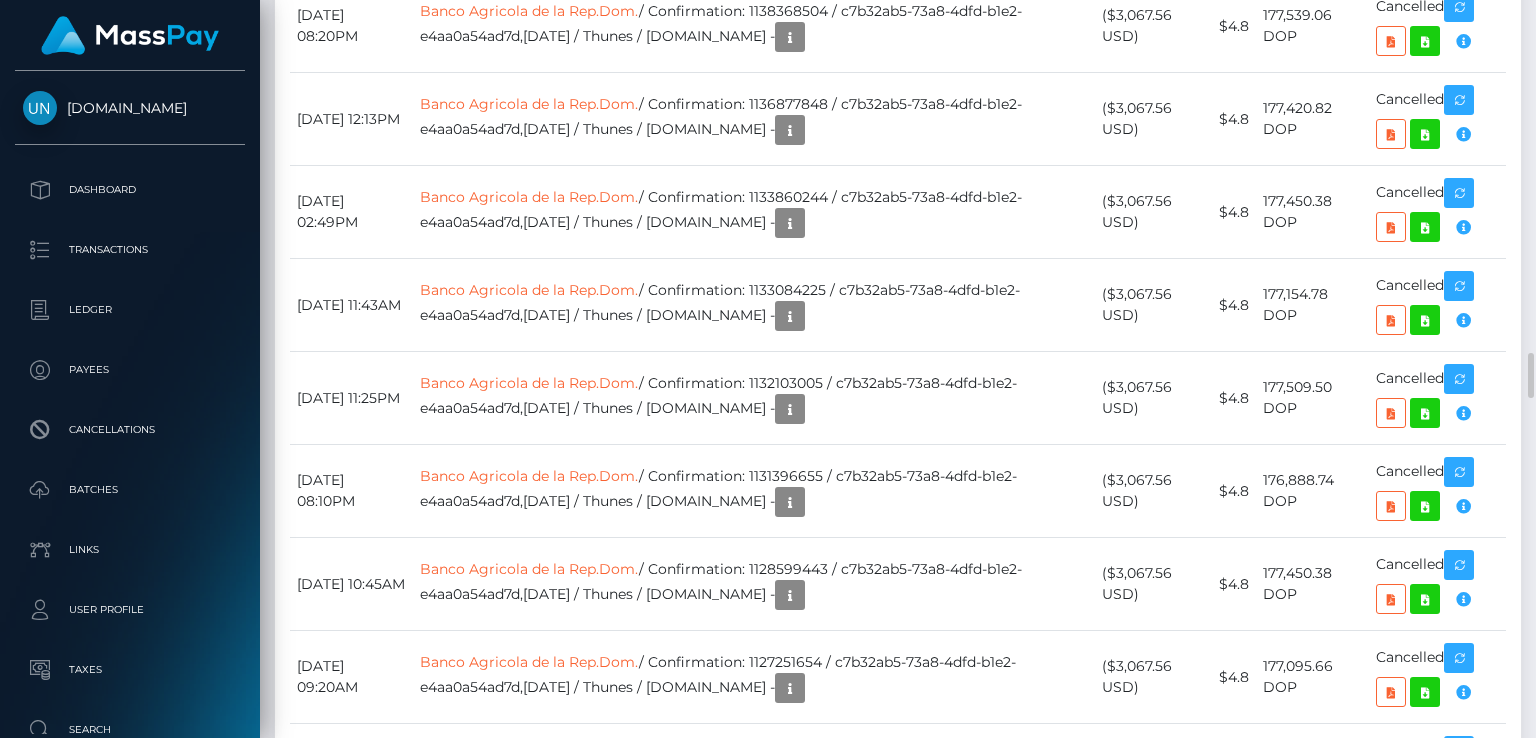 drag, startPoint x: 454, startPoint y: 217, endPoint x: 816, endPoint y: 214, distance: 362.01242 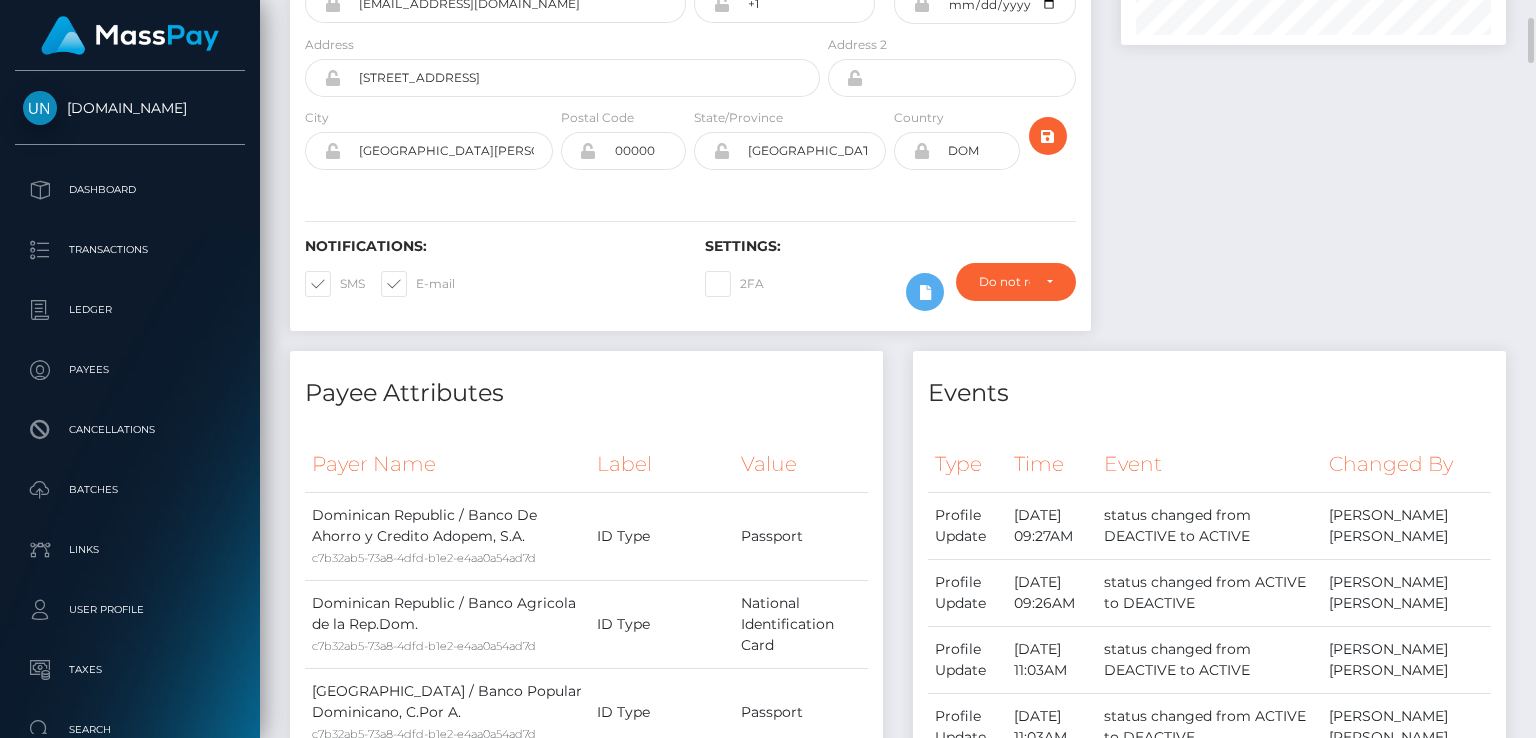 scroll, scrollTop: 0, scrollLeft: 0, axis: both 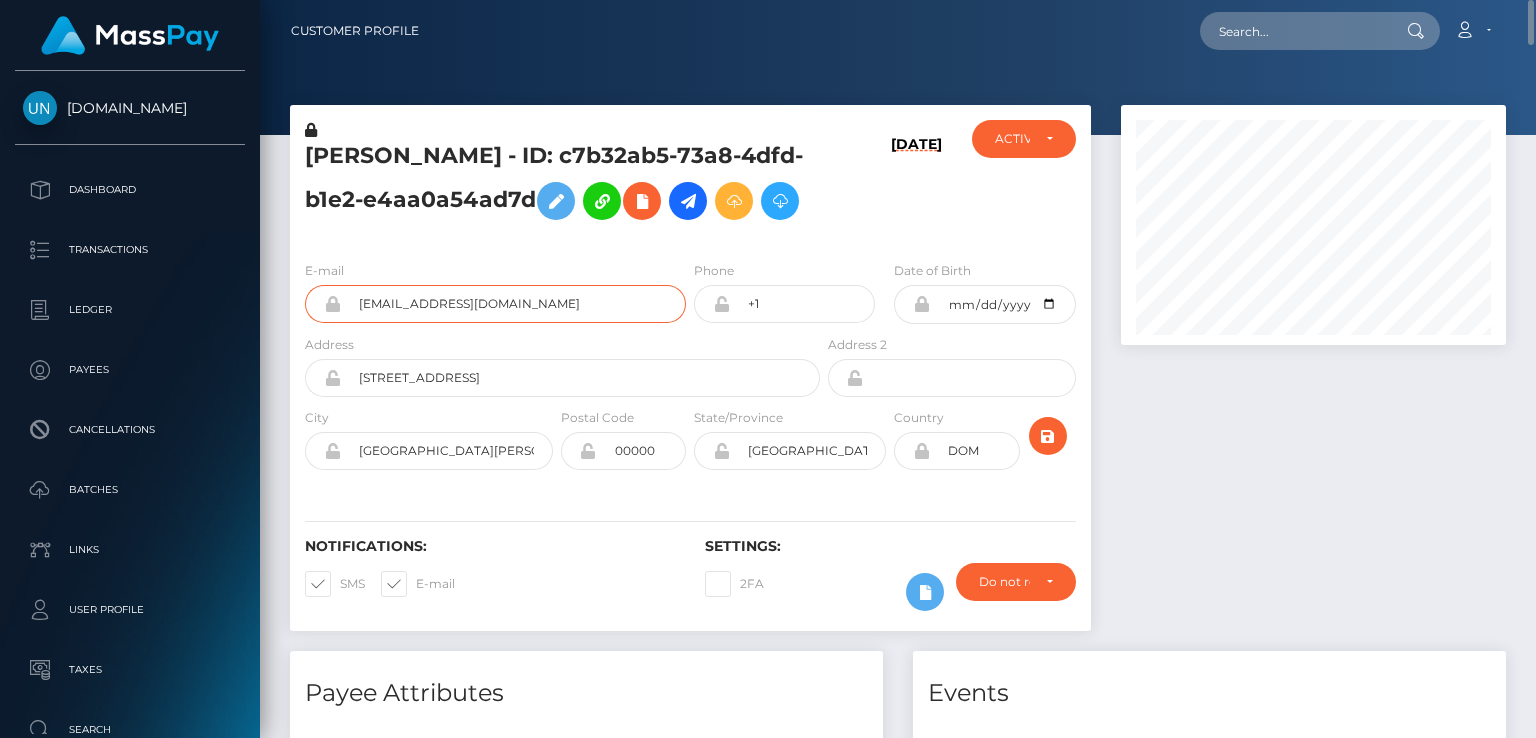 click on "lexivass19@gmail.com" at bounding box center [513, 304] 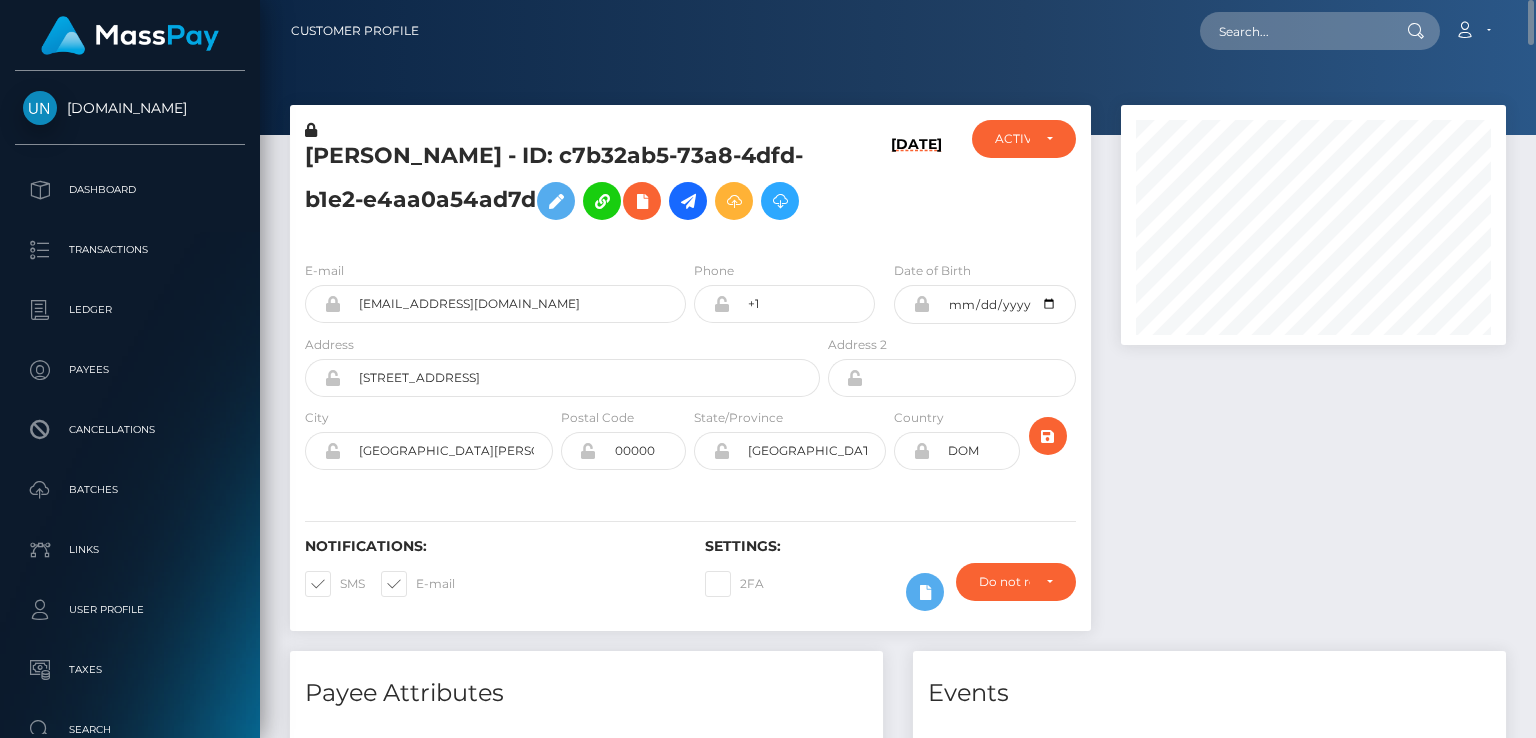 click on "EURIC  VASQUEZ ROJAS
- ID: c7b32ab5-73a8-4dfd-b1e2-e4aa0a54ad7d" at bounding box center (557, 185) 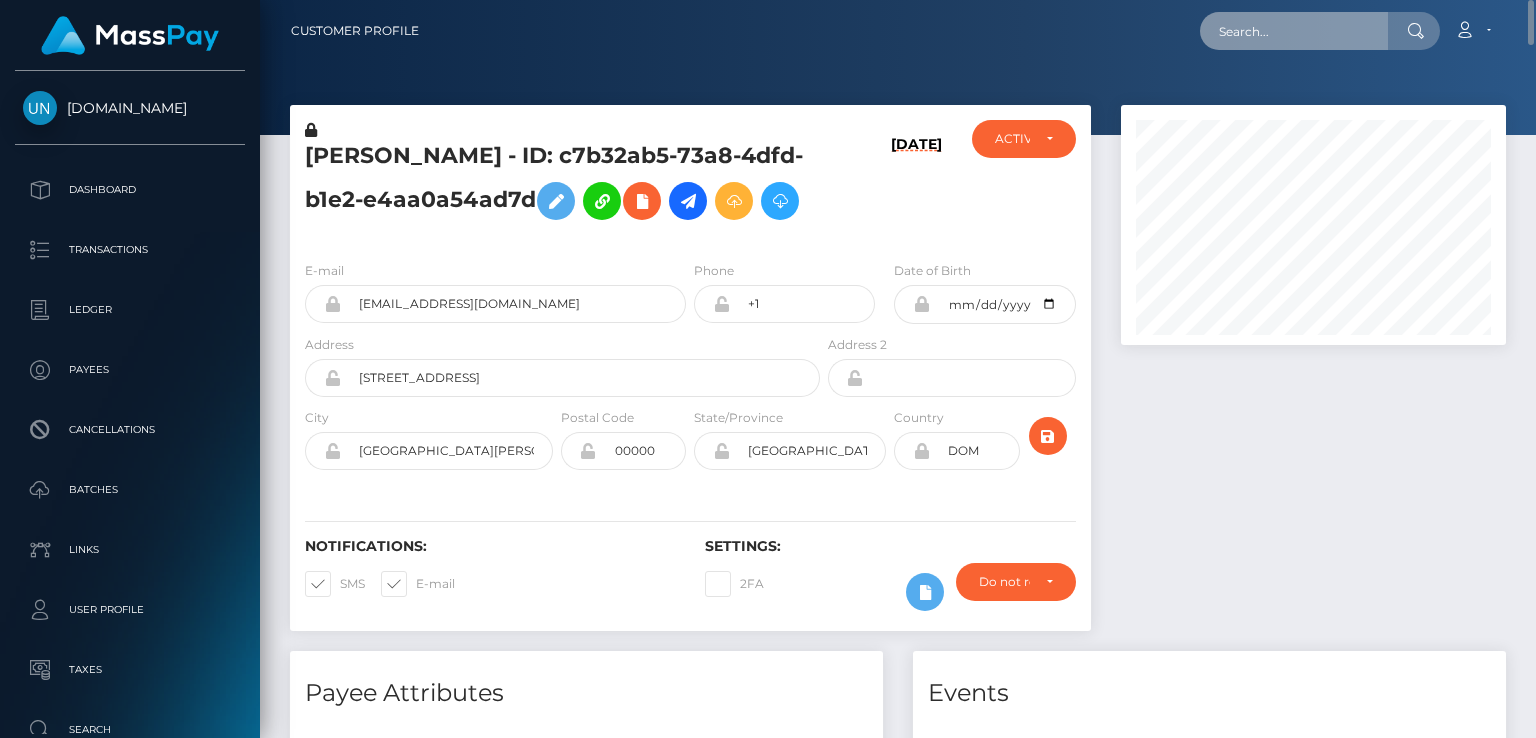 click at bounding box center [1294, 31] 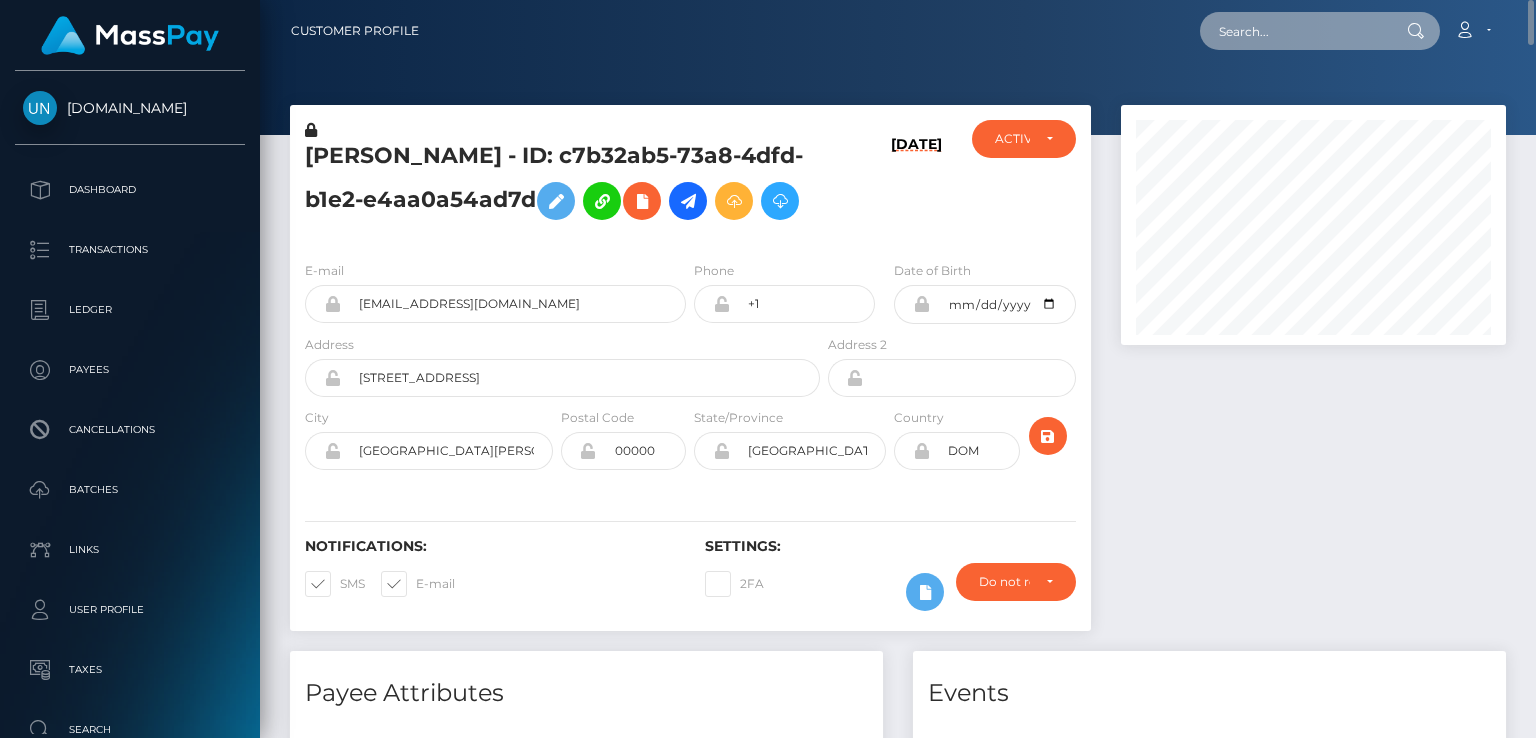 paste on "12bc54ef-611f-11f0-b1fb-02a8c2768cb9" 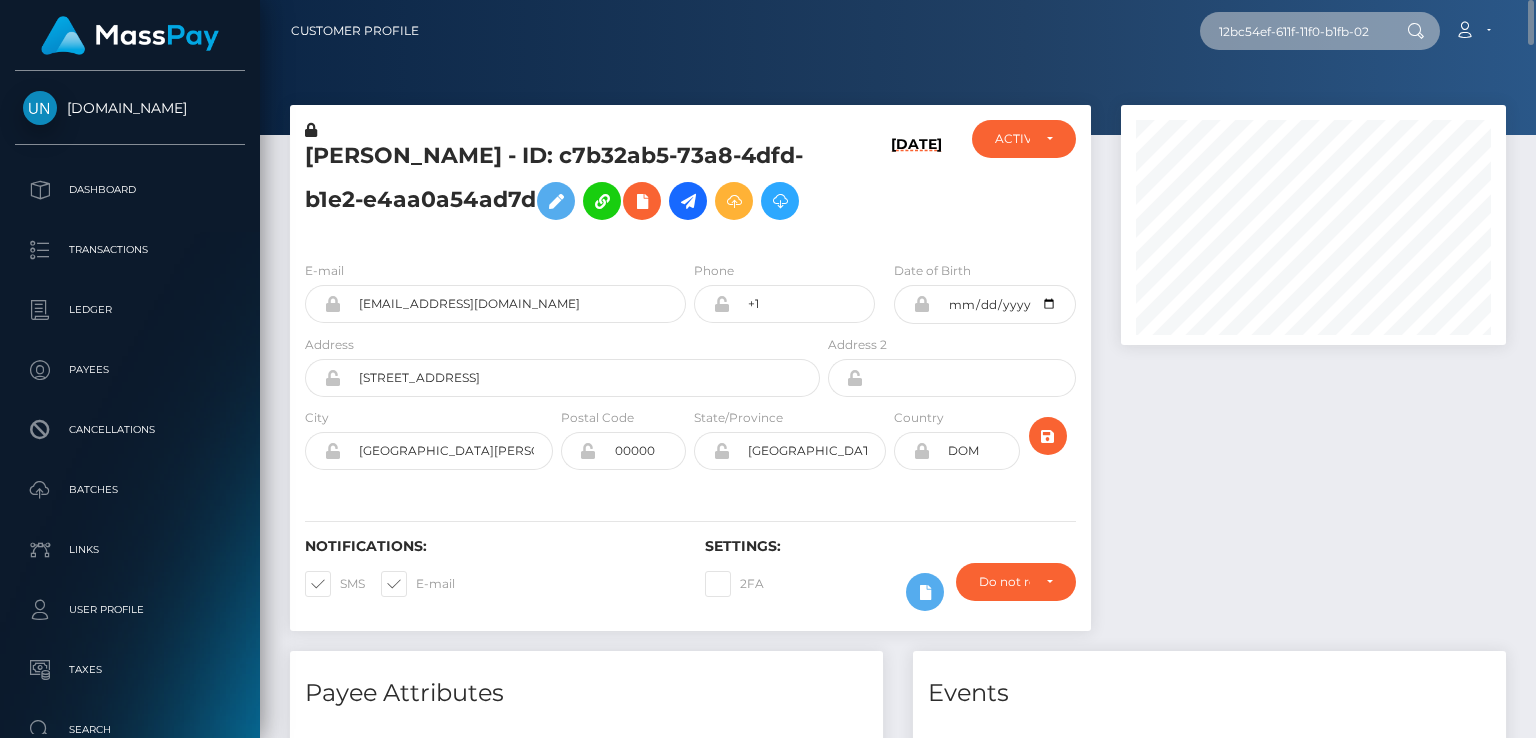 scroll, scrollTop: 0, scrollLeft: 74, axis: horizontal 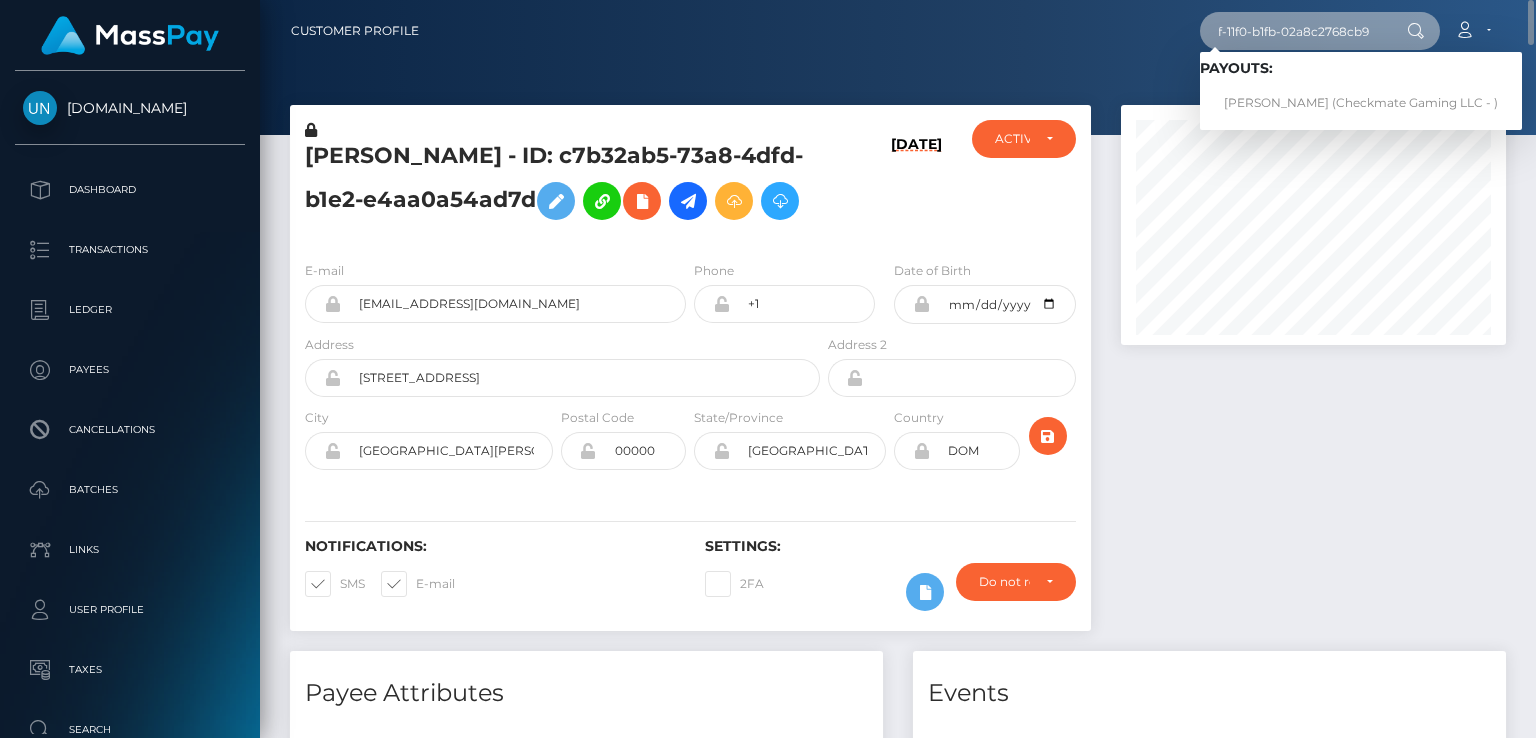 type on "12bc54ef-611f-11f0-b1fb-02a8c2768cb9" 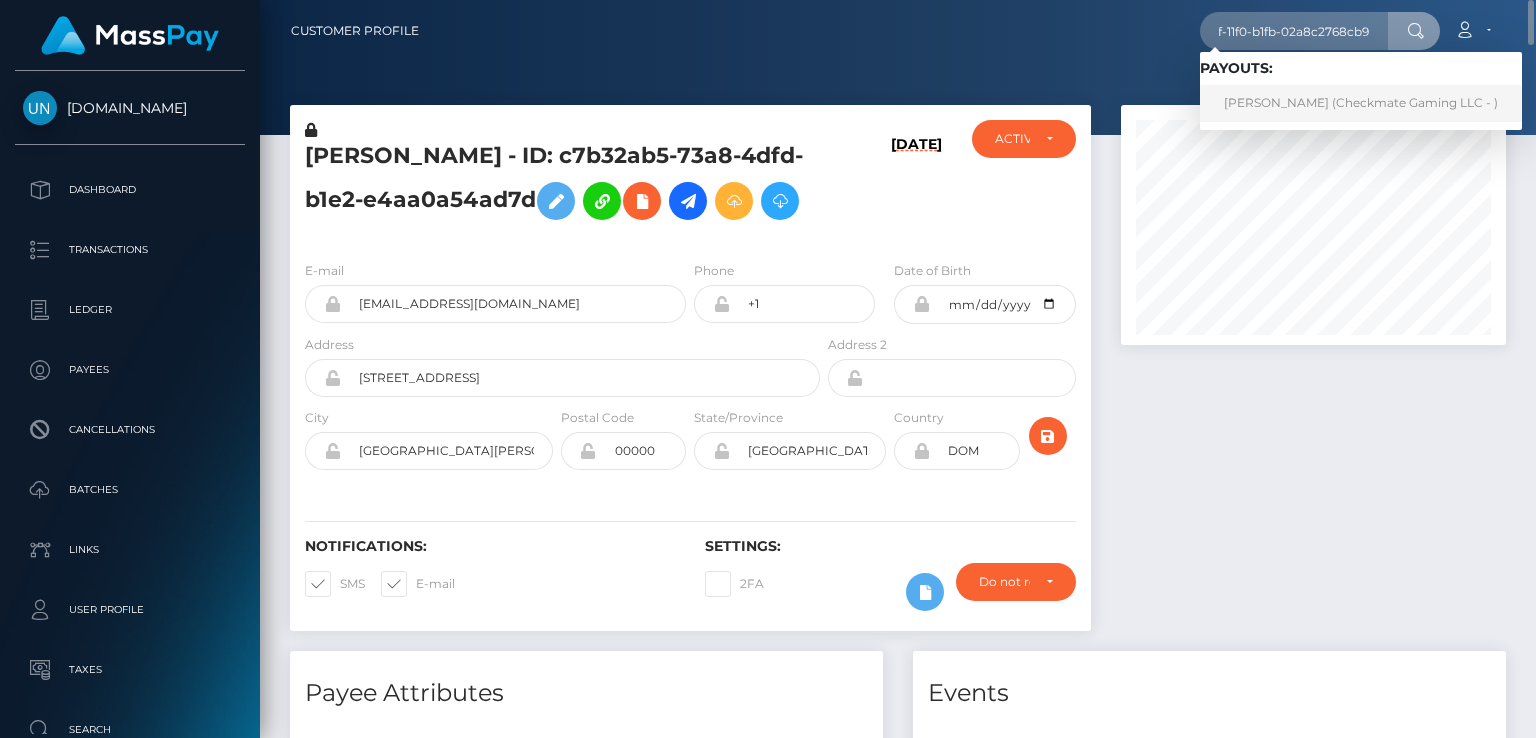 scroll, scrollTop: 0, scrollLeft: 0, axis: both 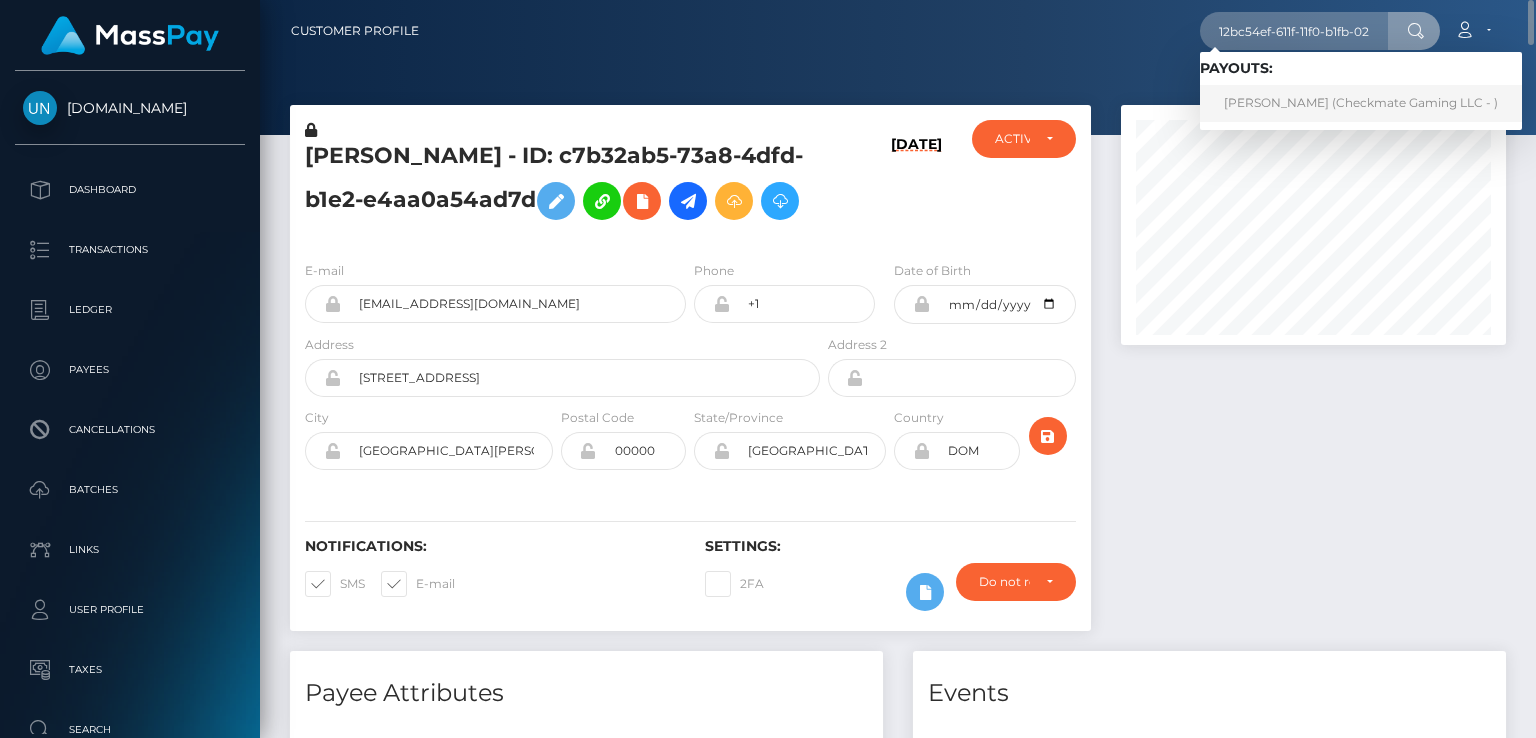 click on "Yehya  Hassan (Checkmate Gaming LLC - )" at bounding box center (1361, 103) 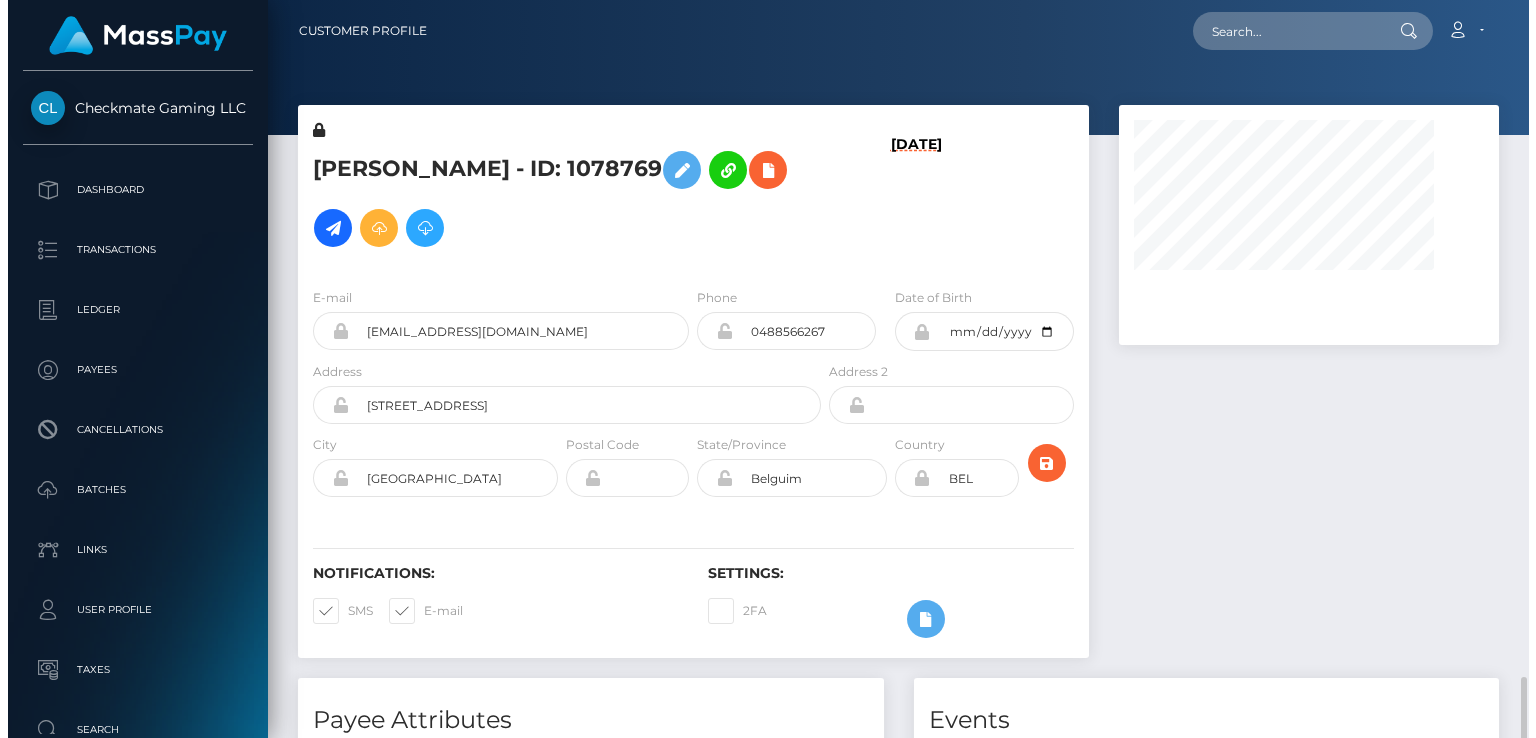 scroll, scrollTop: 0, scrollLeft: 0, axis: both 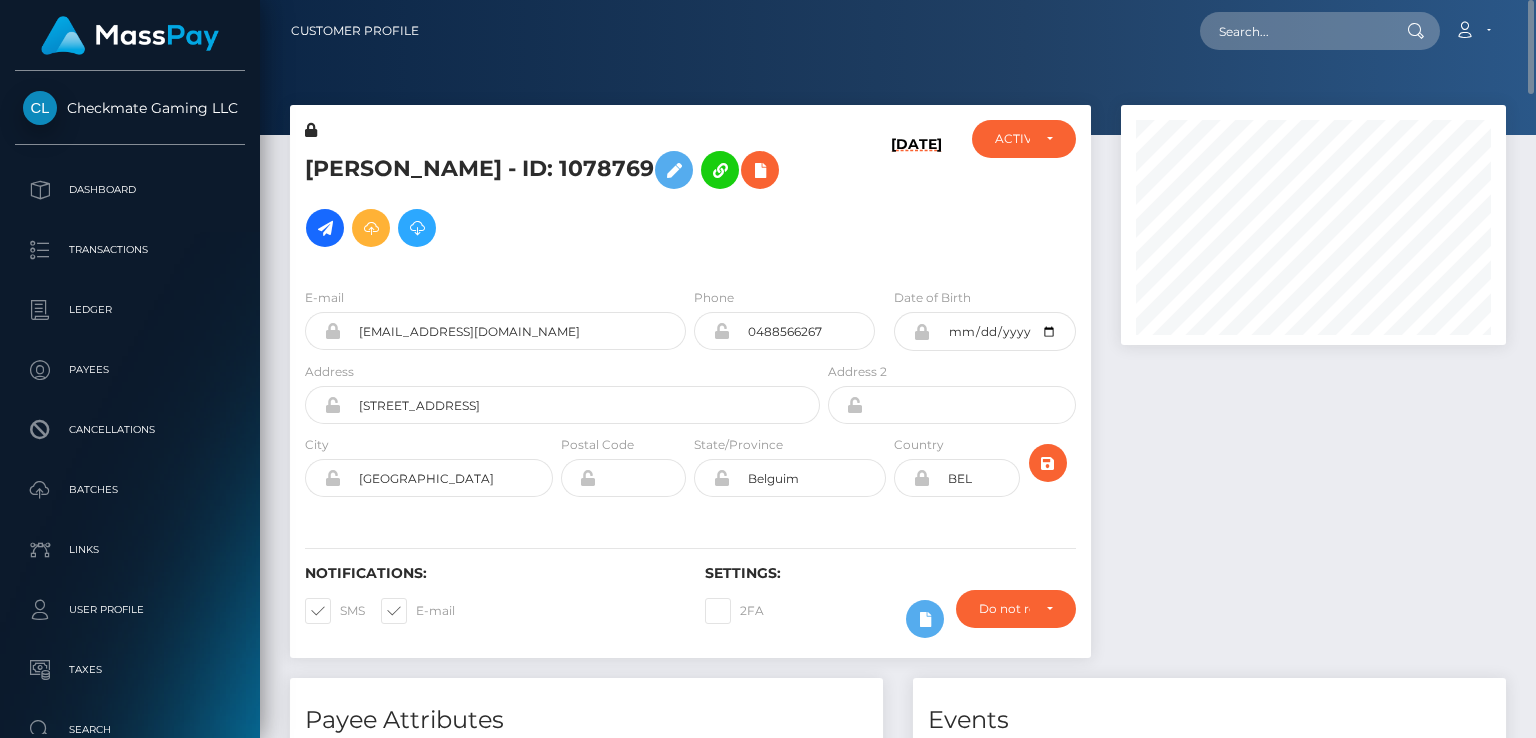 click on "[PERSON_NAME]
- ID: 1078769" at bounding box center (557, 199) 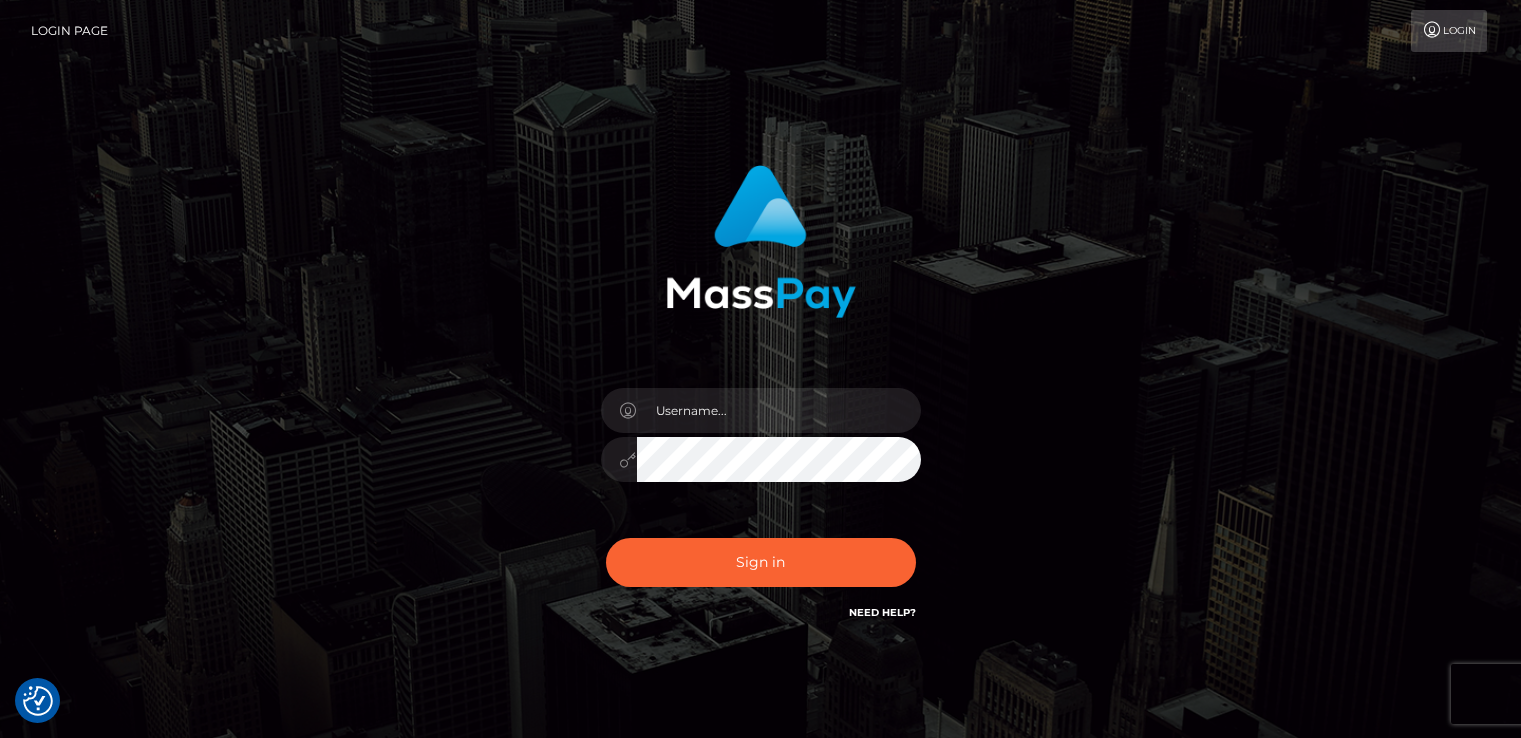 scroll, scrollTop: 0, scrollLeft: 0, axis: both 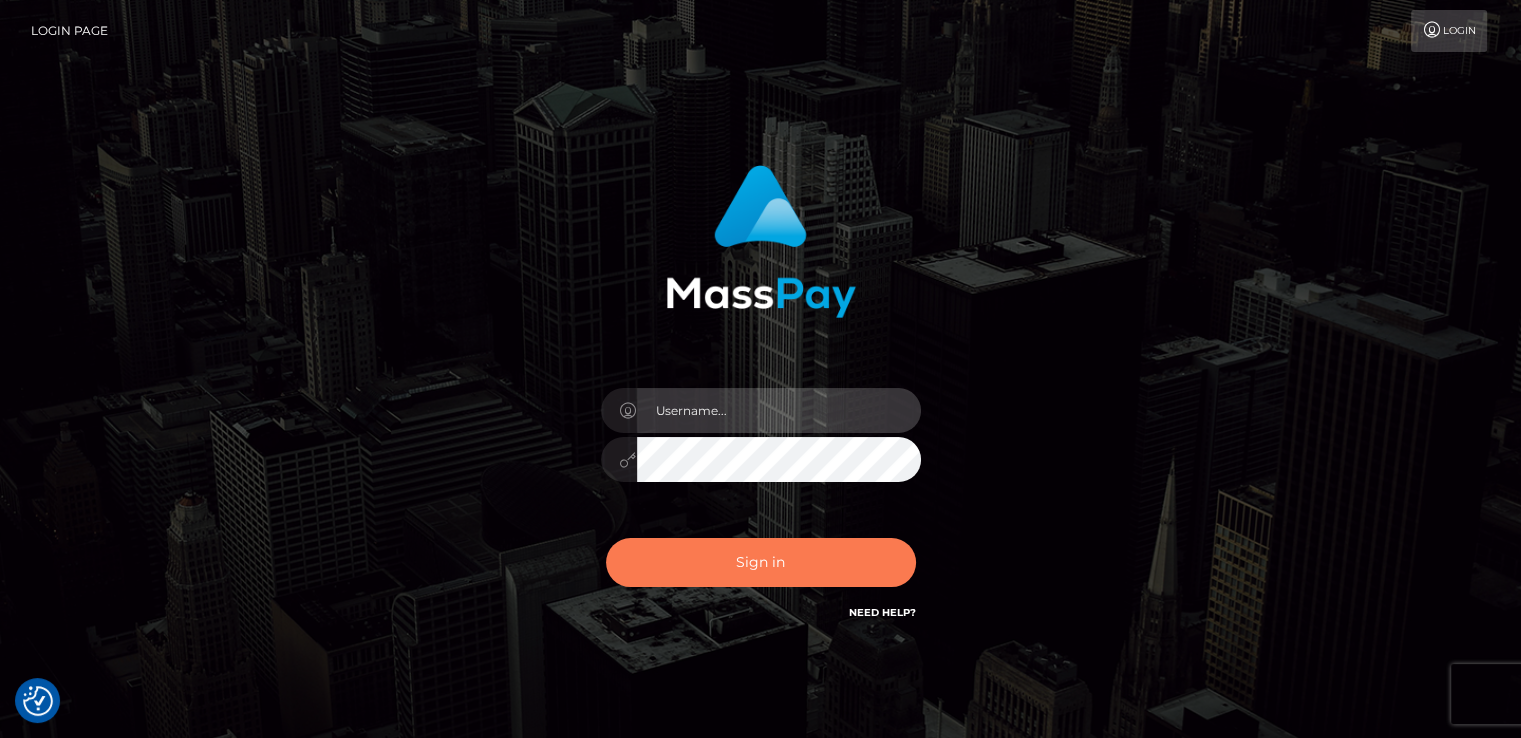 type on "catalinad" 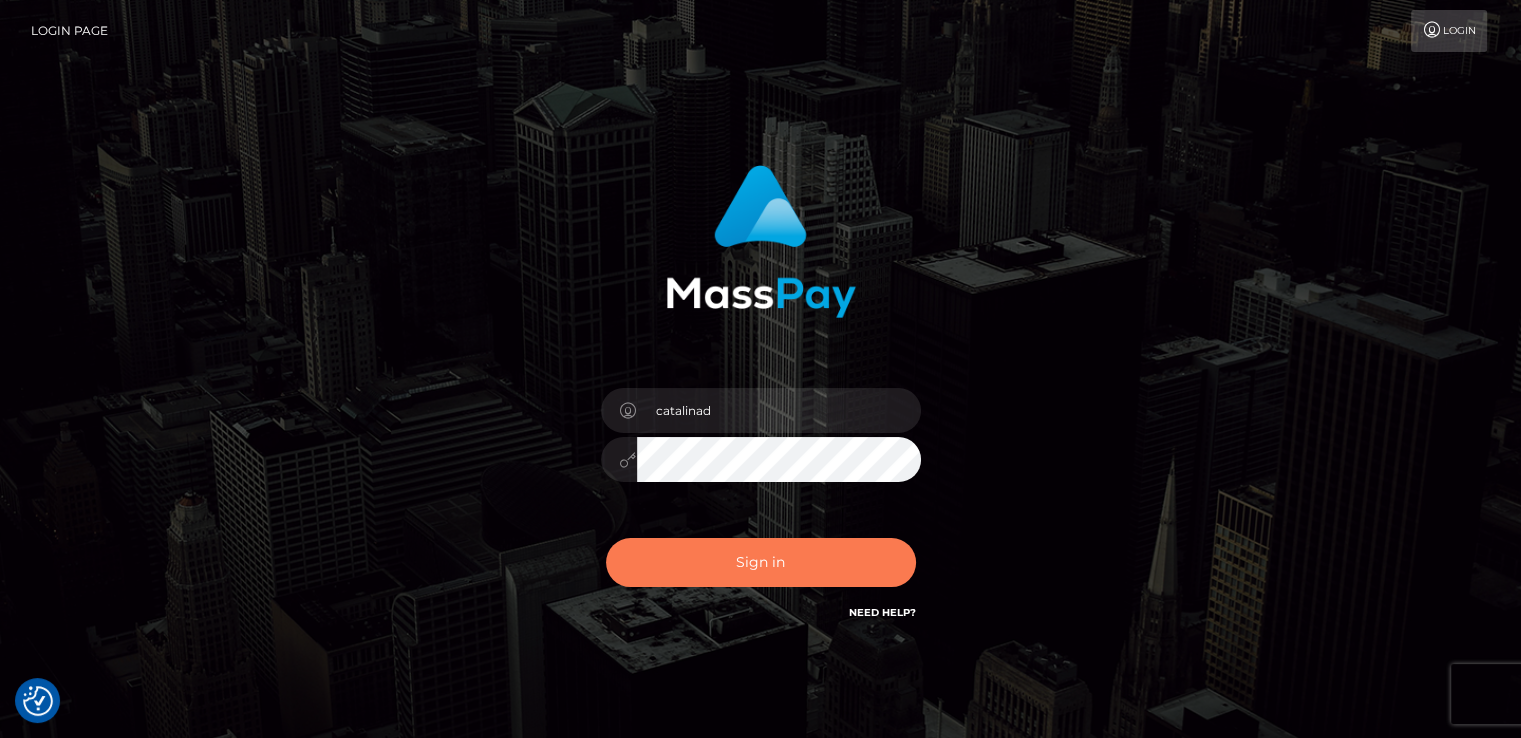 click on "Sign in" at bounding box center [761, 562] 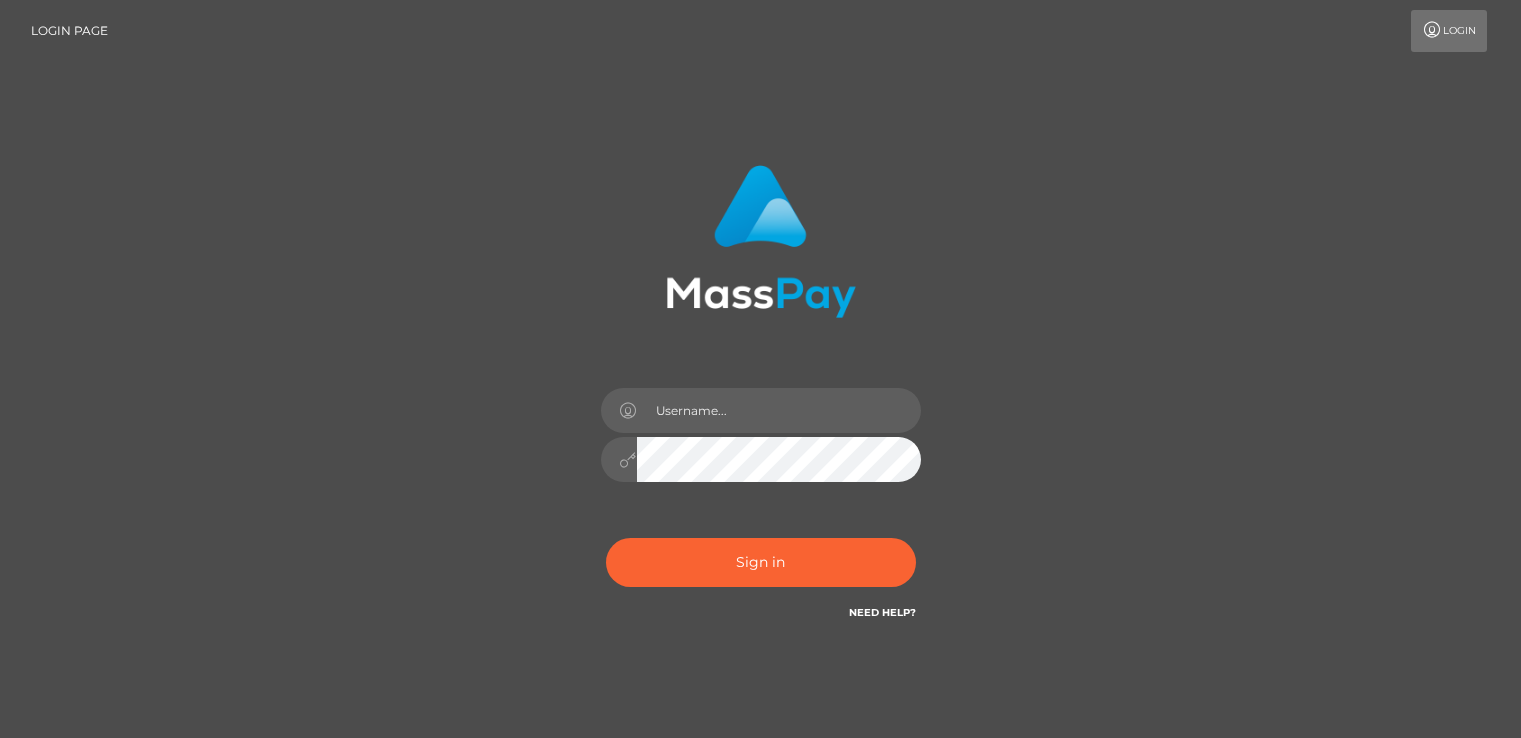 scroll, scrollTop: 0, scrollLeft: 0, axis: both 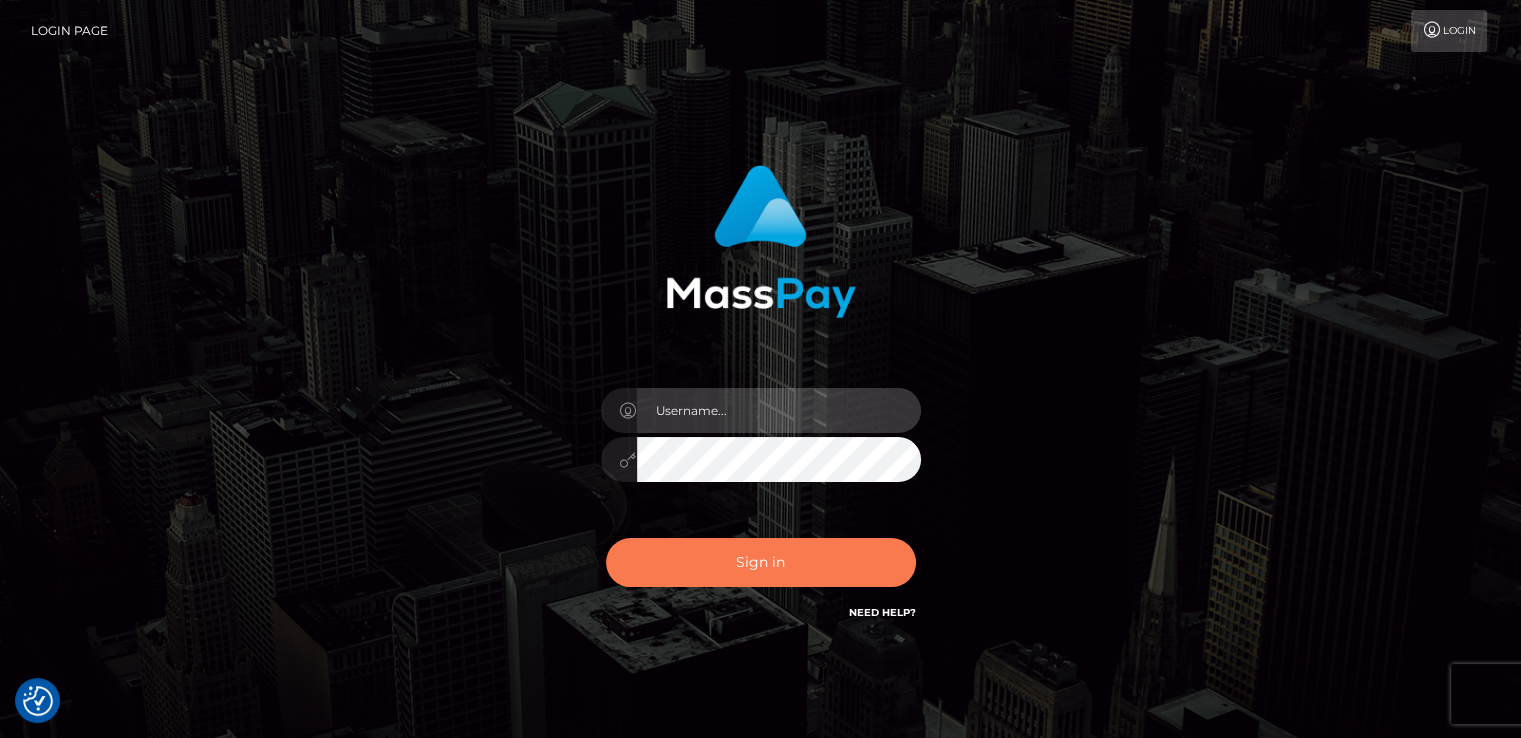 type on "catalinad" 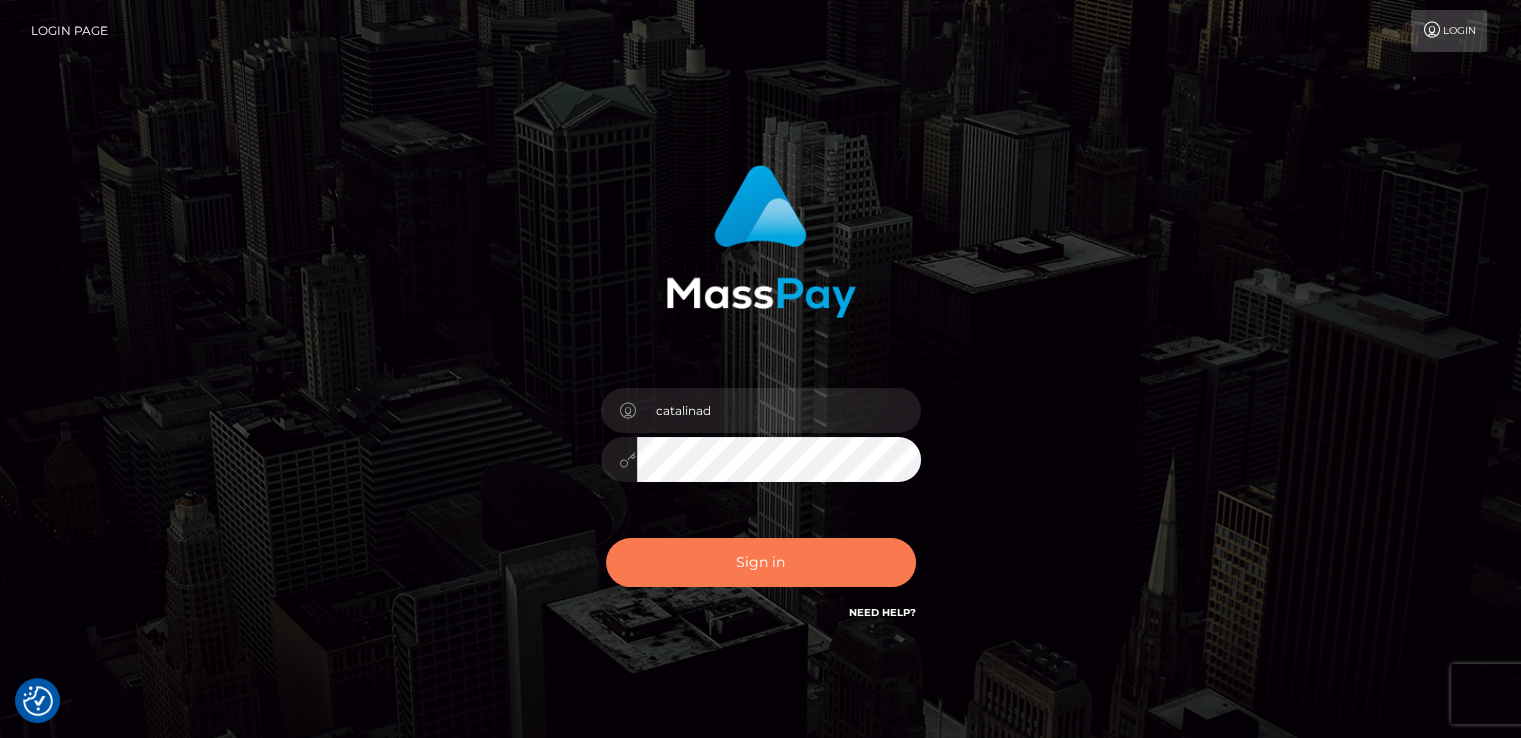click on "Sign in" at bounding box center [761, 562] 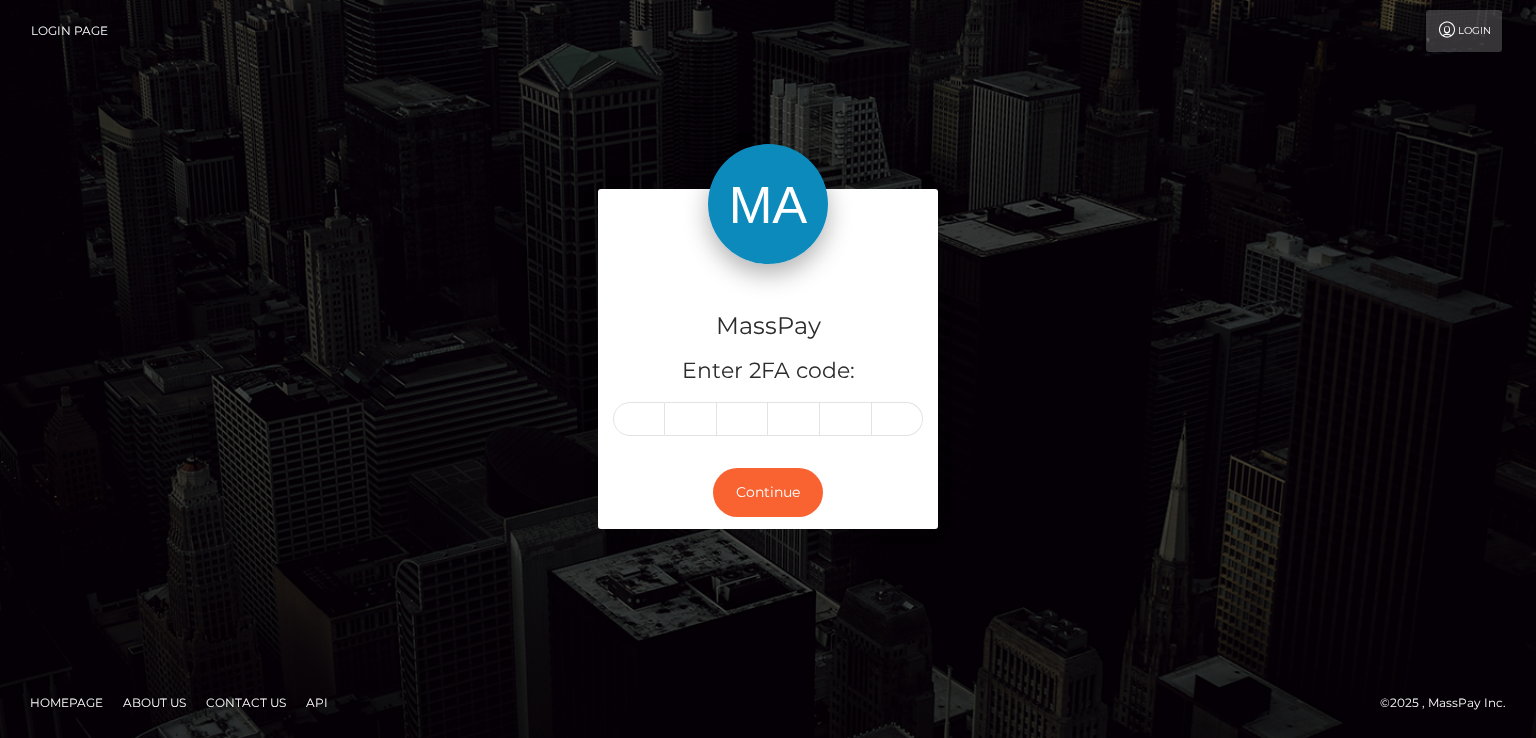scroll, scrollTop: 0, scrollLeft: 0, axis: both 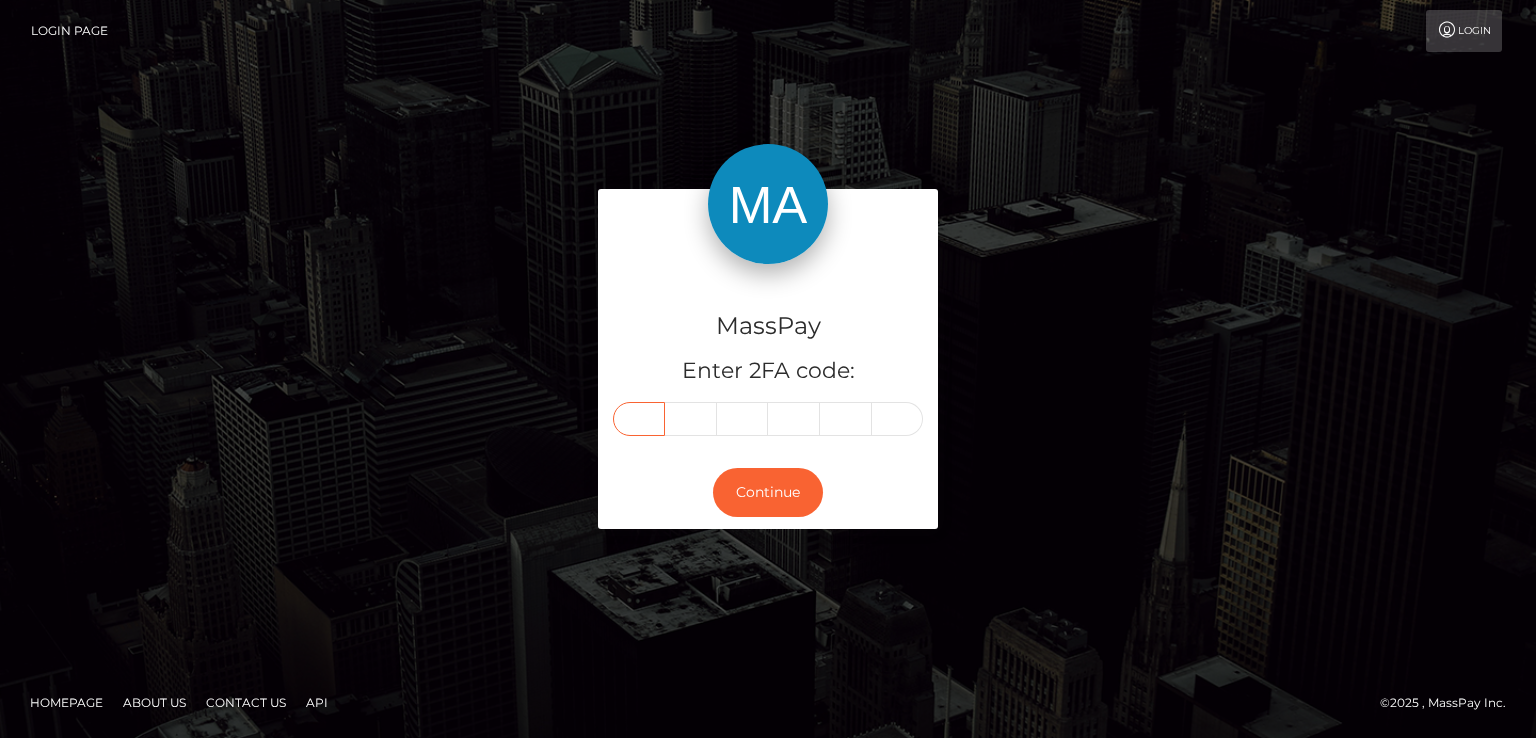 click at bounding box center (639, 419) 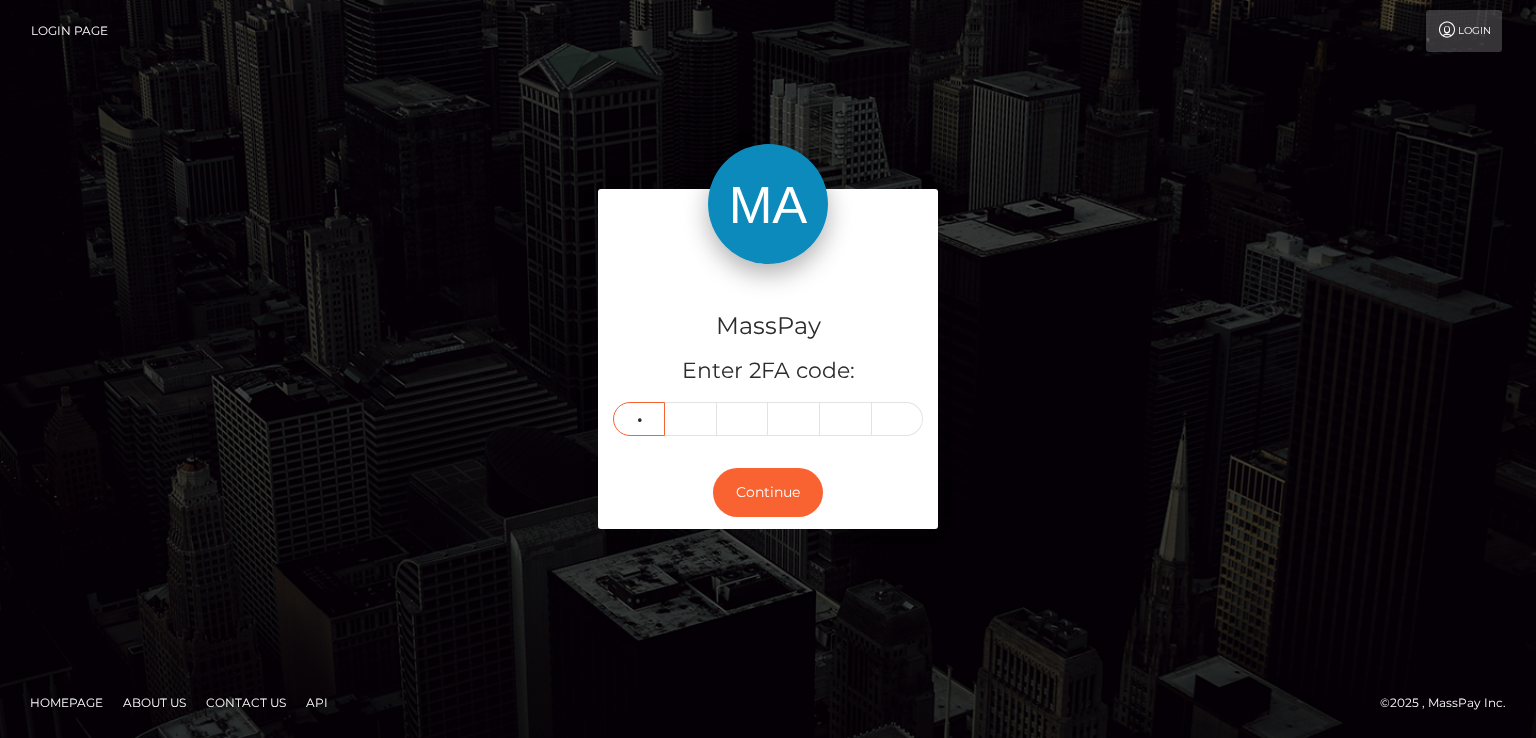 type on "3" 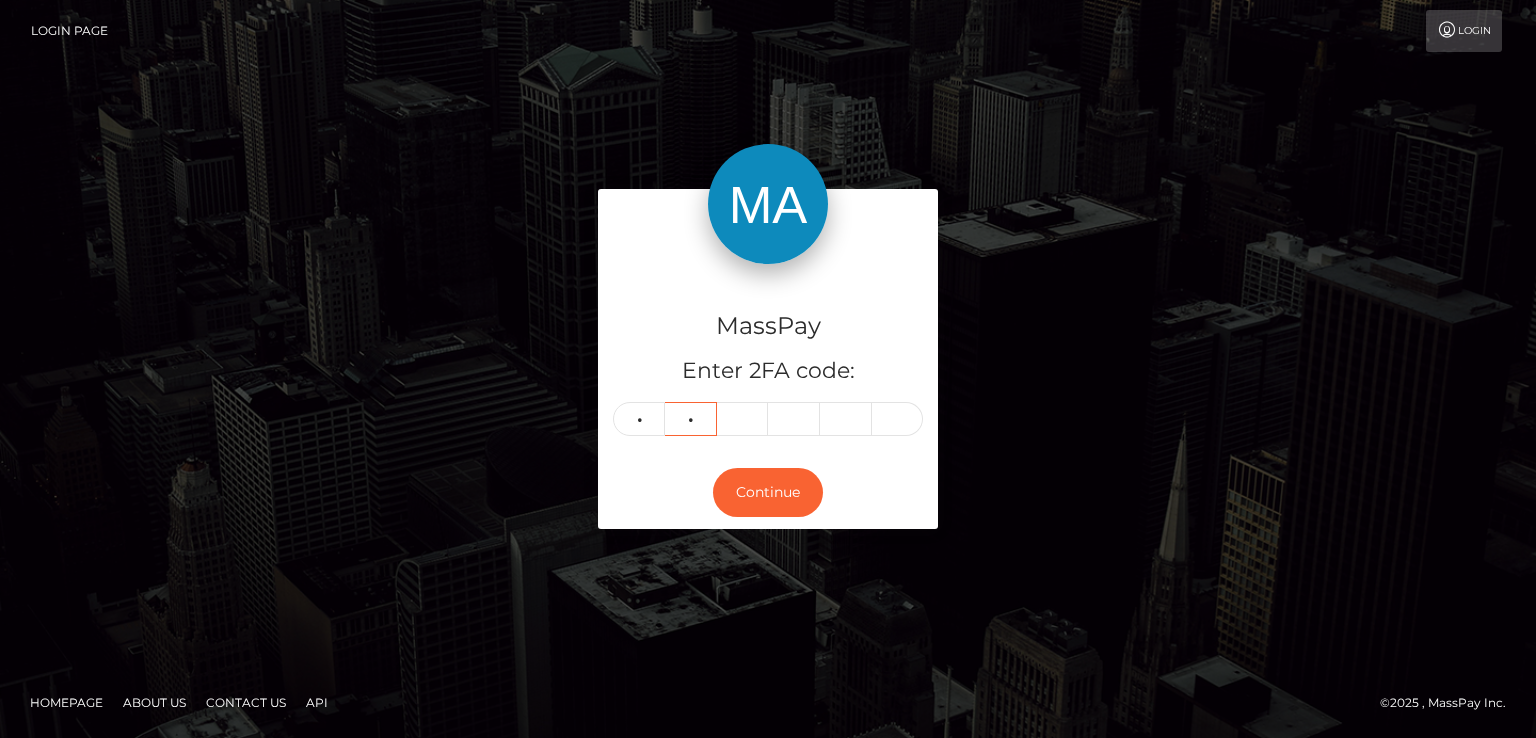 type on "2" 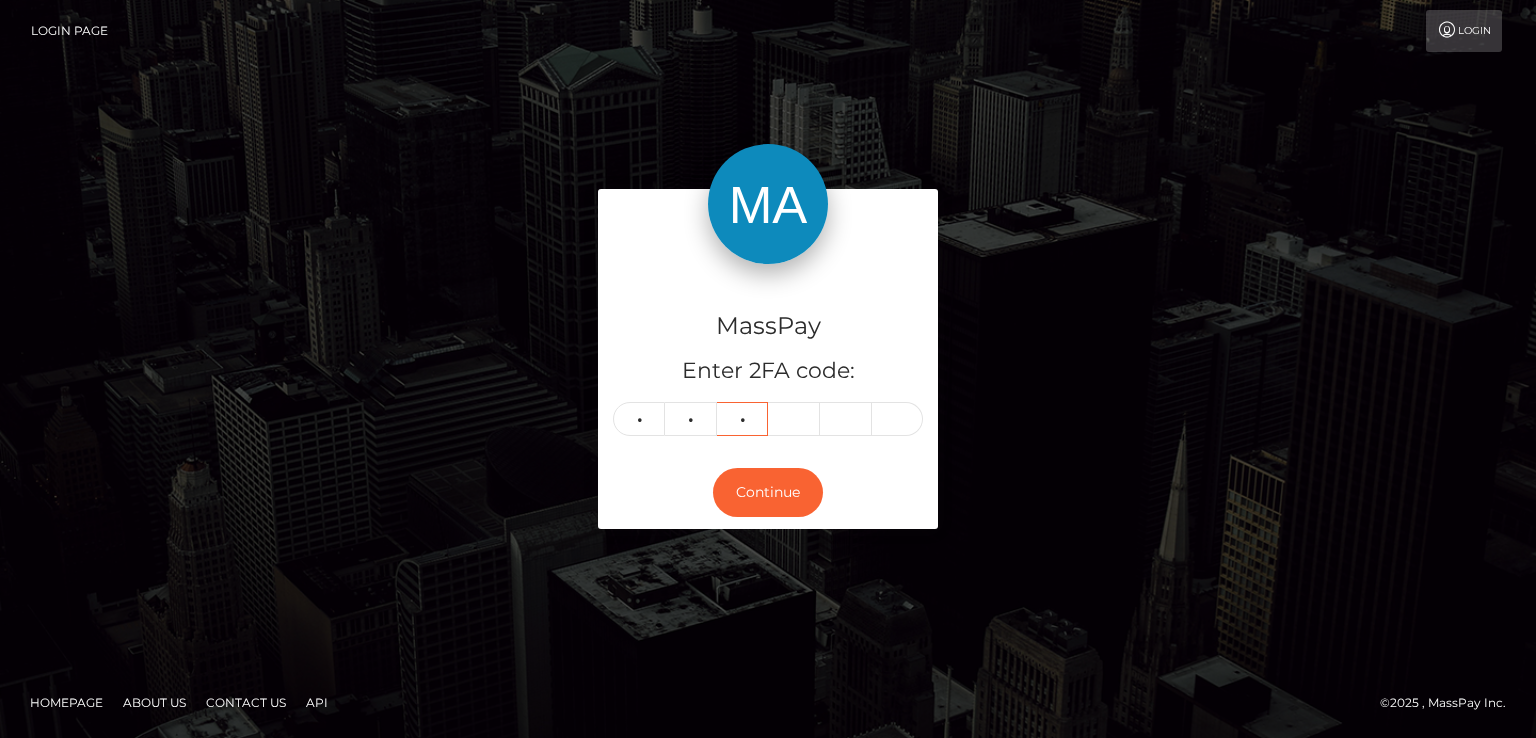 type on "1" 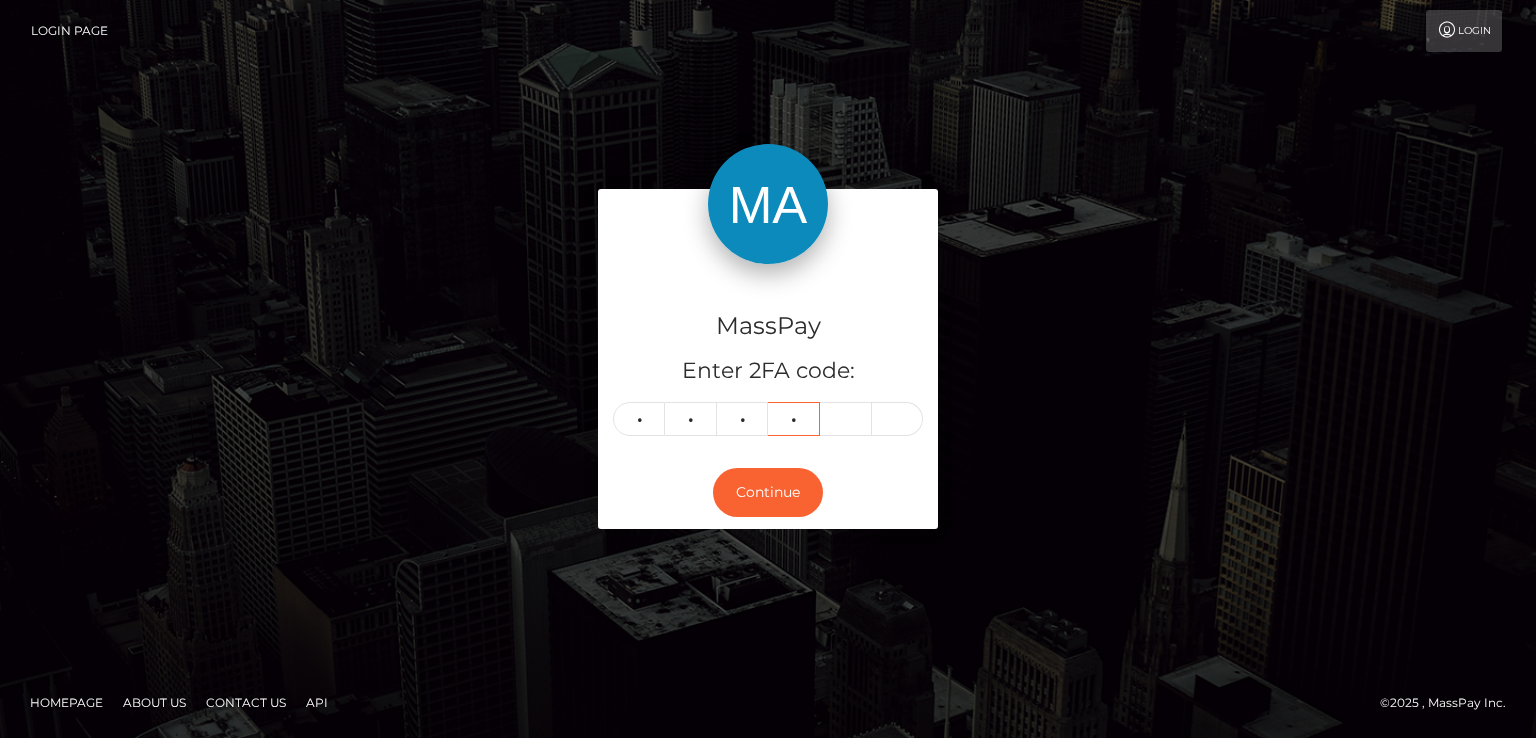type on "2" 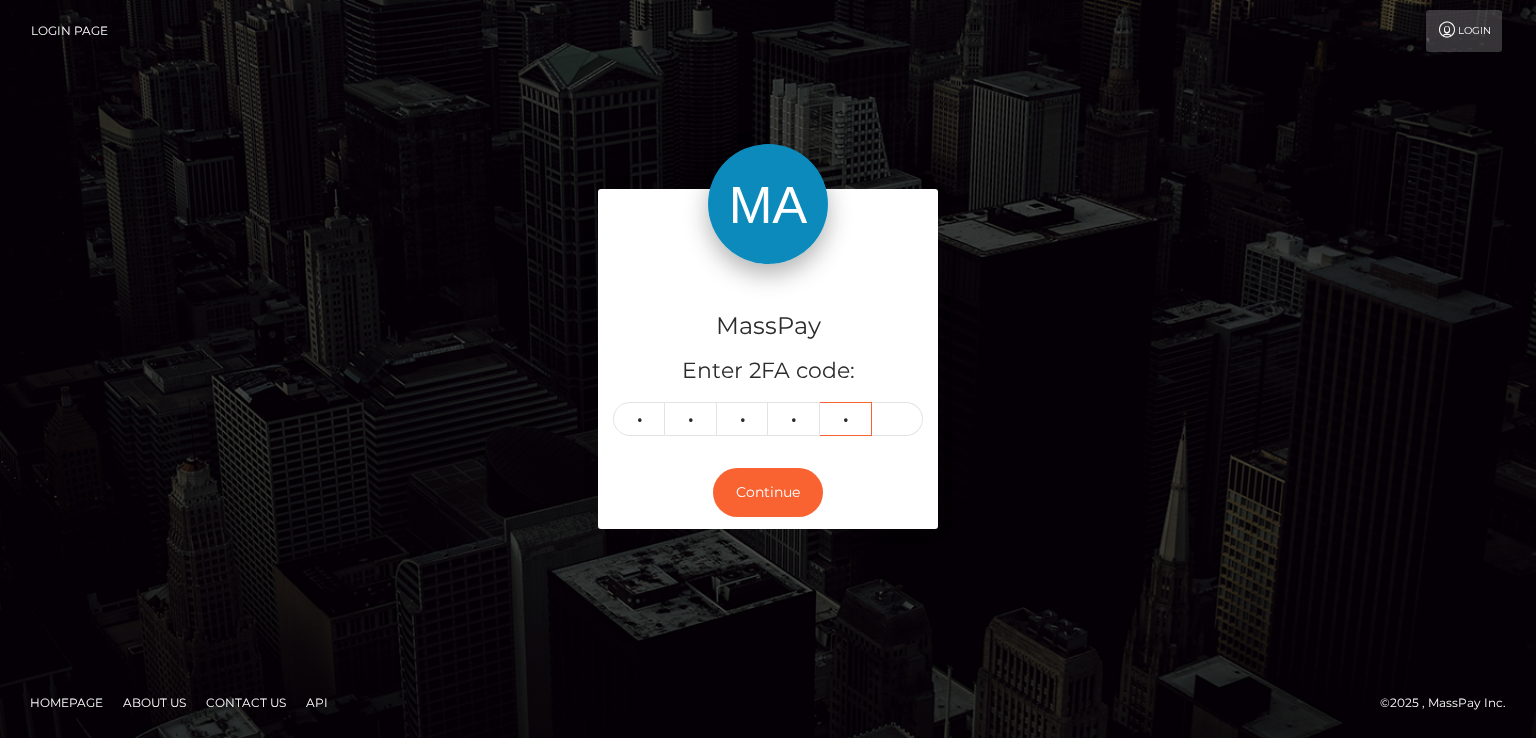 type on "2" 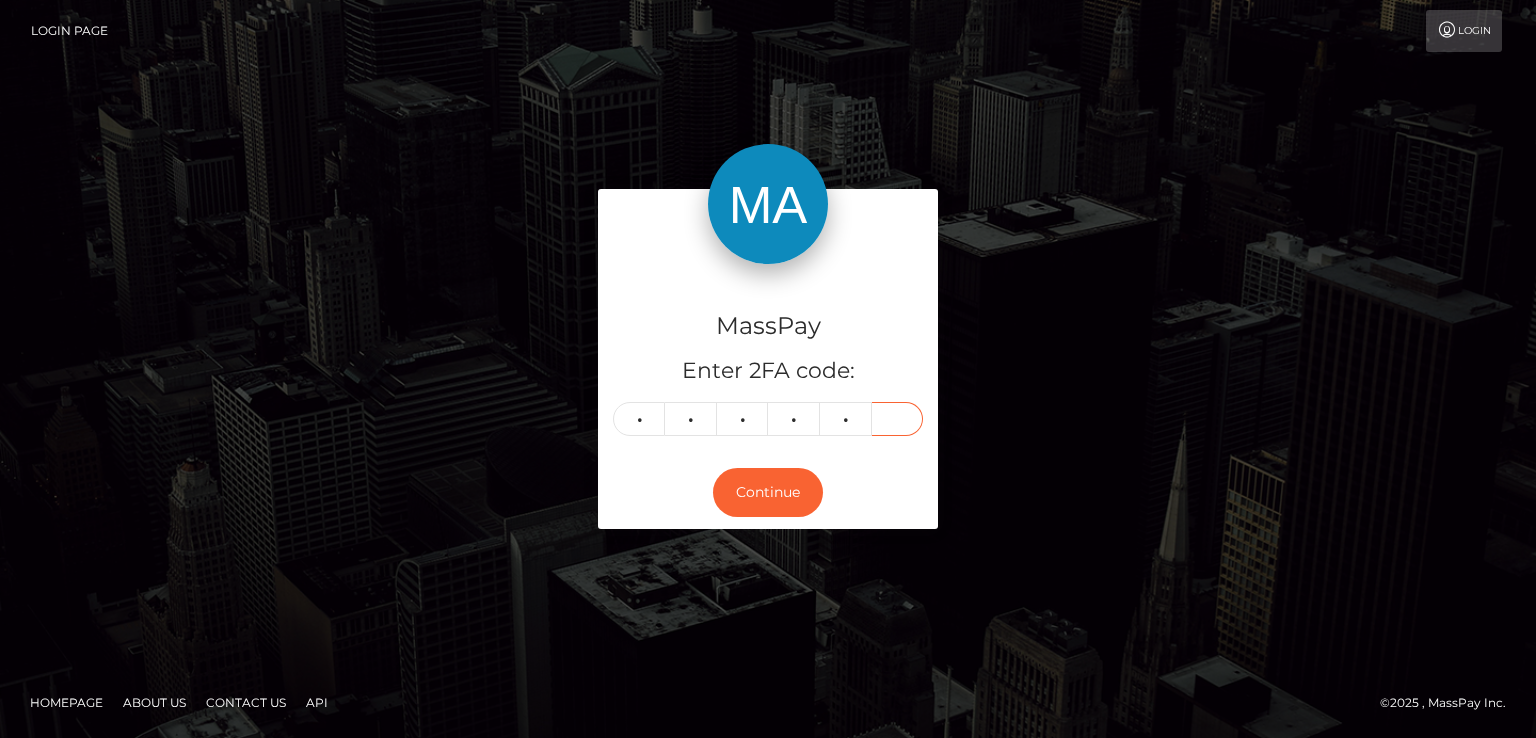type on "8" 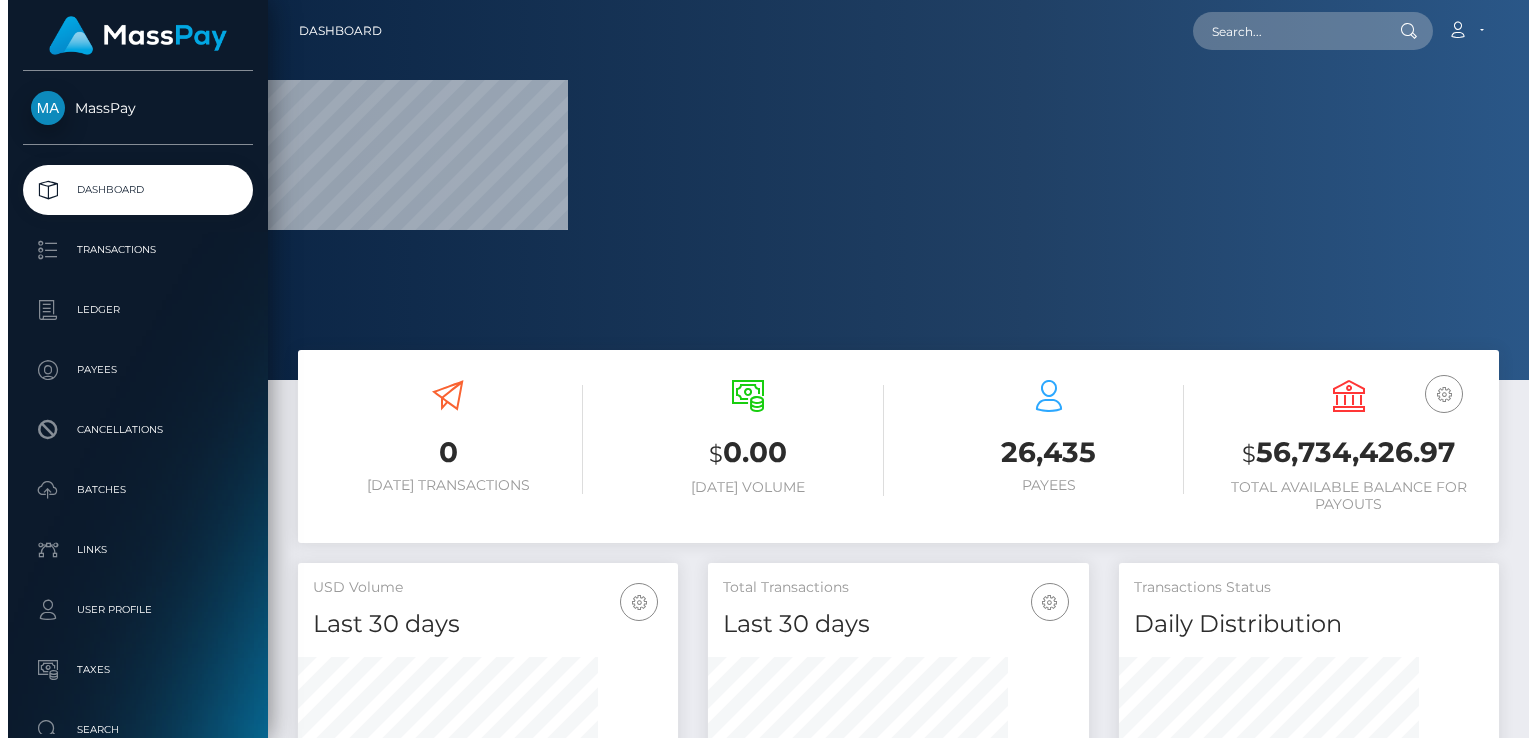 scroll, scrollTop: 0, scrollLeft: 0, axis: both 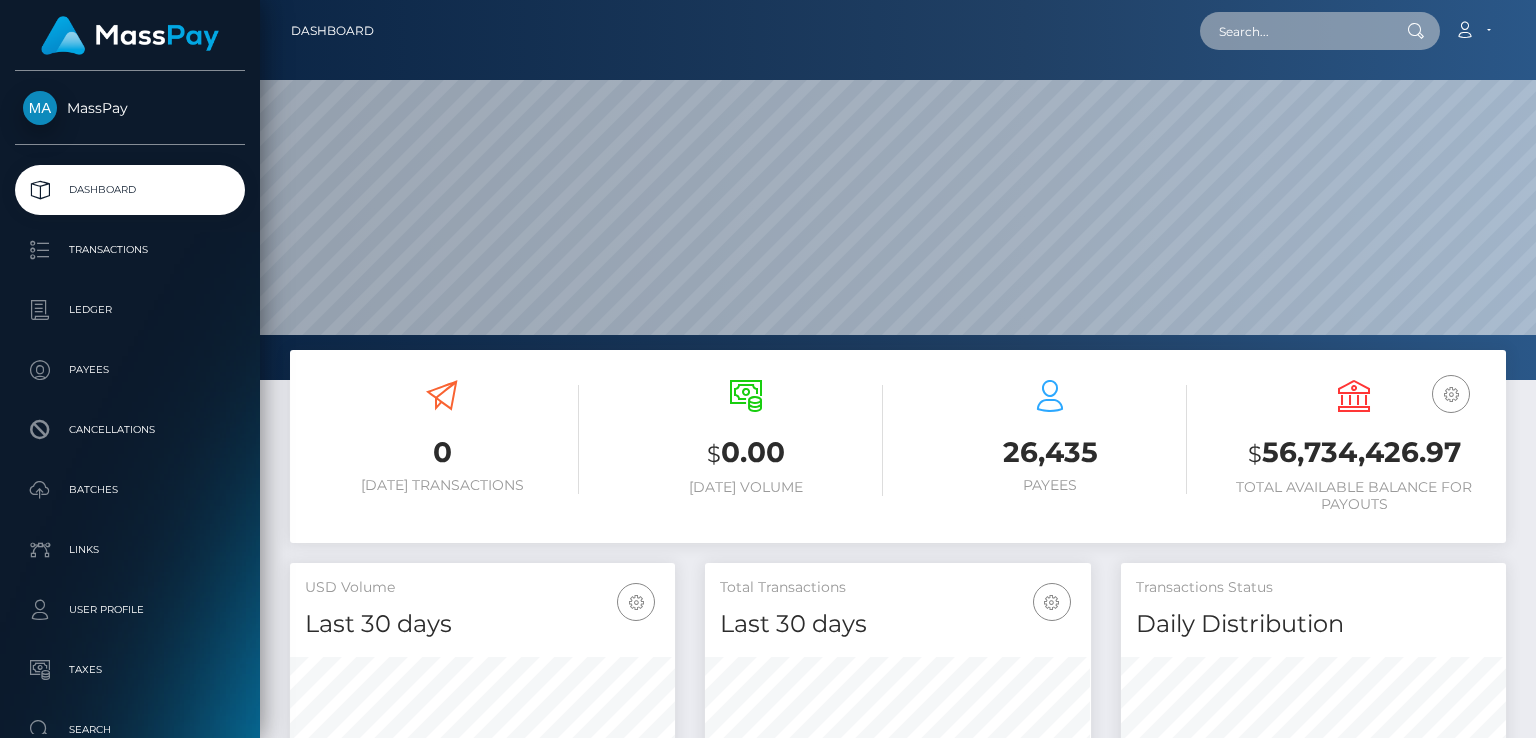 paste on "rR-JJB2lTxC6DkYWKtYT9Q" 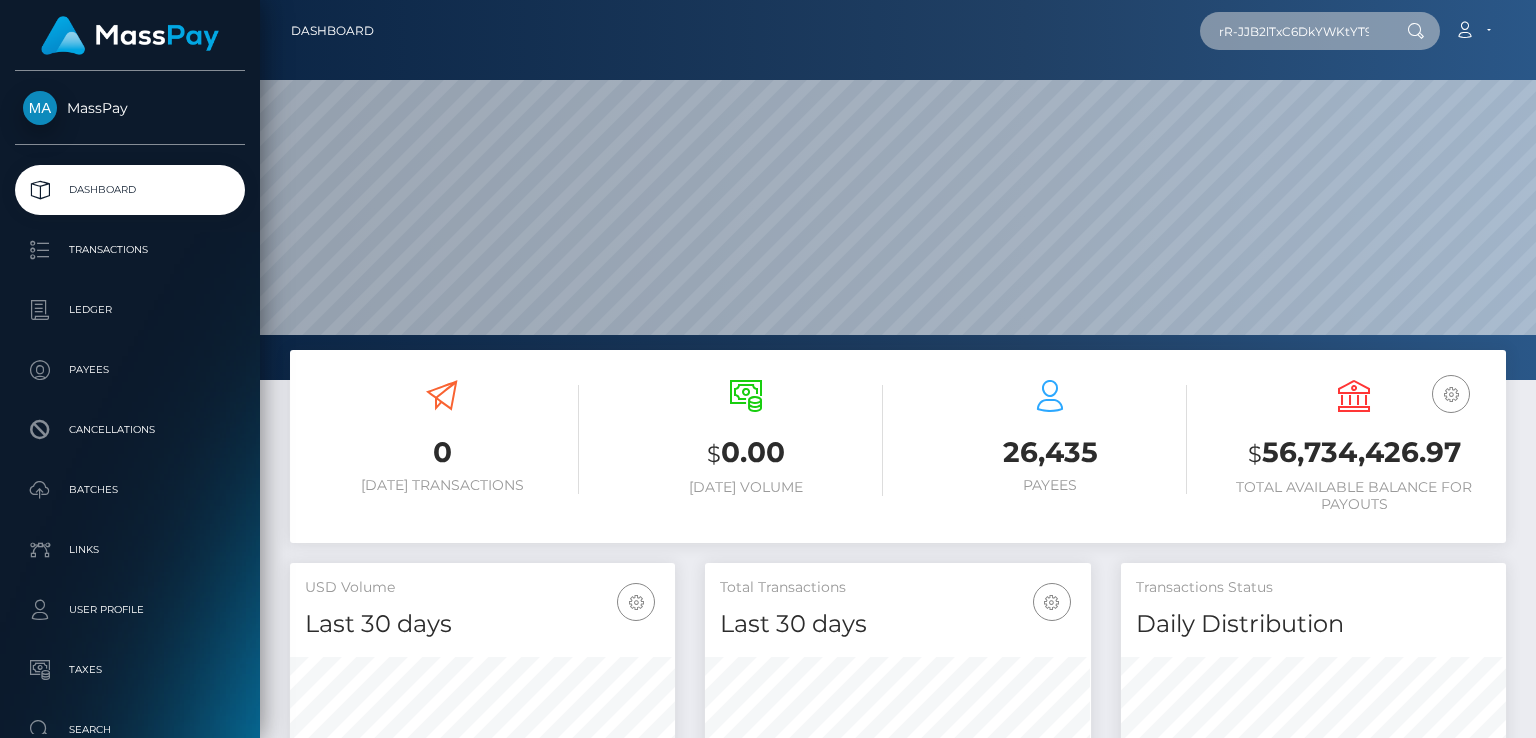 scroll, scrollTop: 0, scrollLeft: 11, axis: horizontal 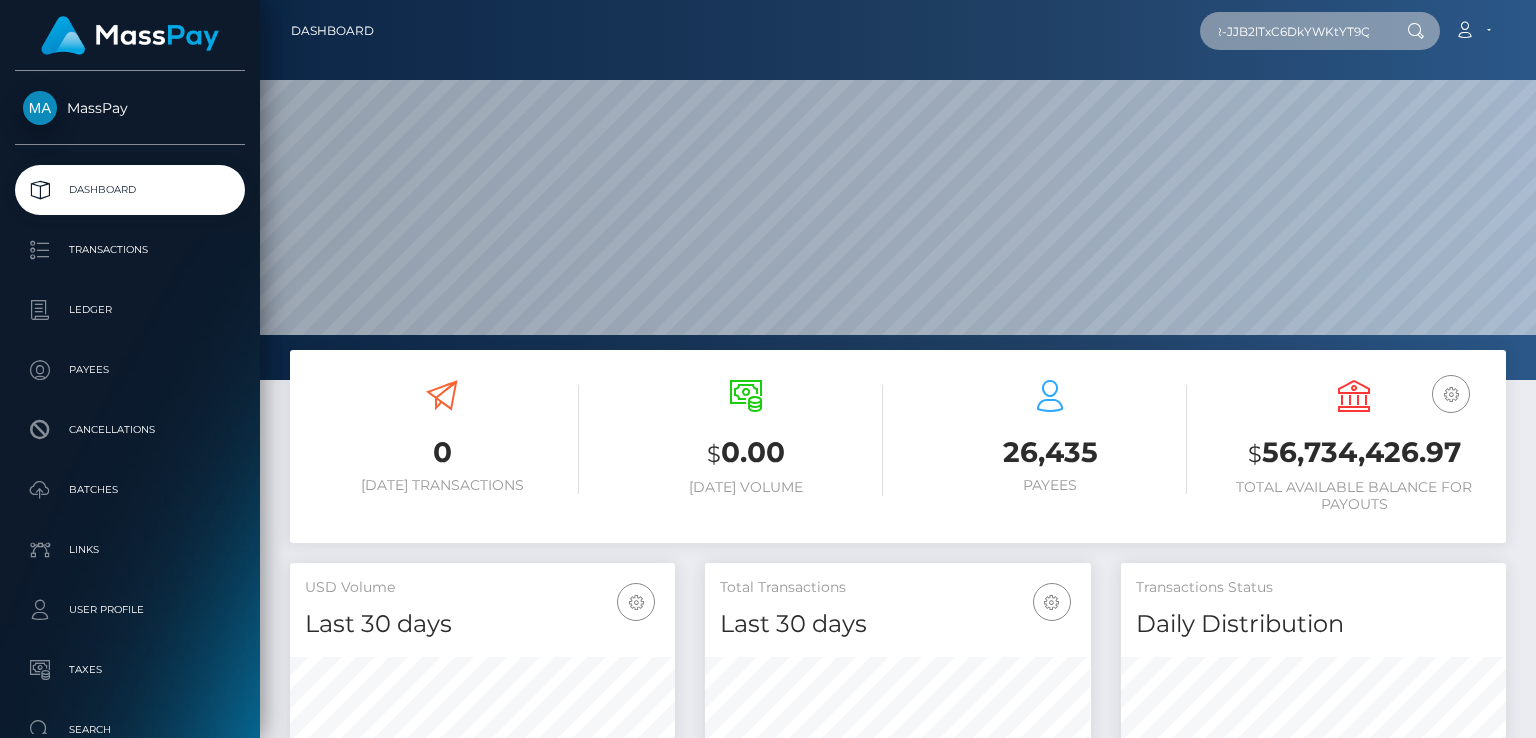 type on "rR-JJB2lTxC6DkYWKtYT9Q" 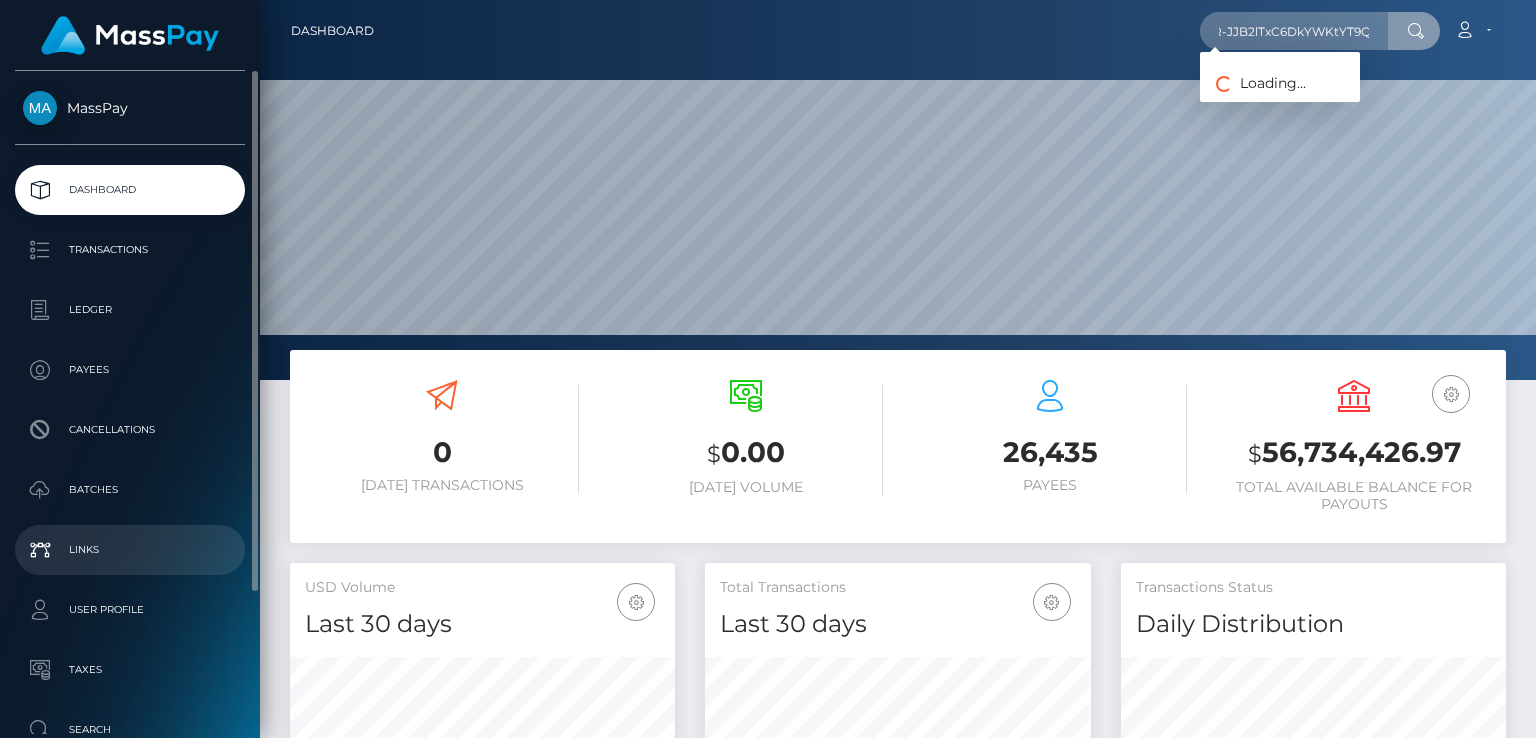 scroll, scrollTop: 0, scrollLeft: 0, axis: both 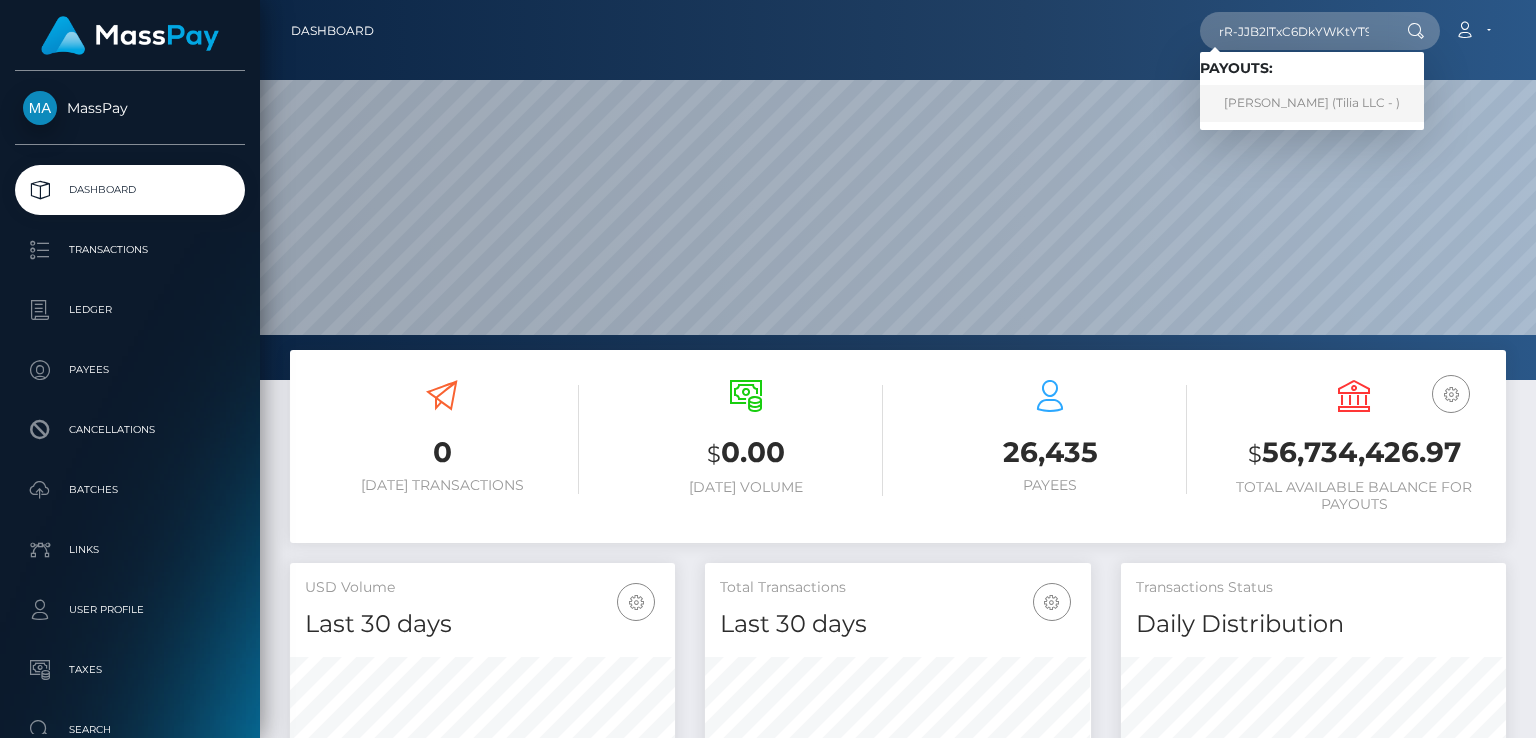 click on "Müge B  Keskin (Tilia LLC - )" at bounding box center (1312, 103) 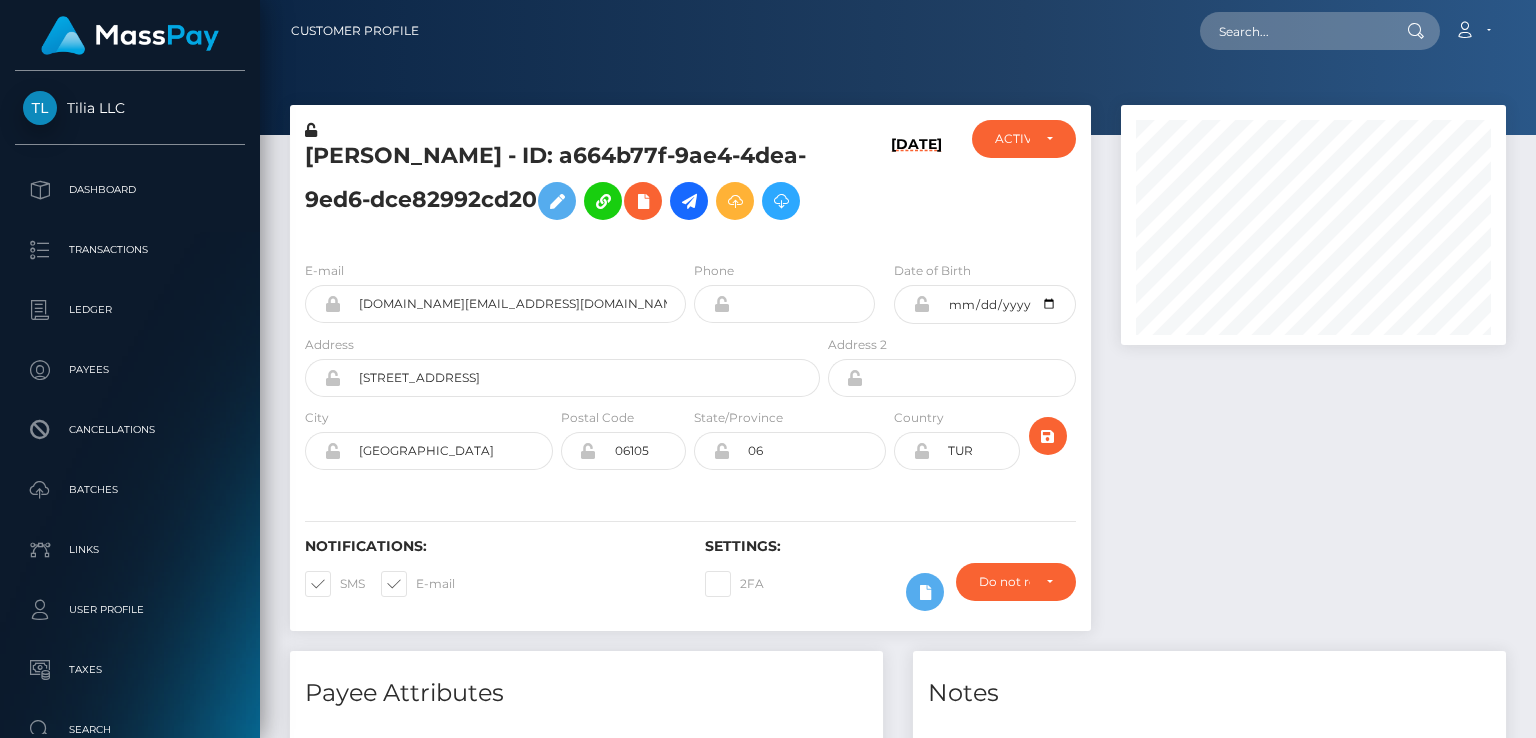 scroll, scrollTop: 0, scrollLeft: 0, axis: both 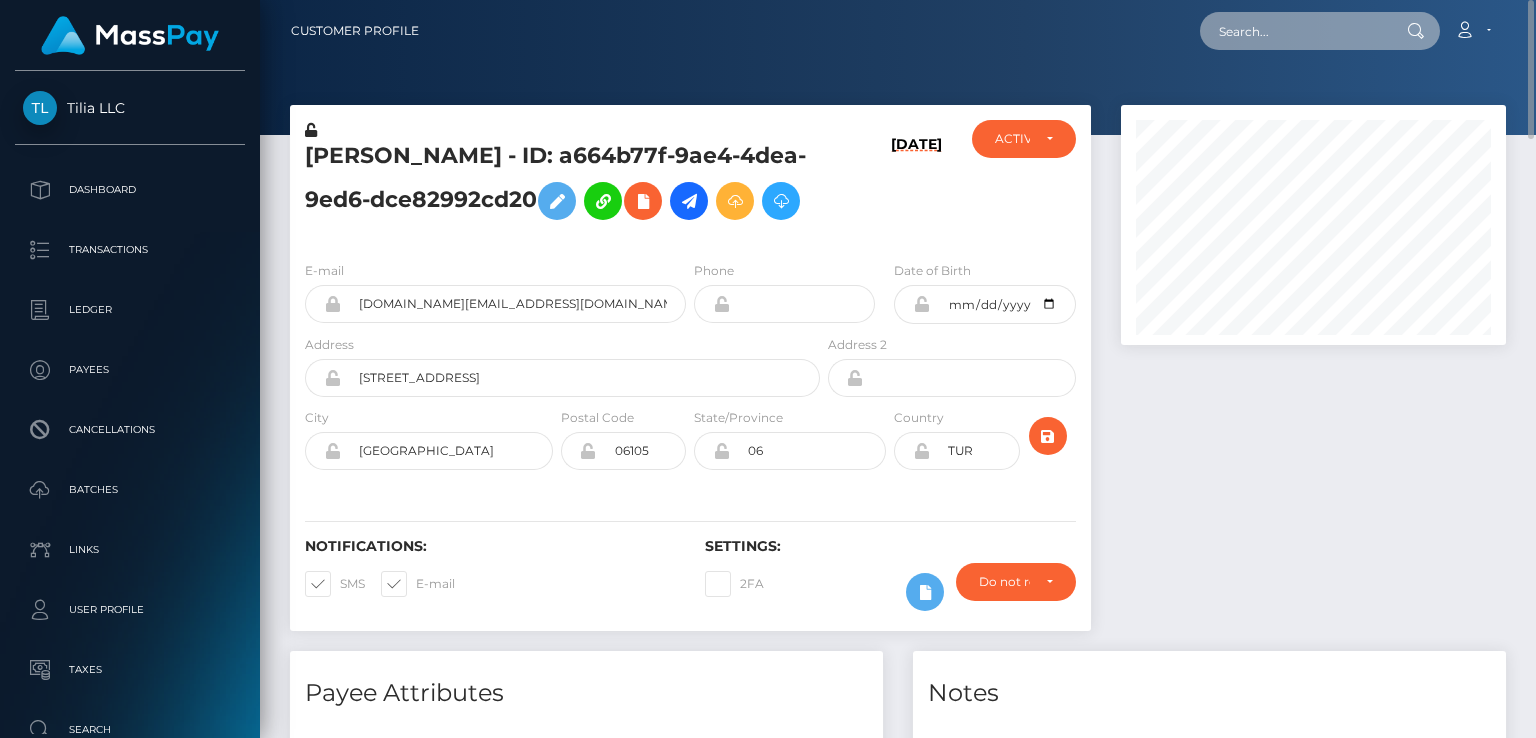 paste on "[EMAIL_ADDRESS][DOMAIN_NAME]" 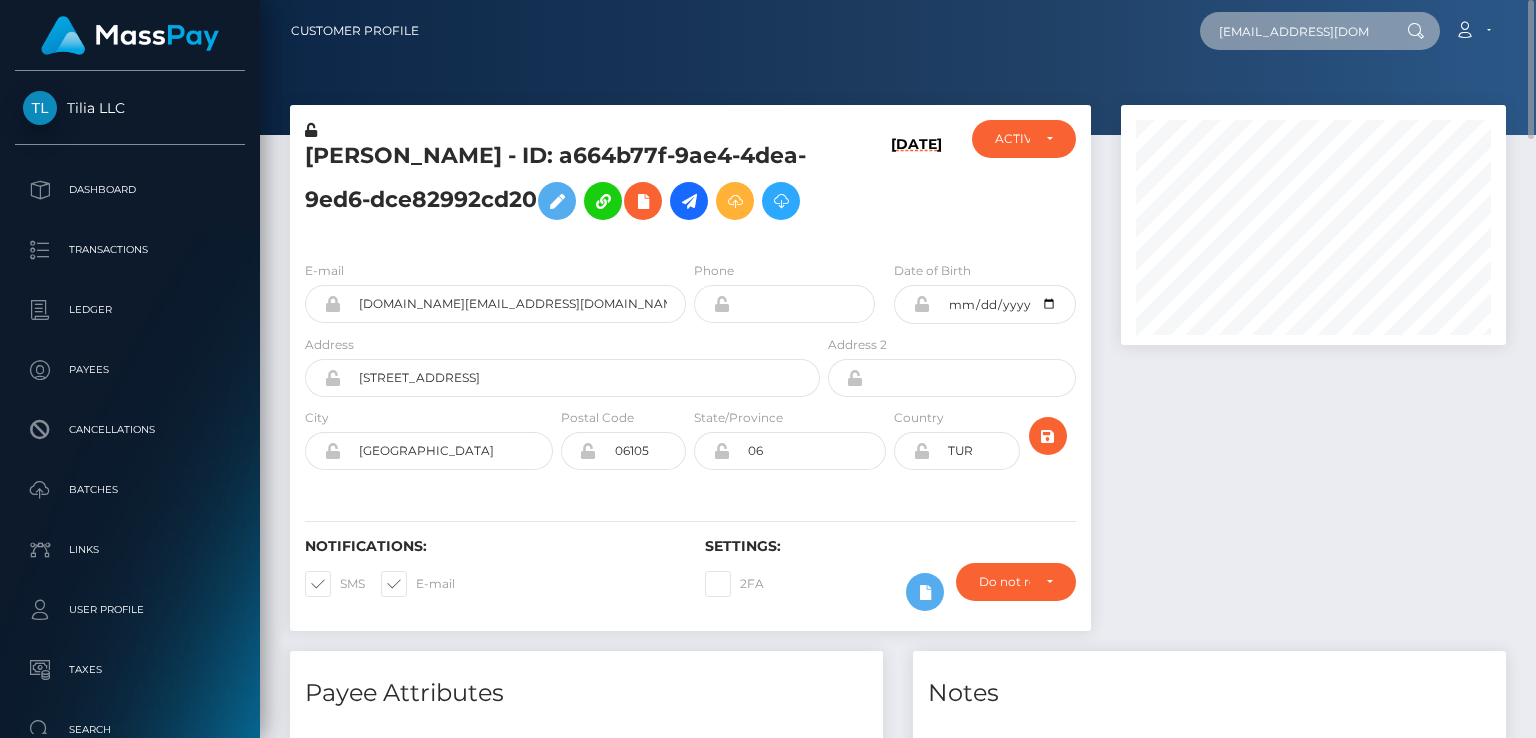 type on "[EMAIL_ADDRESS][DOMAIN_NAME]" 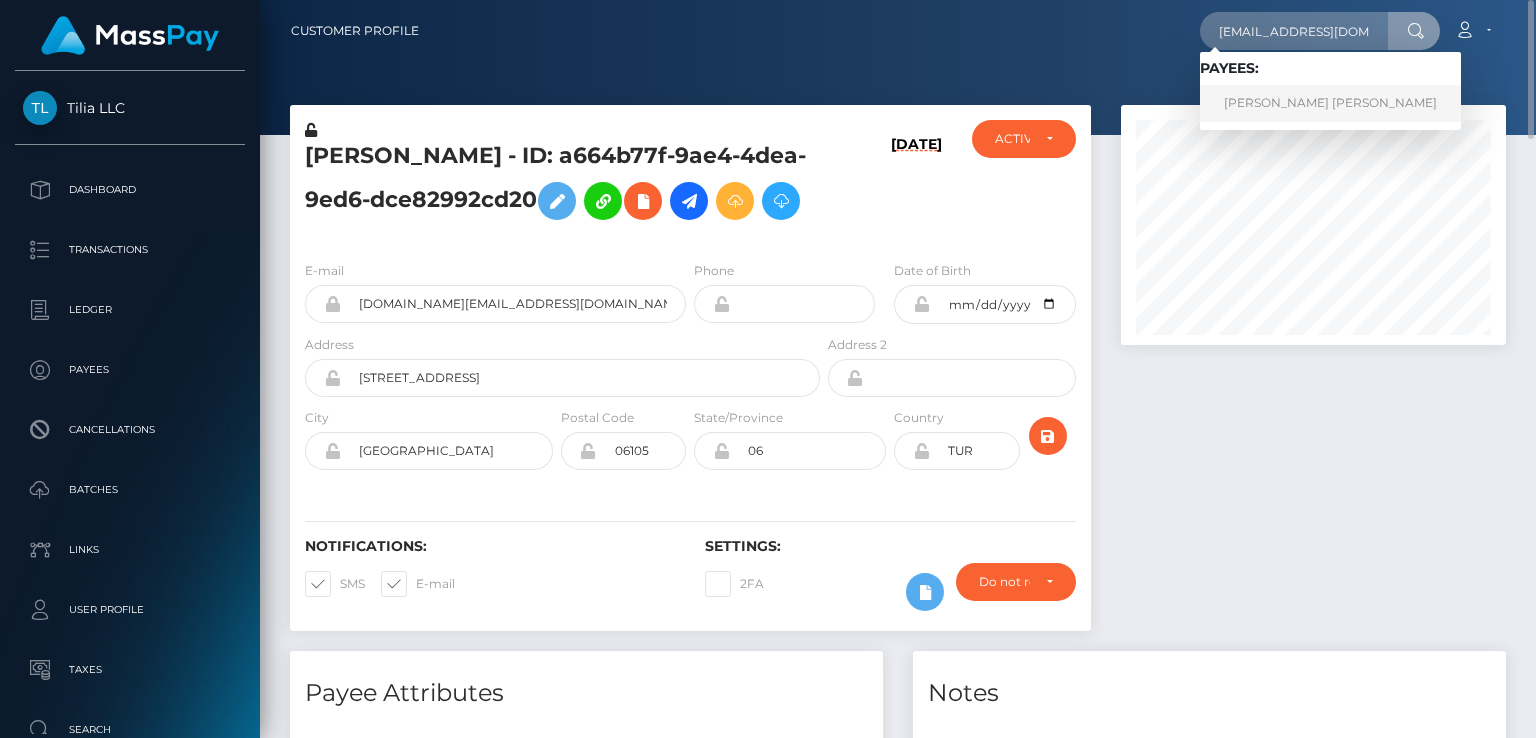 click on "[PERSON_NAME] [PERSON_NAME]" at bounding box center (1330, 103) 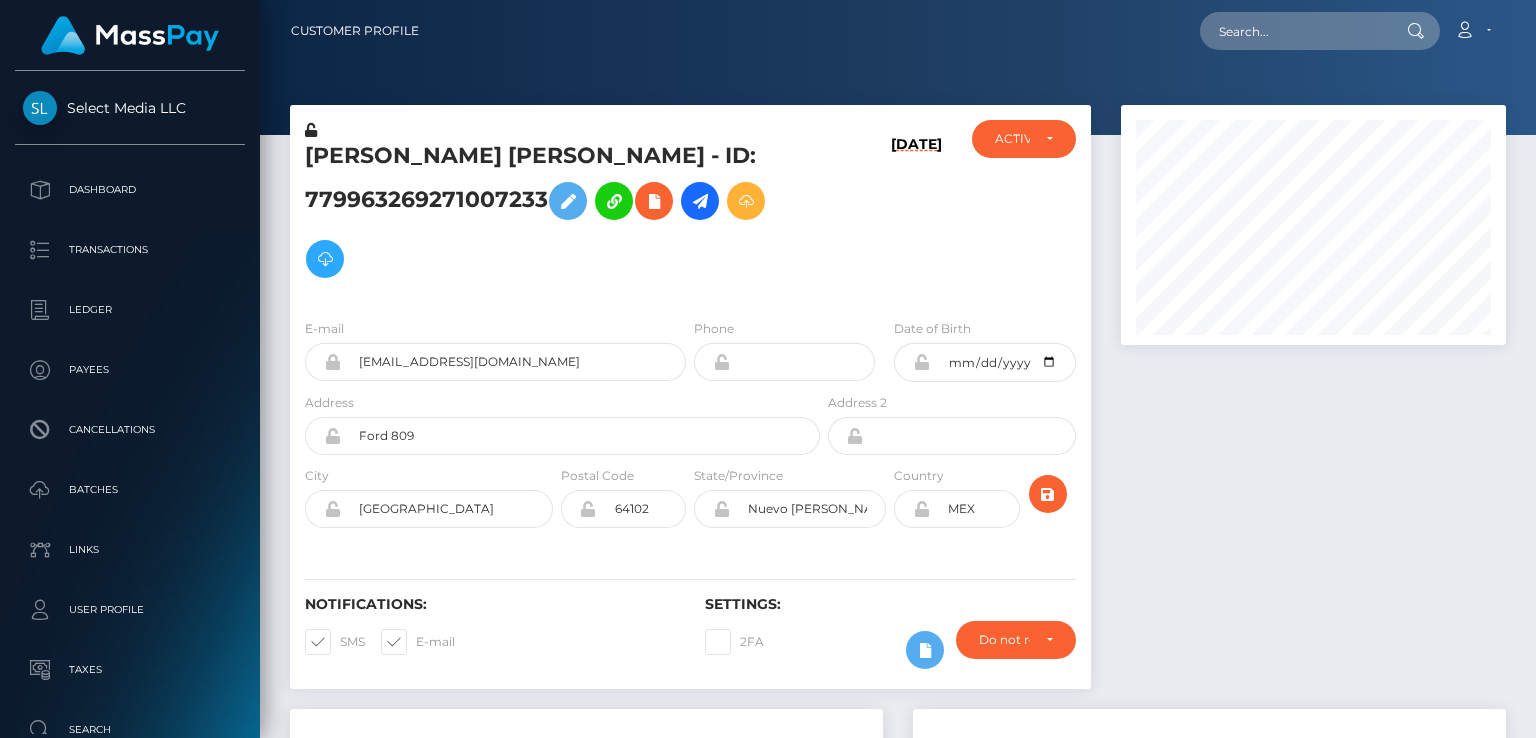 scroll, scrollTop: 0, scrollLeft: 0, axis: both 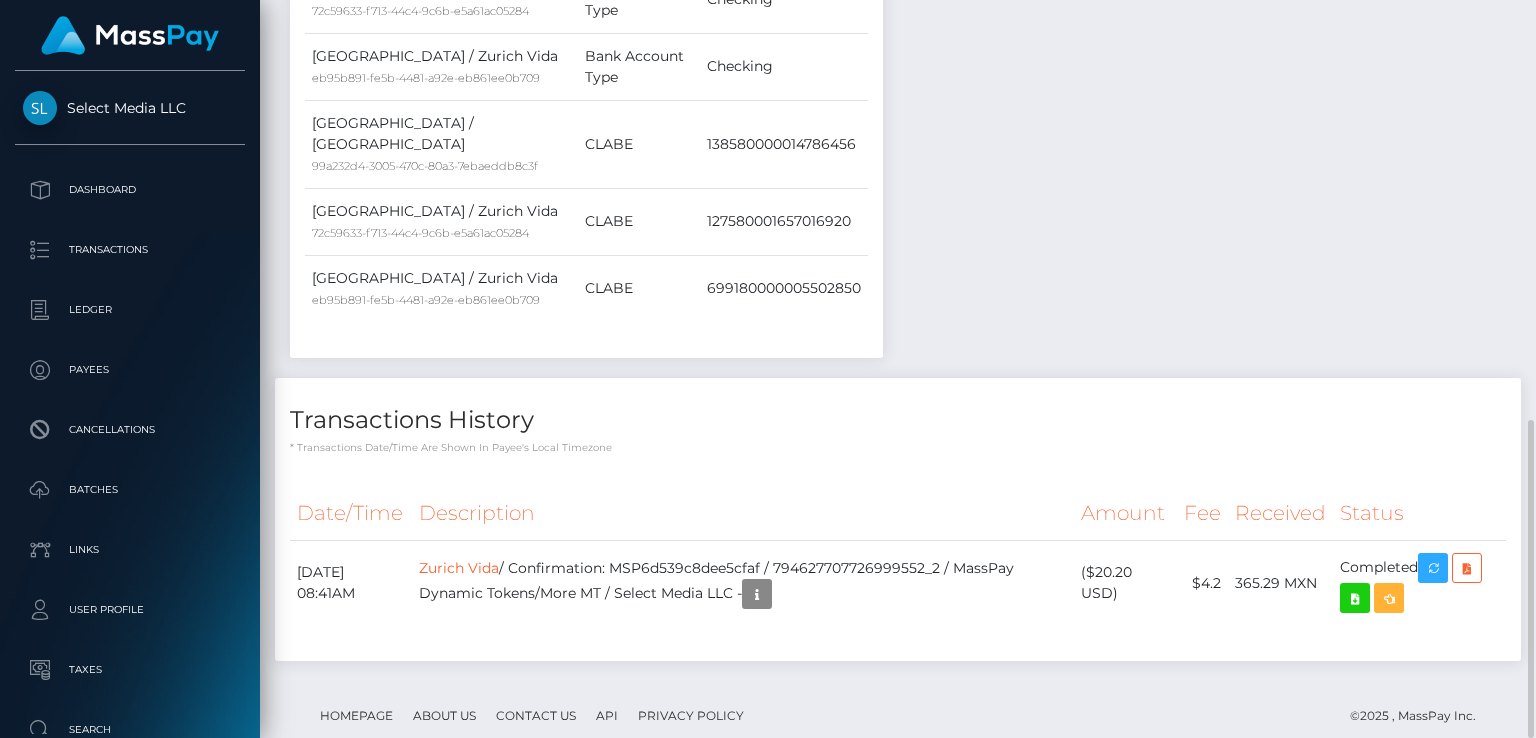 drag, startPoint x: 1228, startPoint y: 391, endPoint x: 1116, endPoint y: 159, distance: 257.61987 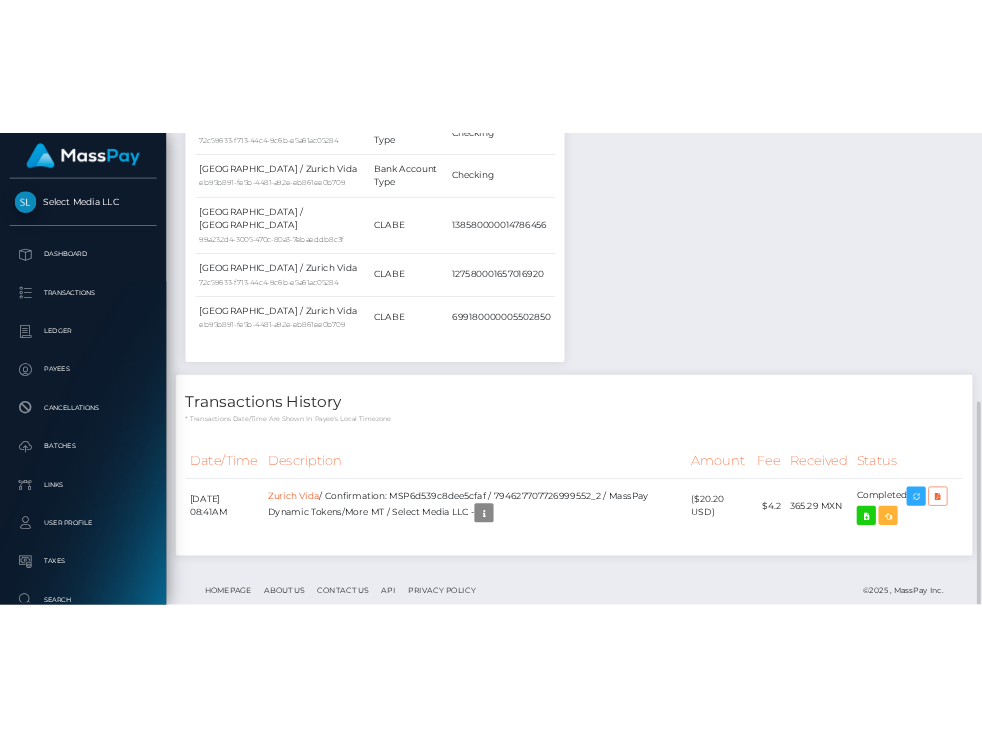 scroll, scrollTop: 240, scrollLeft: 287, axis: both 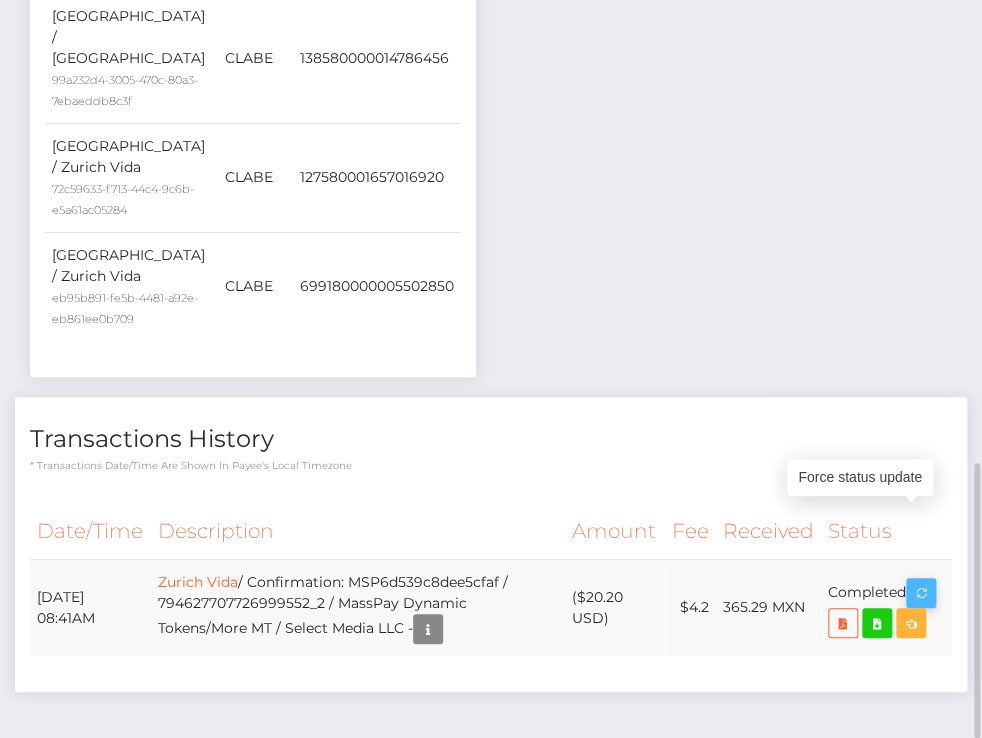 click at bounding box center [921, 593] 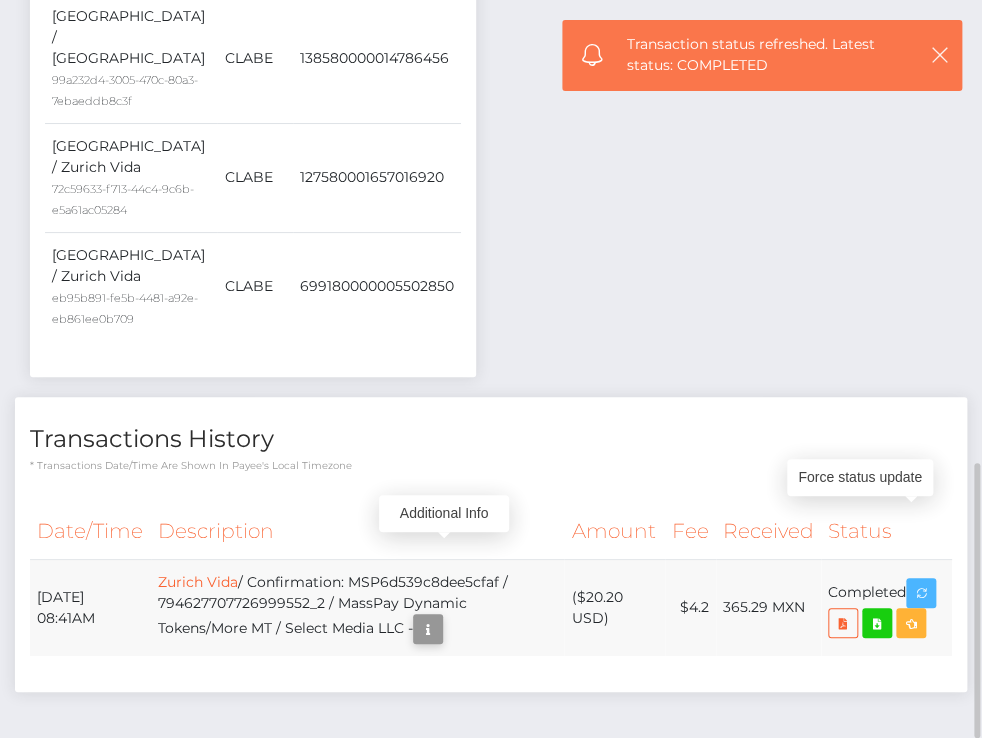 scroll, scrollTop: 240, scrollLeft: 287, axis: both 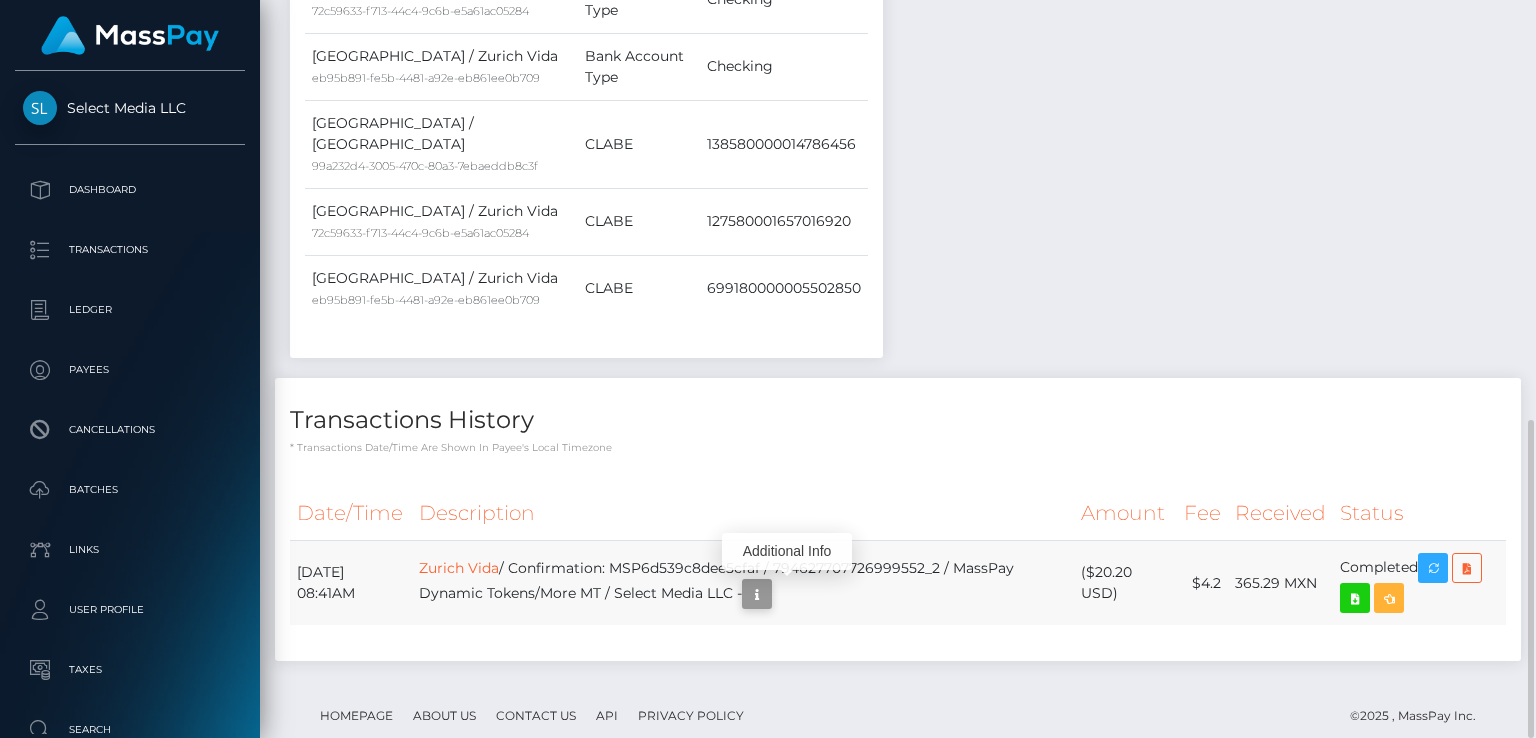 click on "Select Media LLC
Dashboard
Transactions
Ledger
Payees
Cancellations" at bounding box center [768, 369] 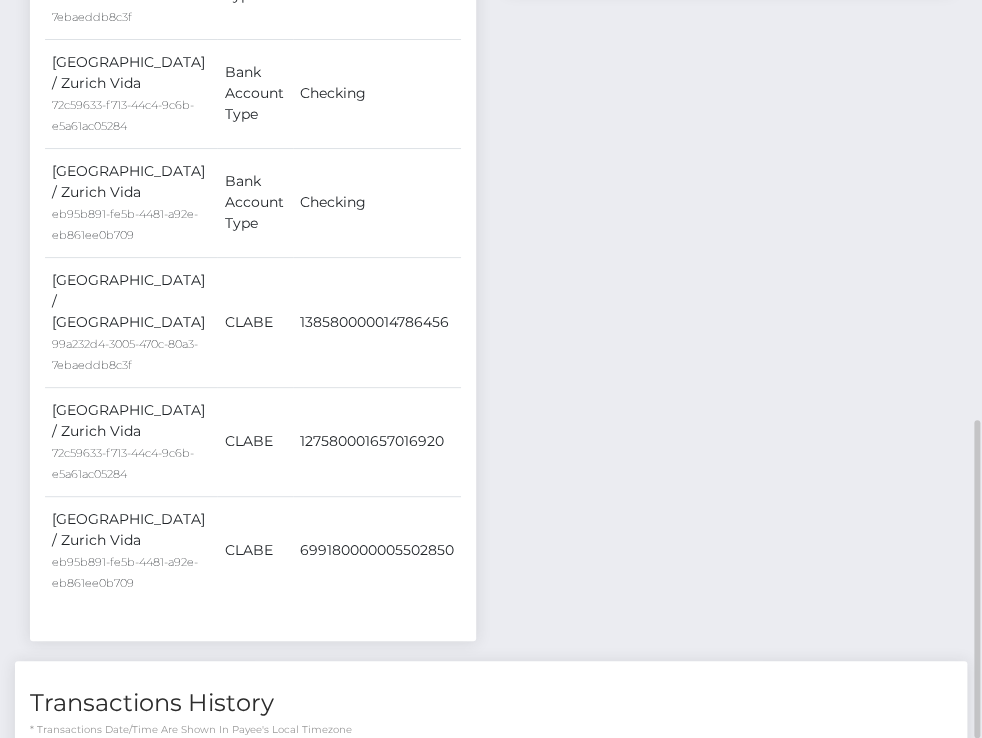 scroll, scrollTop: 240, scrollLeft: 204, axis: both 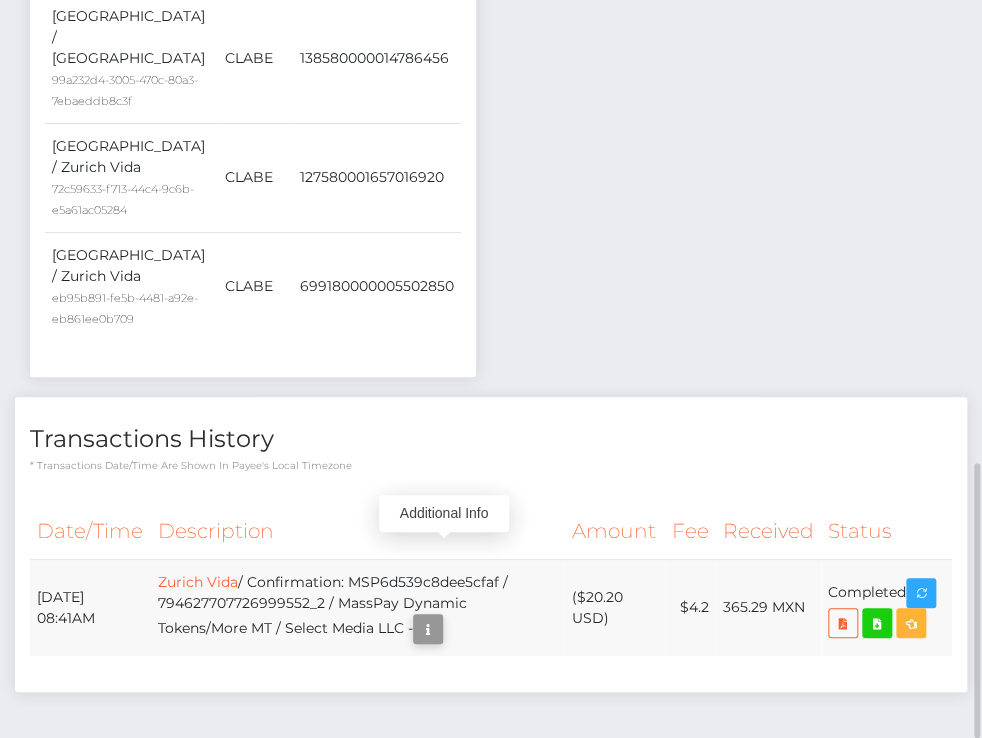 click at bounding box center [428, 629] 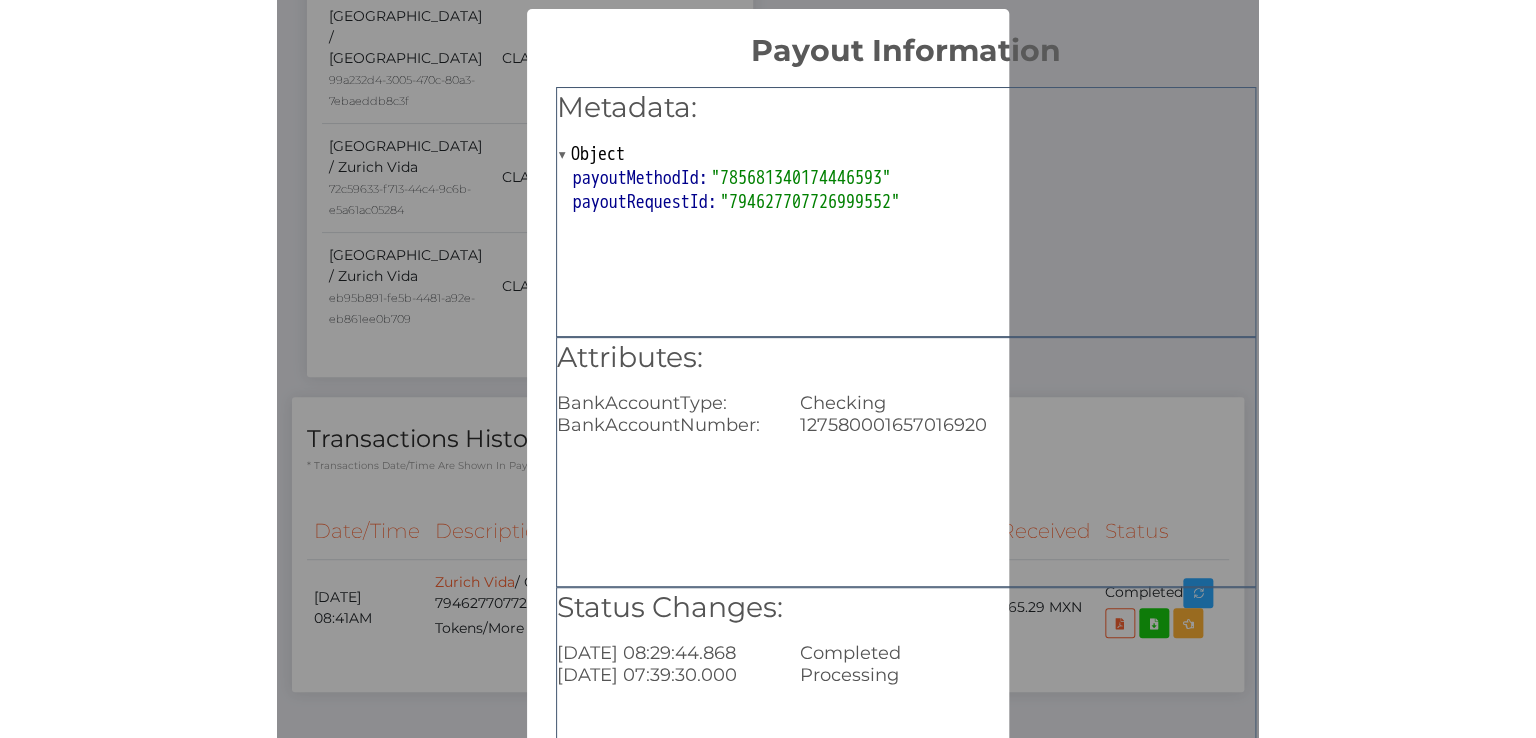 scroll, scrollTop: 999760, scrollLeft: 999584, axis: both 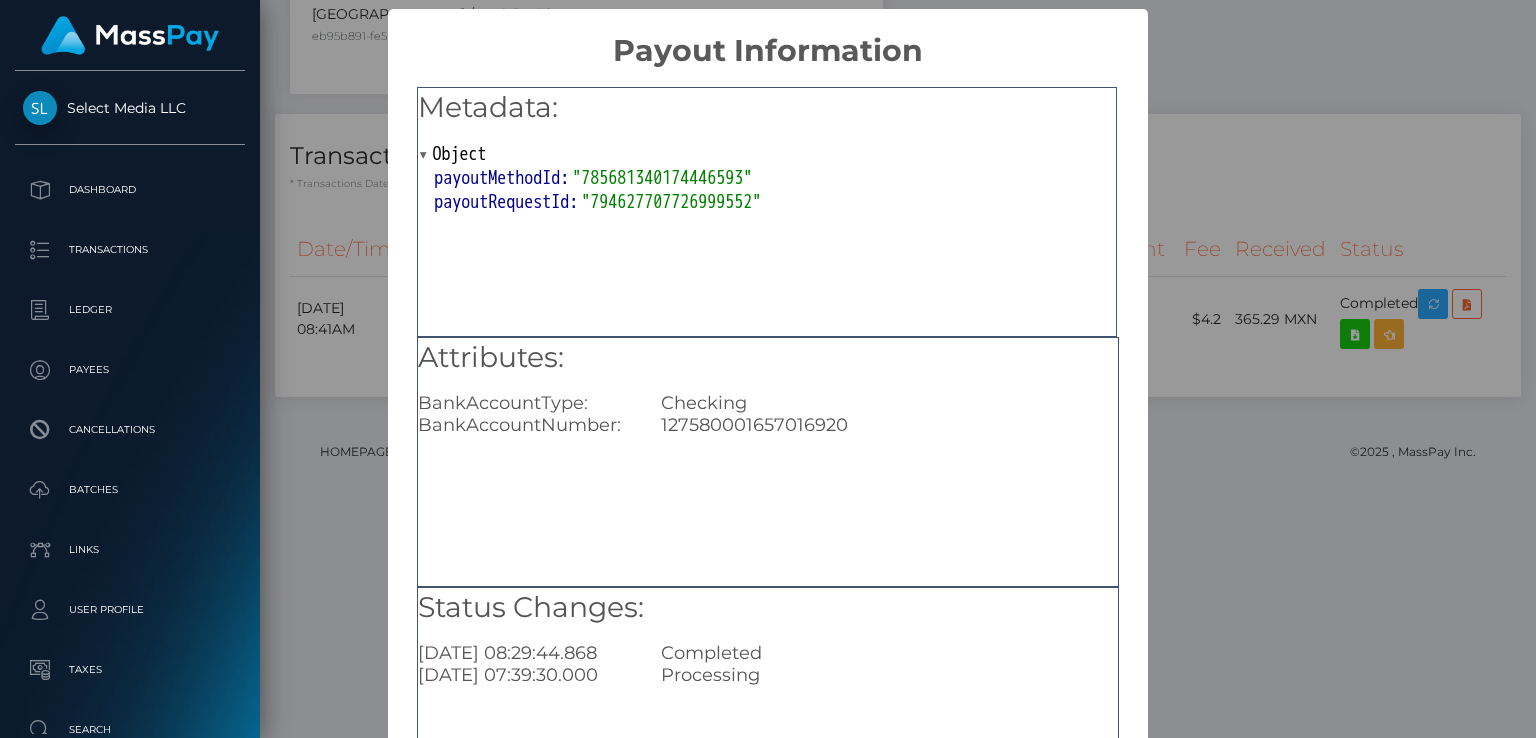 click on "× Payout Information Metadata: Object payoutMethodId: "785681340174446593" payoutRequestId: "794627707726999552" Attributes: BankAccountType: Checking BankAccountNumber: 127580001657016920 Status Changes: 2025-06-26 08:29:44.868 Completed 2025-06-26 07:39:30.000 Processing OK No Cancel" at bounding box center [768, 369] 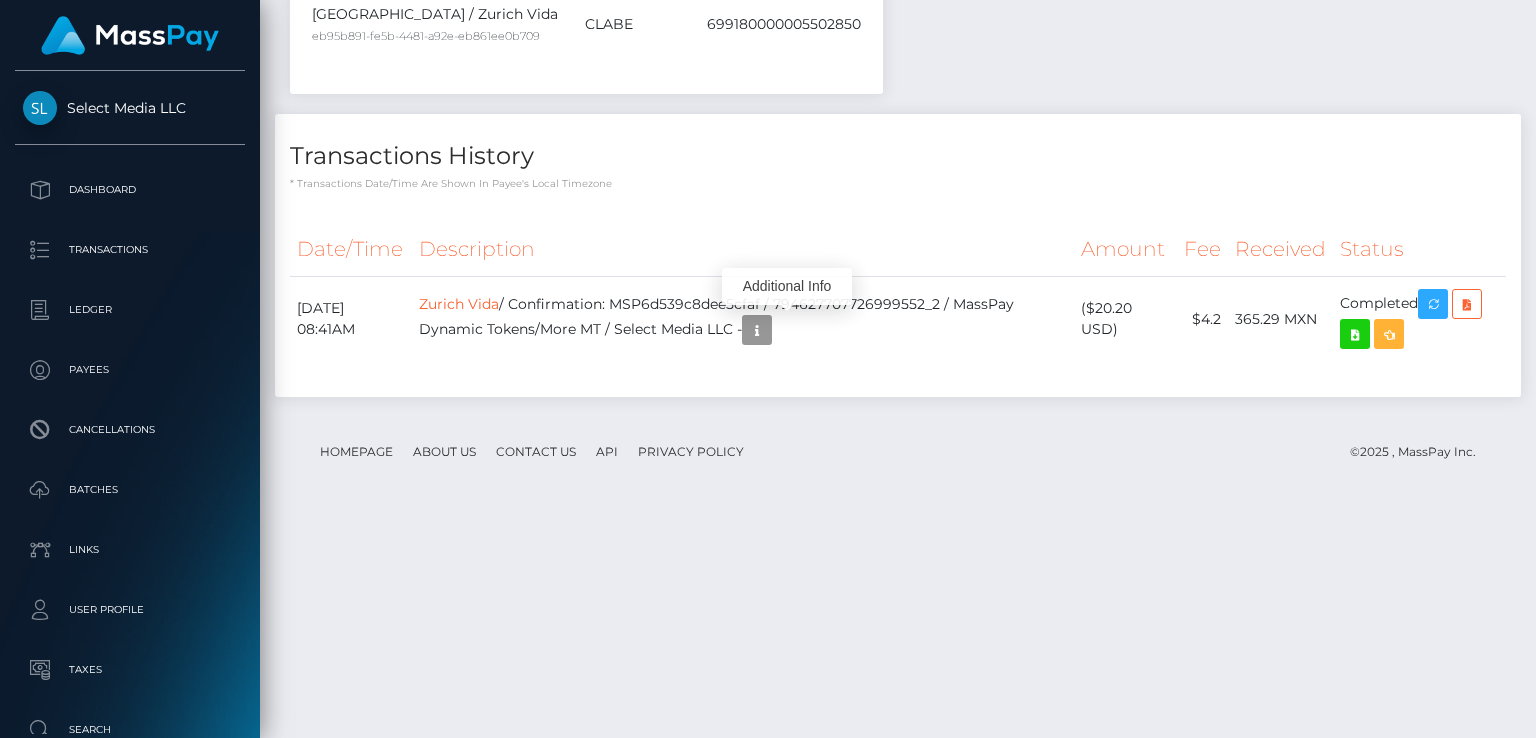 scroll, scrollTop: 240, scrollLeft: 384, axis: both 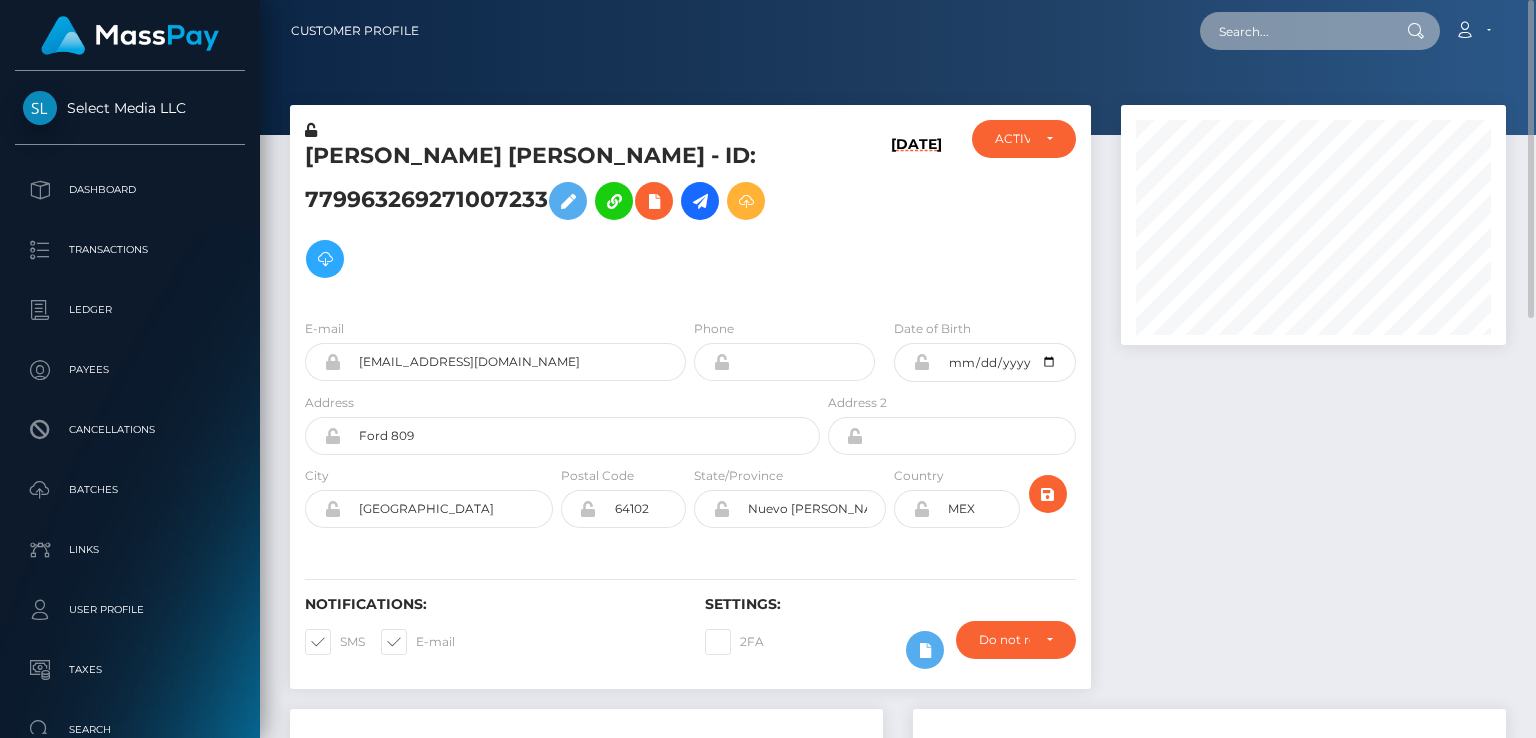 paste on "1078769" 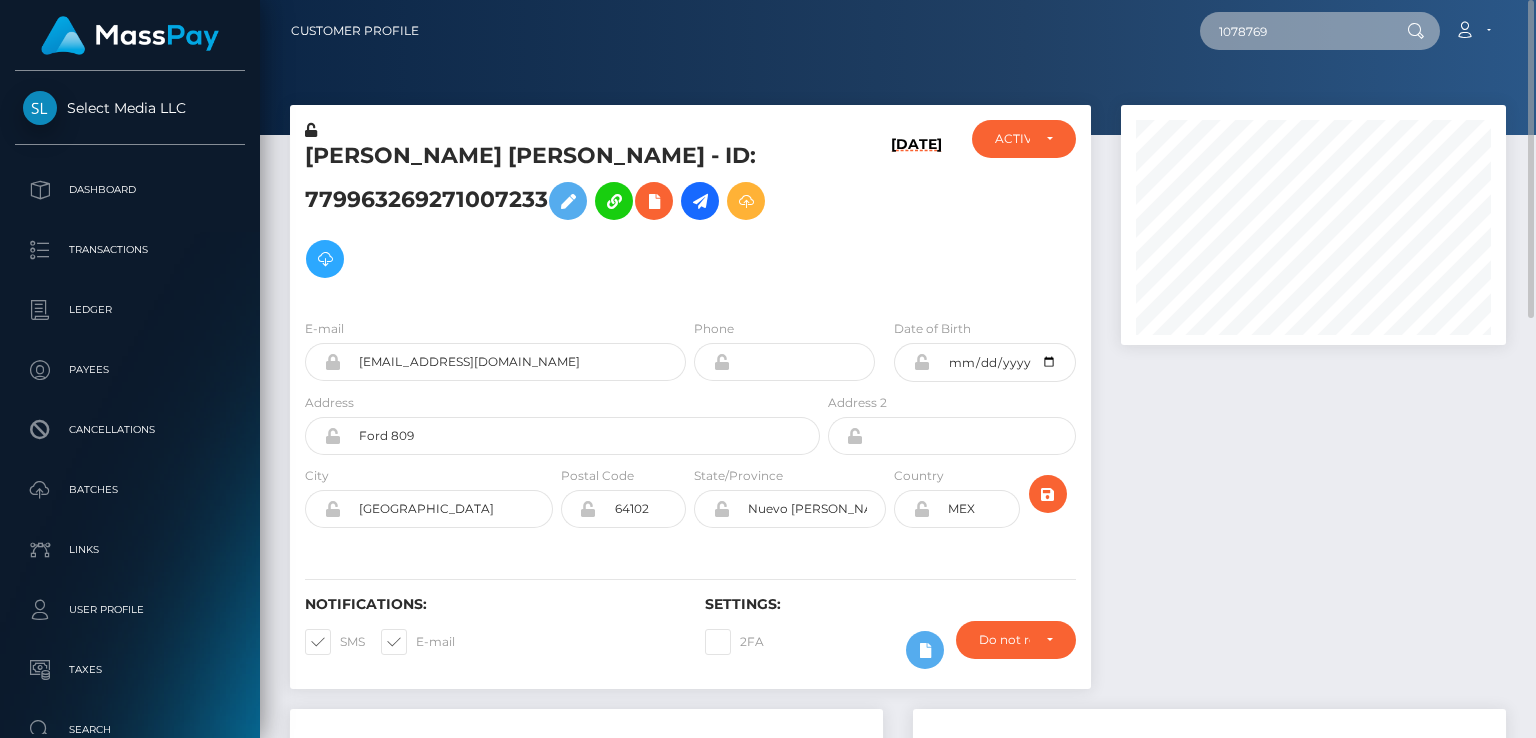 type on "1078769" 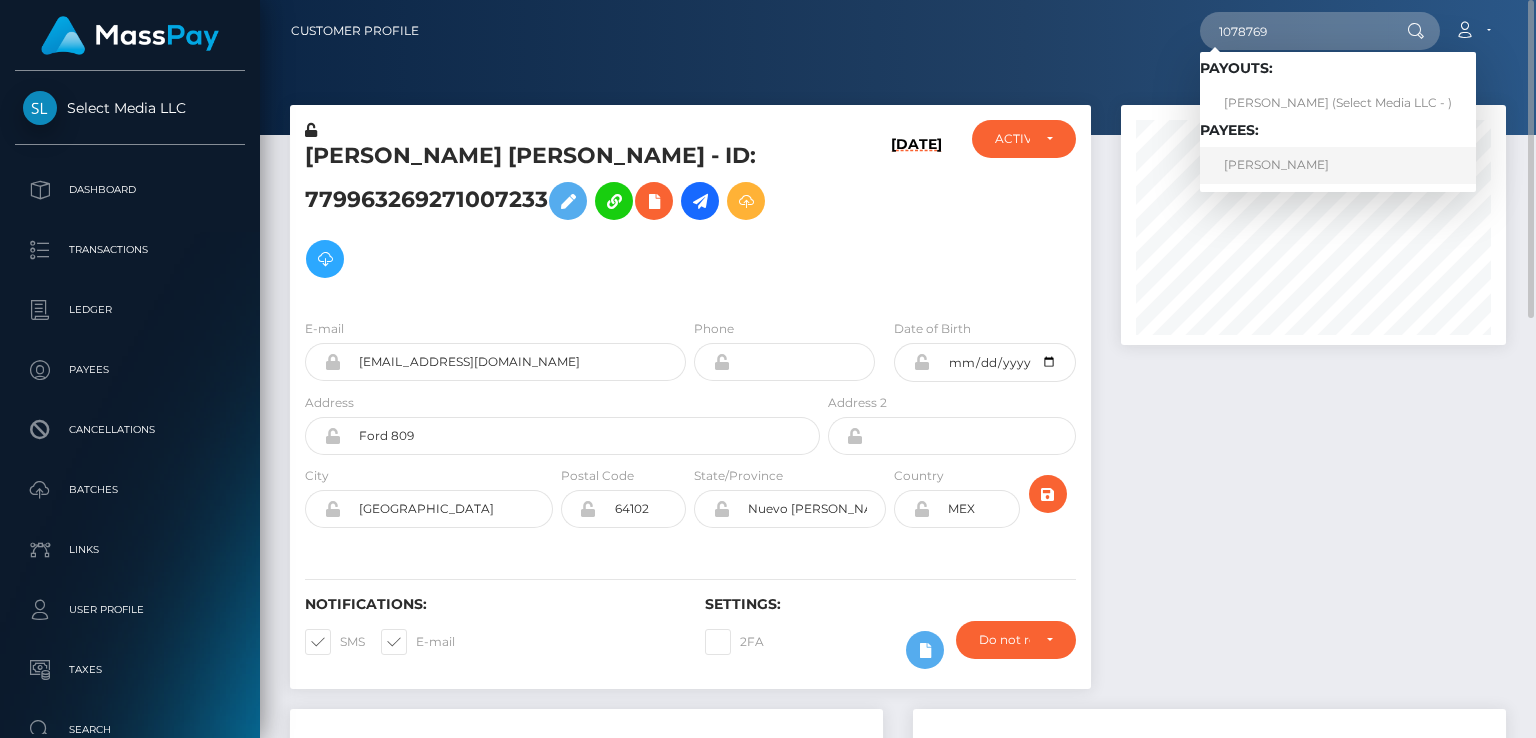 click on "Yehya  Hassan" at bounding box center (1338, 165) 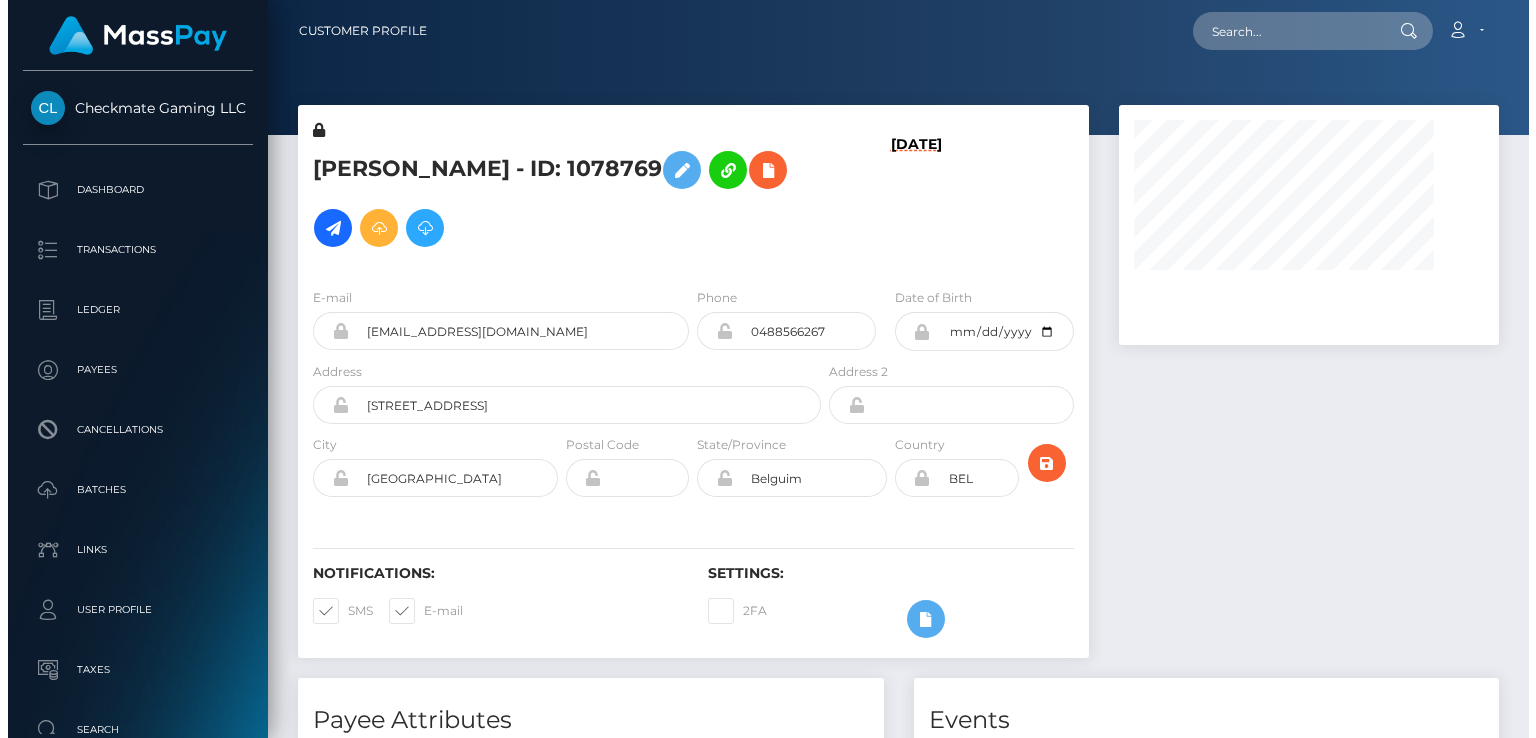 scroll, scrollTop: 0, scrollLeft: 0, axis: both 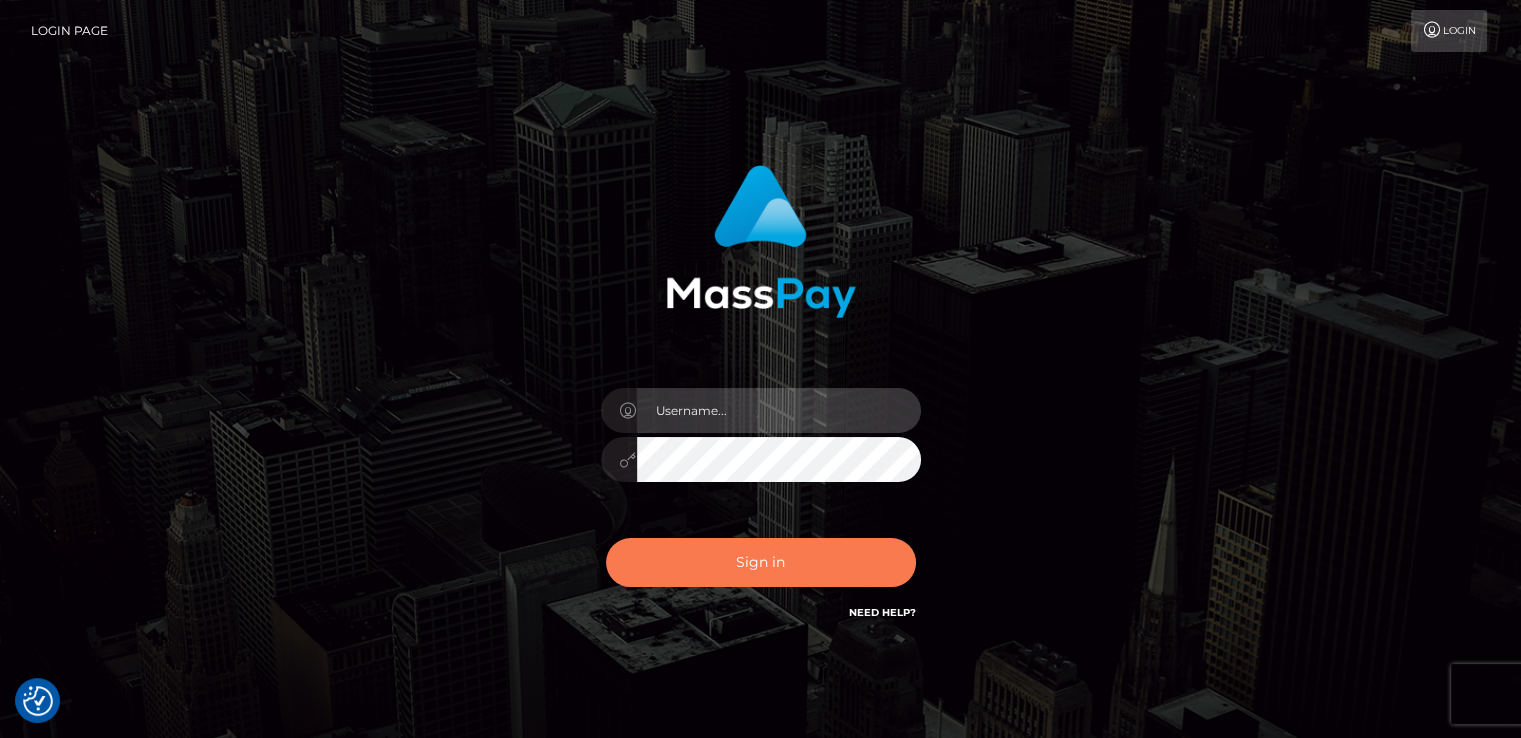 type on "catalinad" 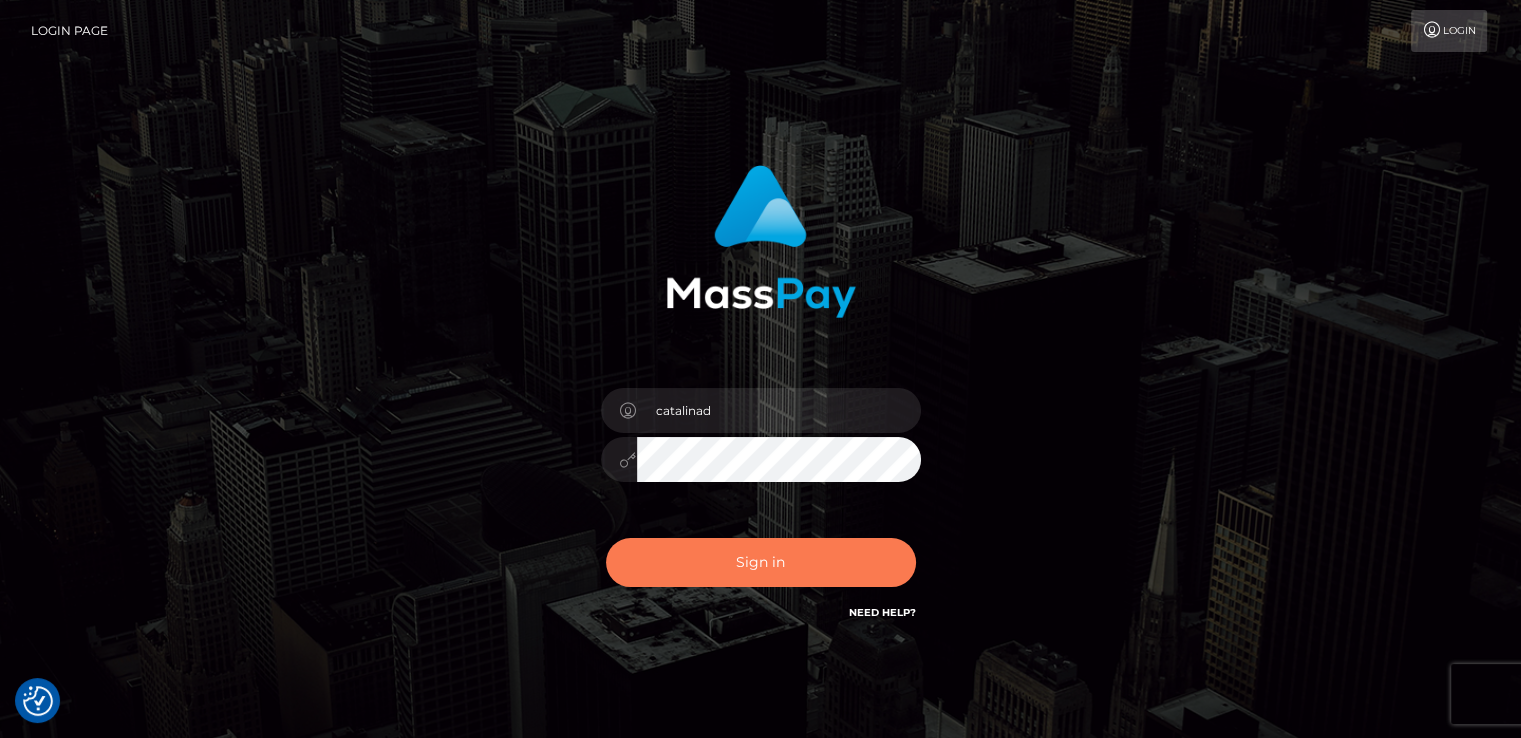 click on "Sign in" at bounding box center (761, 562) 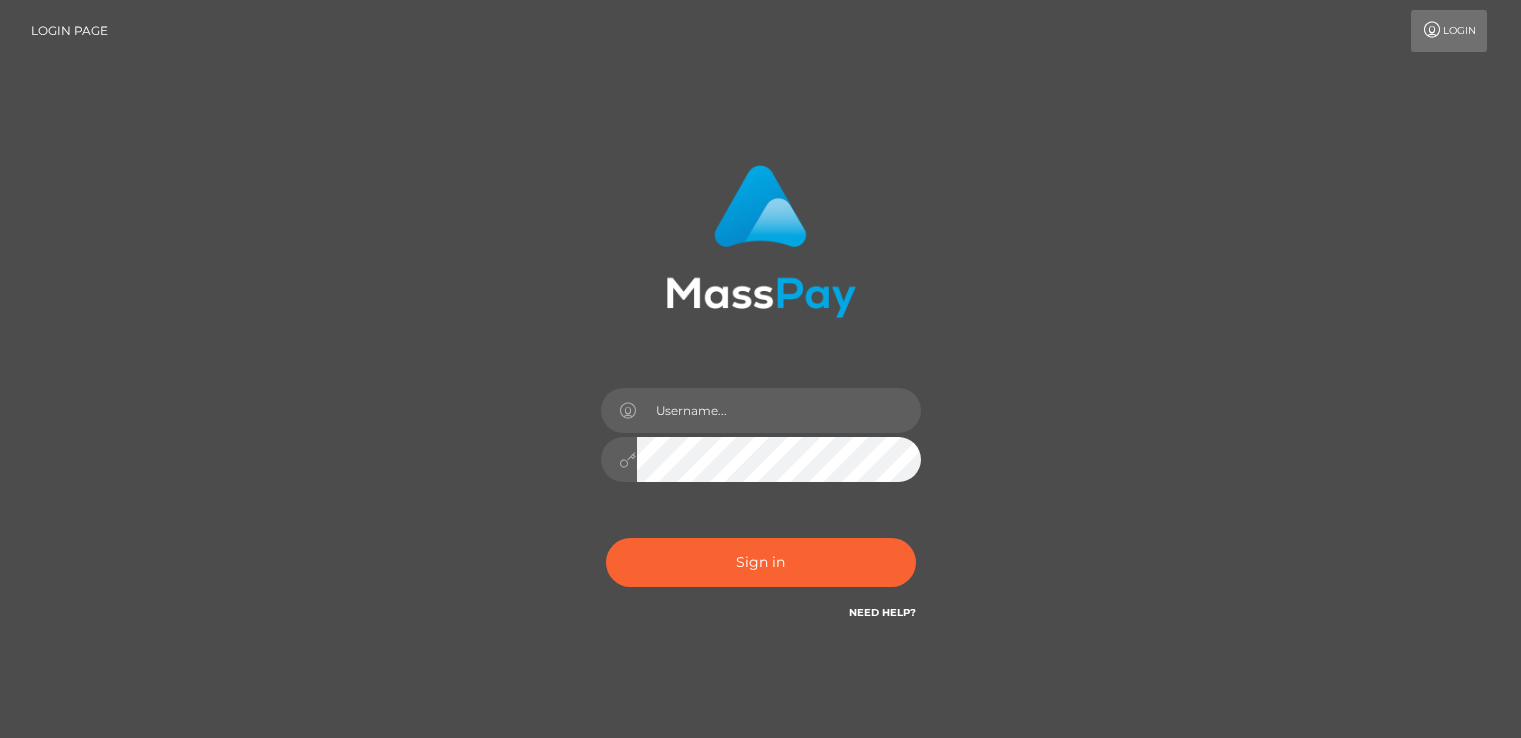 scroll, scrollTop: 0, scrollLeft: 0, axis: both 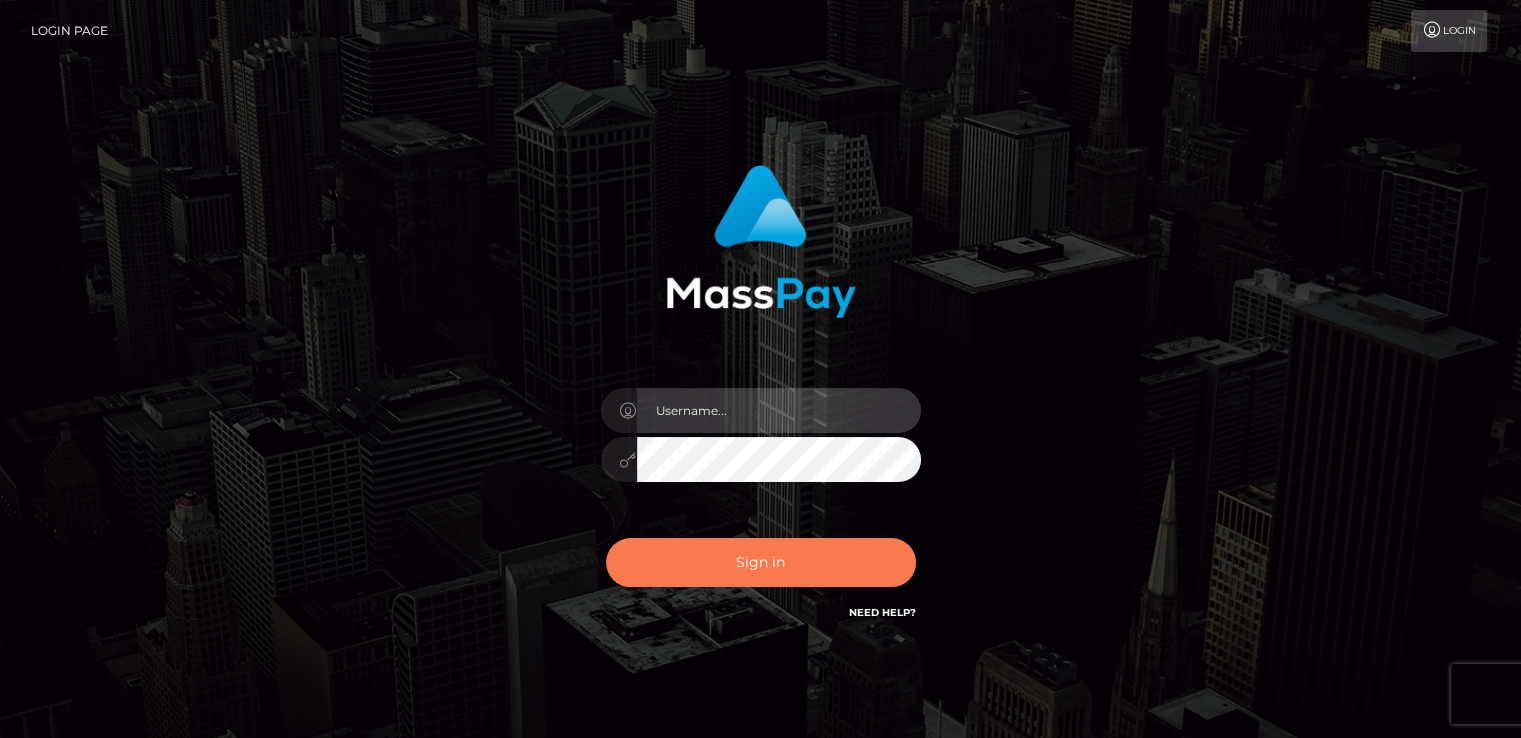 type on "catalinad" 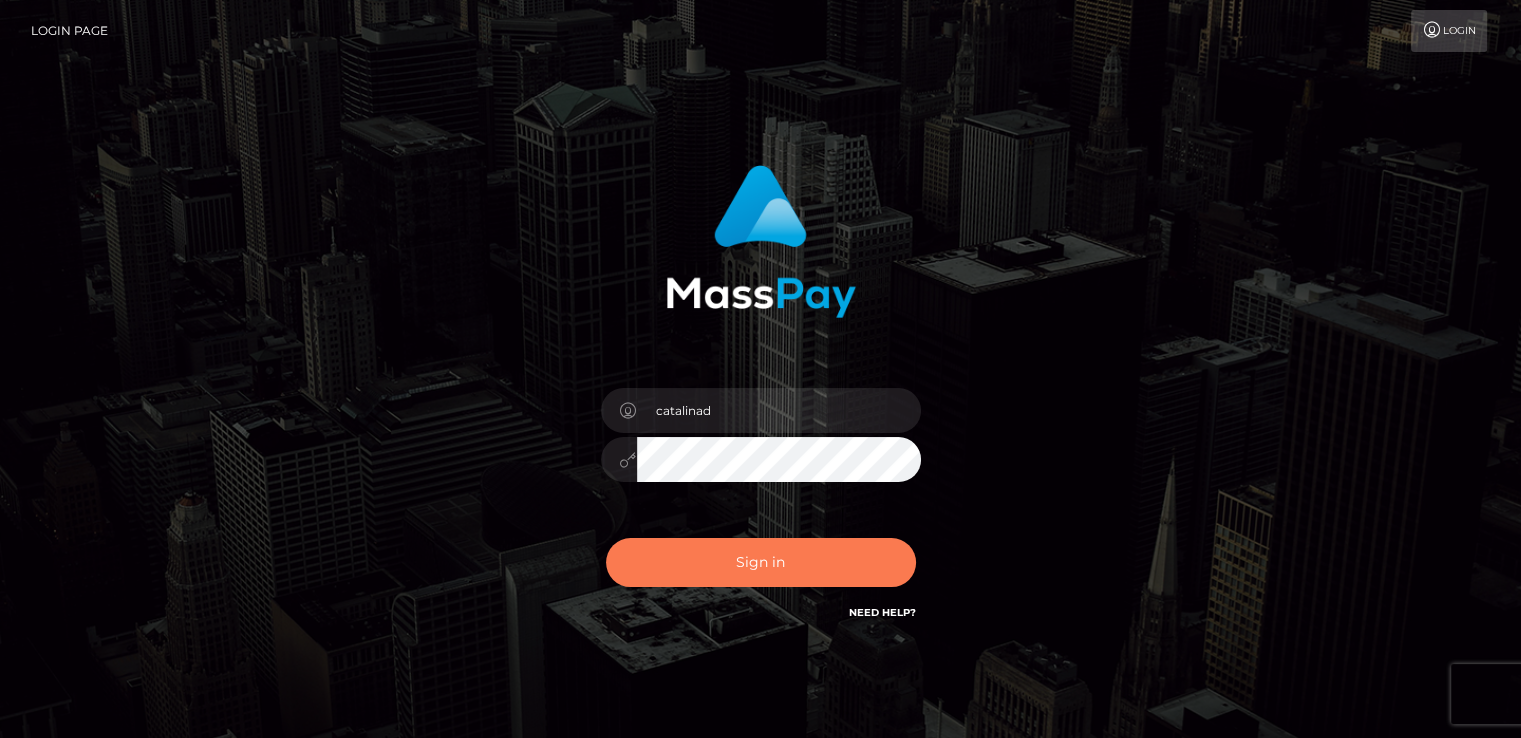click on "Sign in" at bounding box center (761, 562) 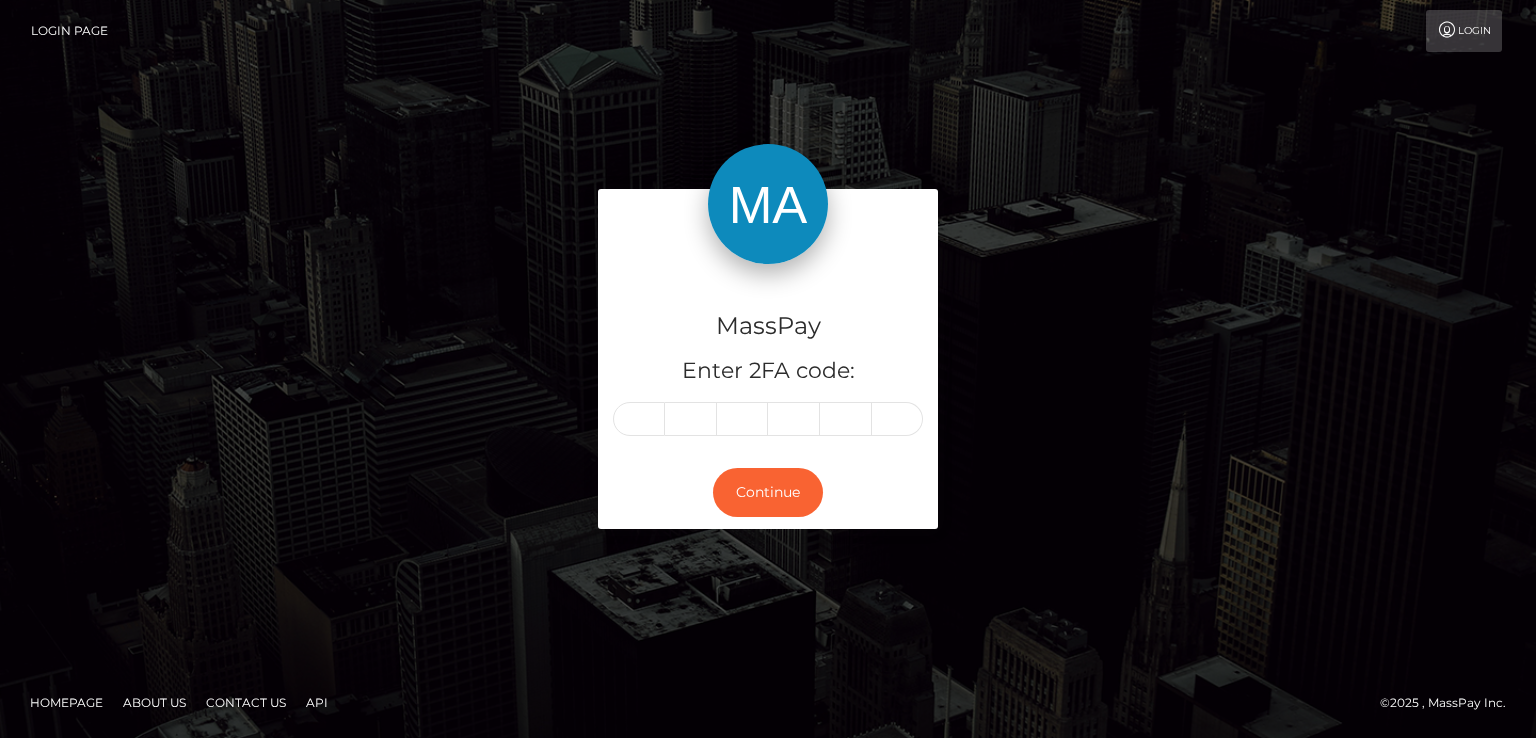 scroll, scrollTop: 0, scrollLeft: 0, axis: both 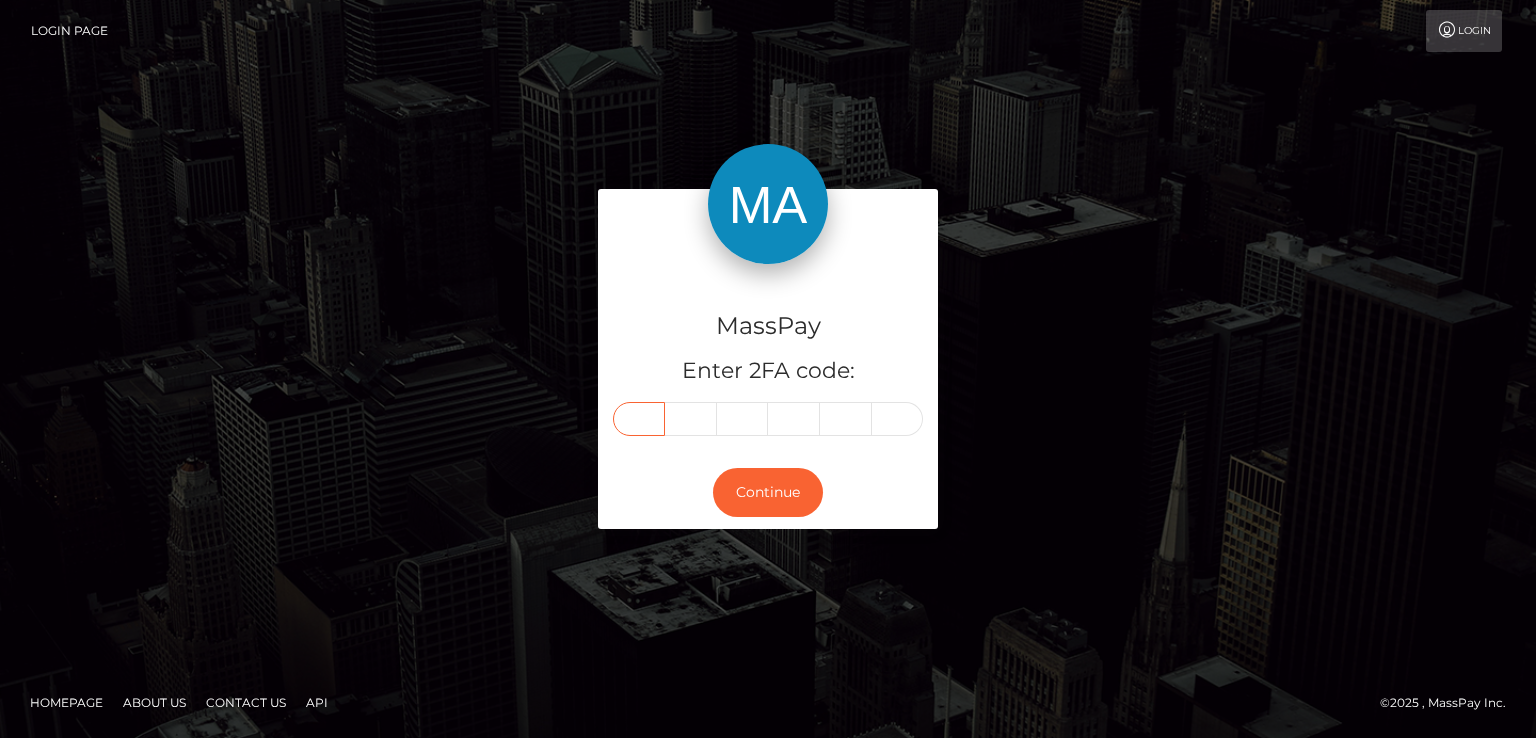 click at bounding box center [639, 419] 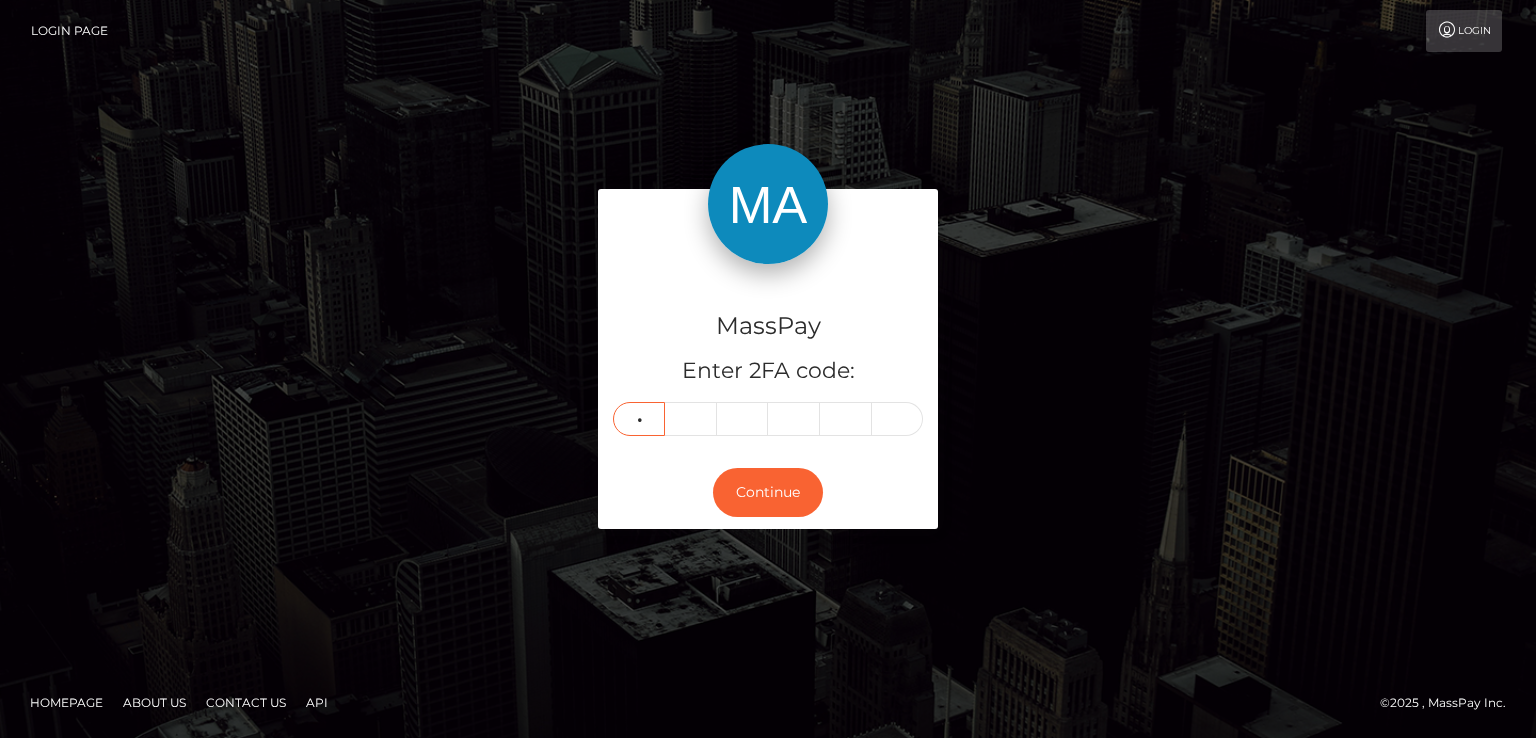type on "8" 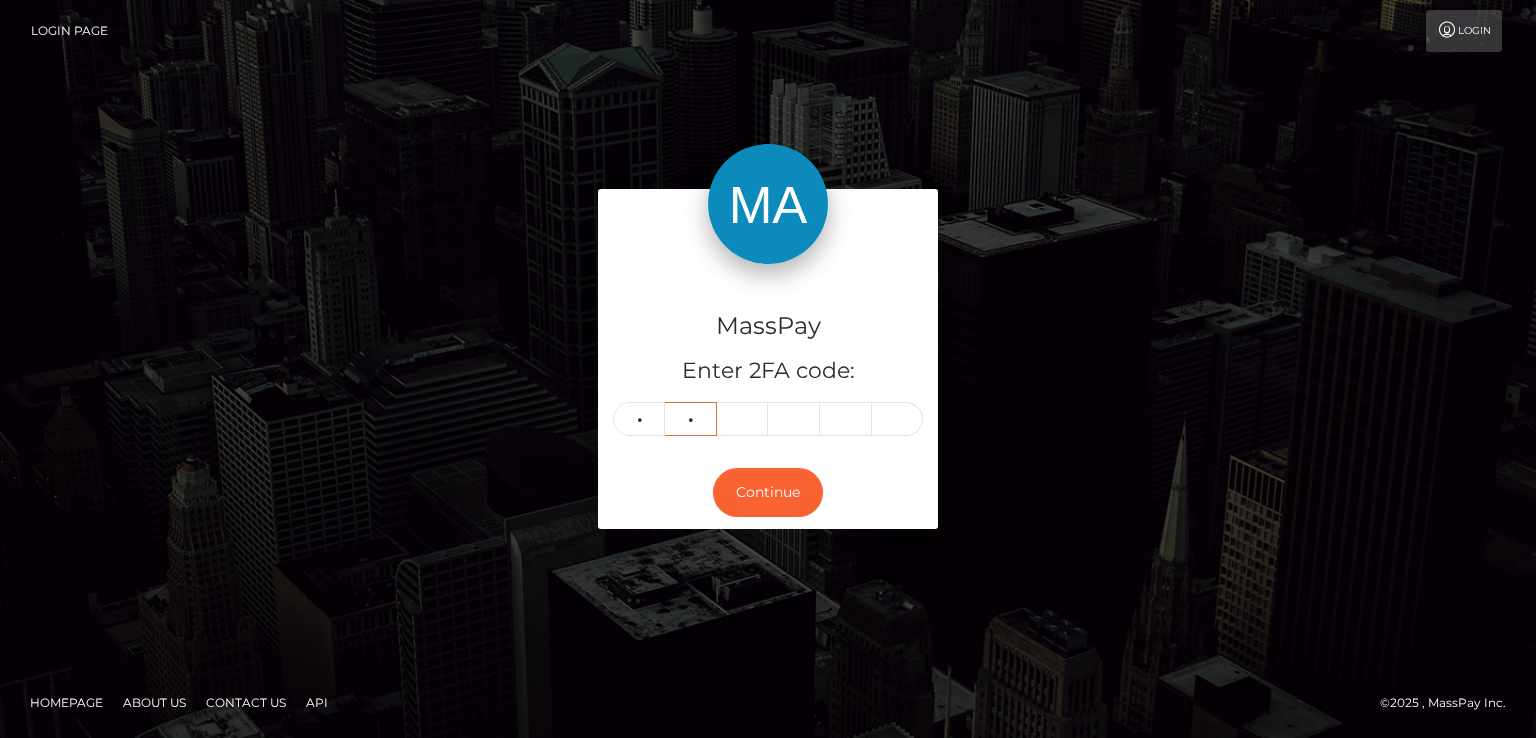 type on "4" 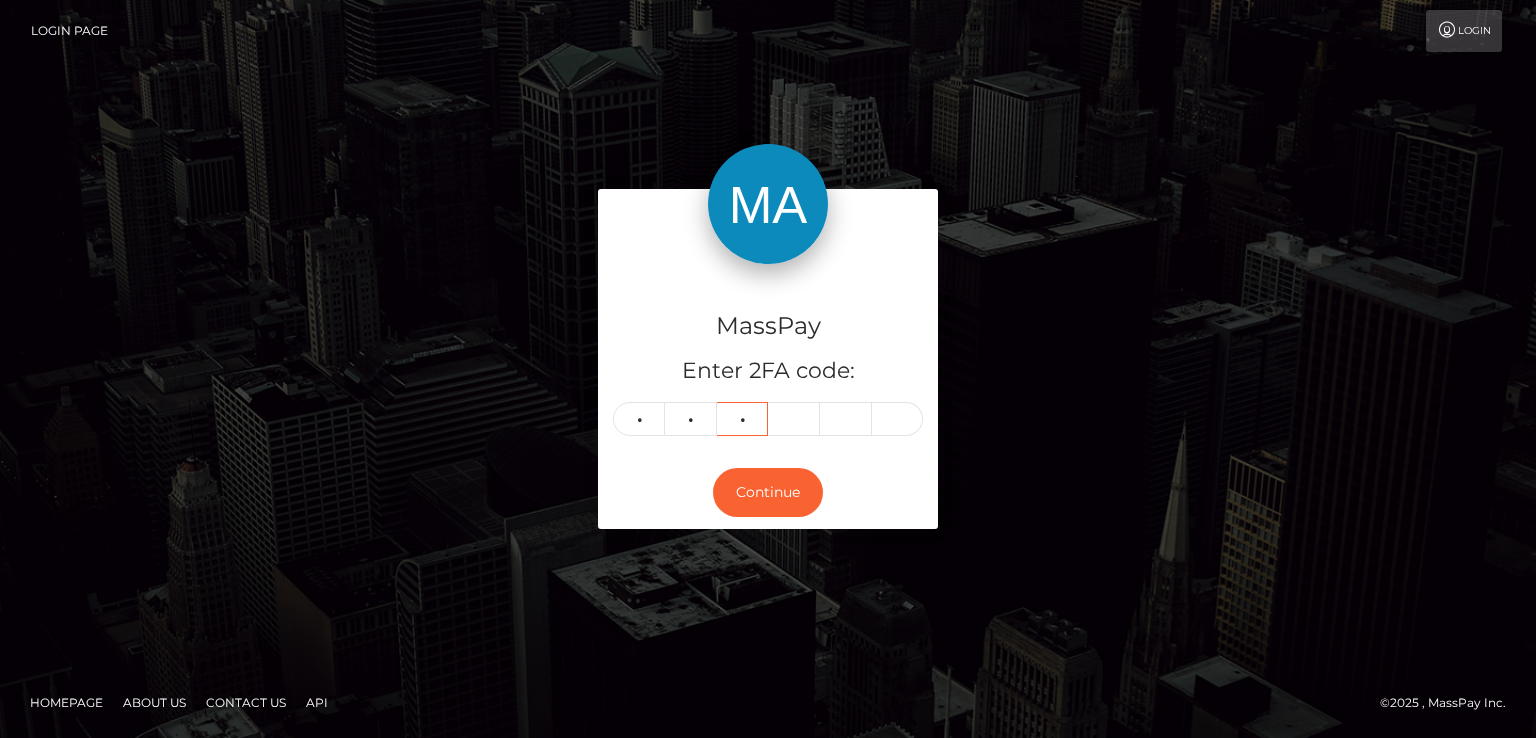 type on "9" 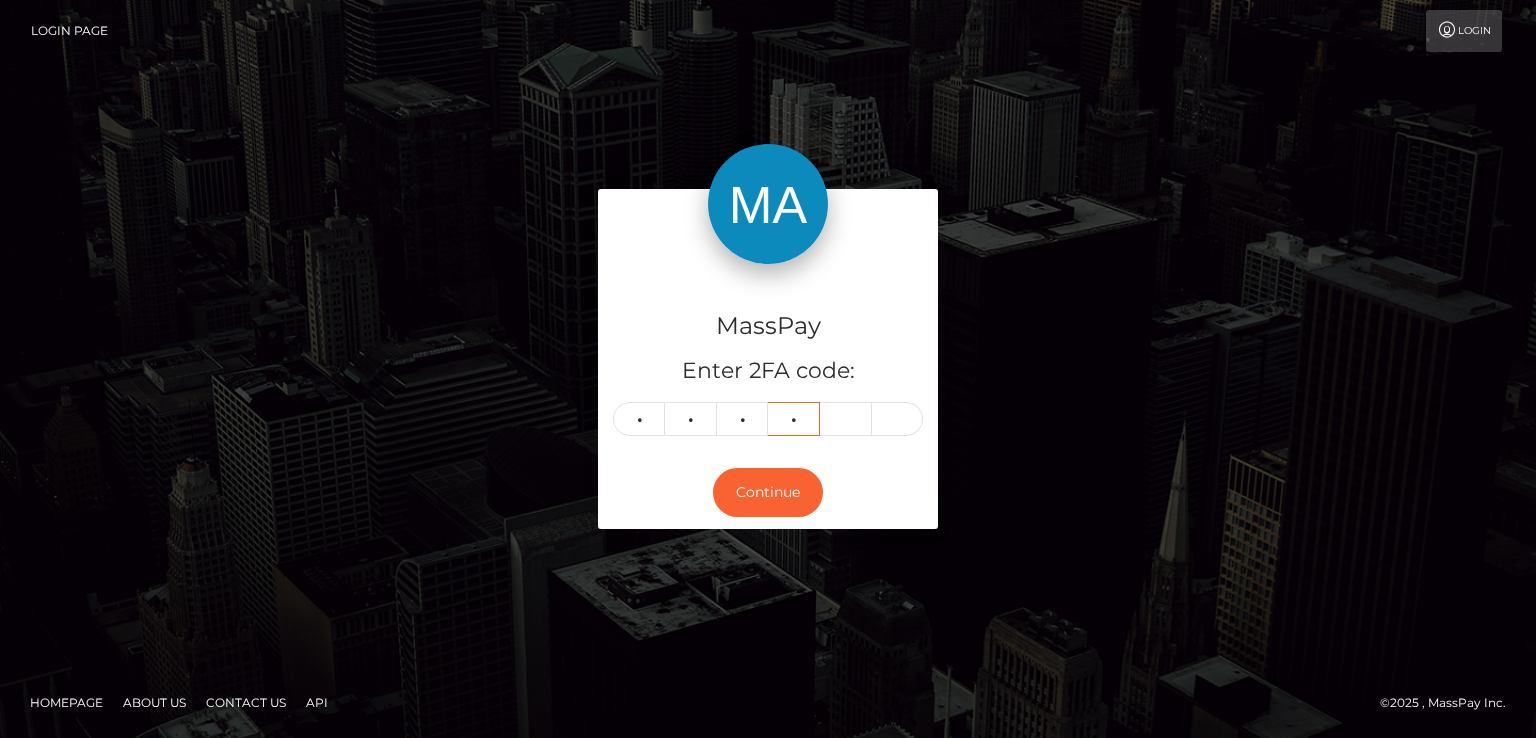 type on "9" 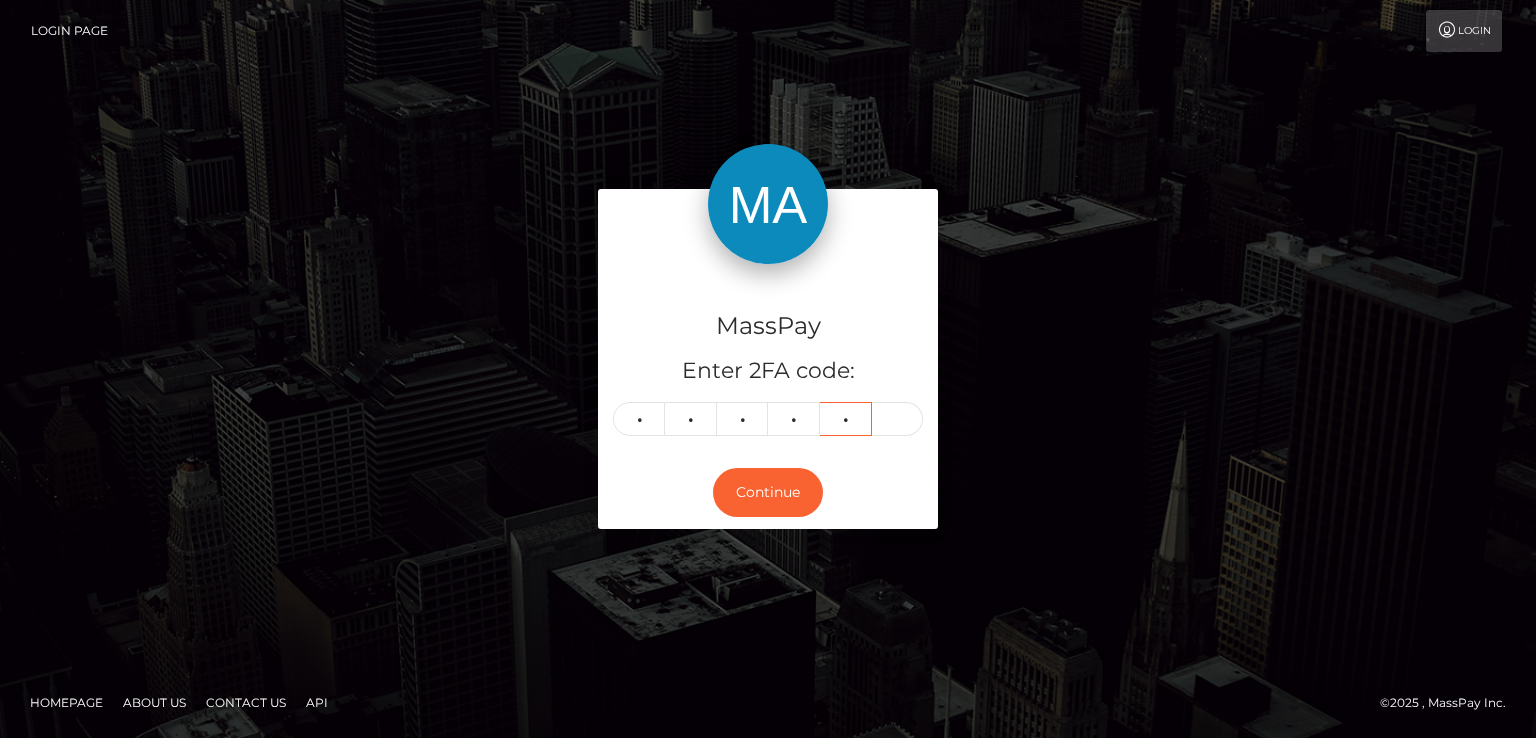type on "8" 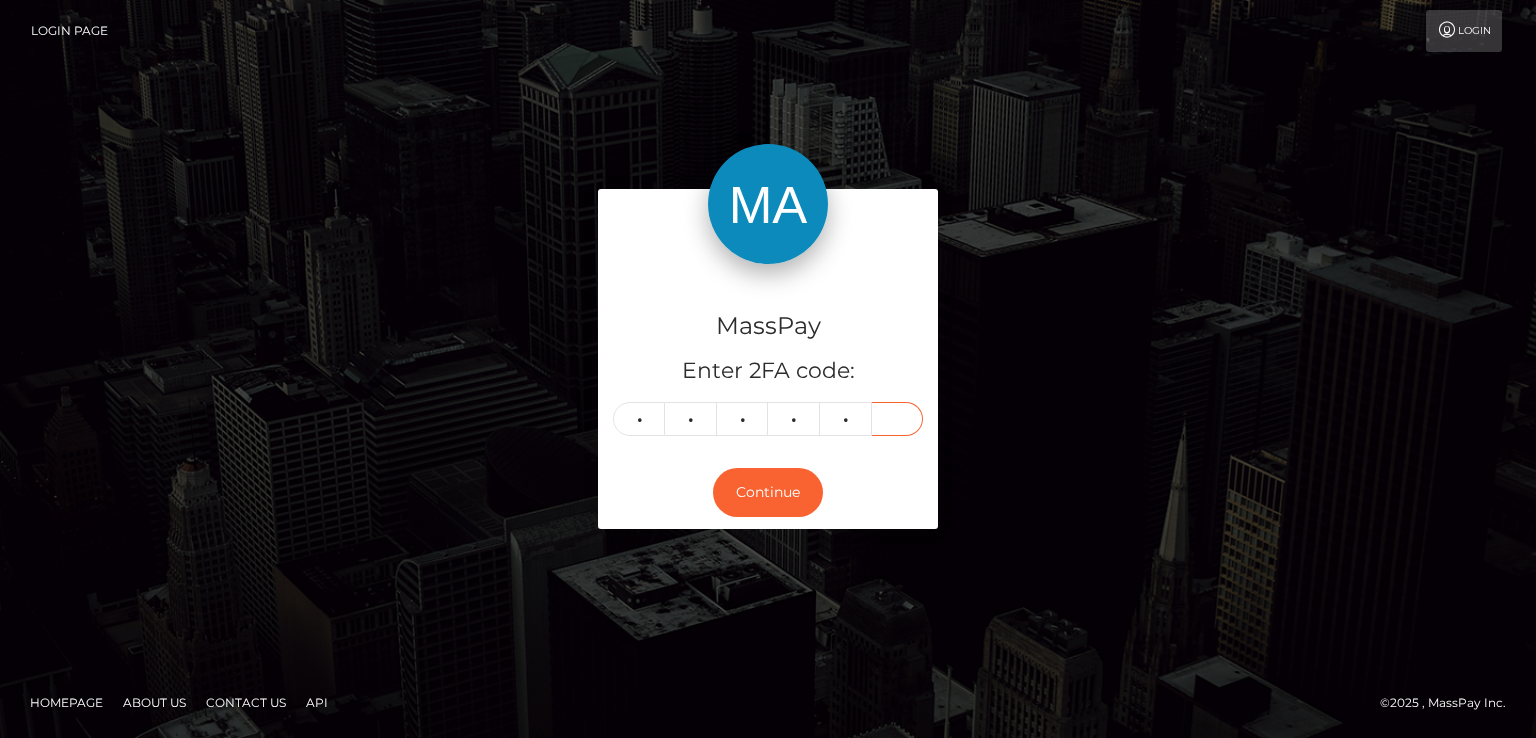 type on "9" 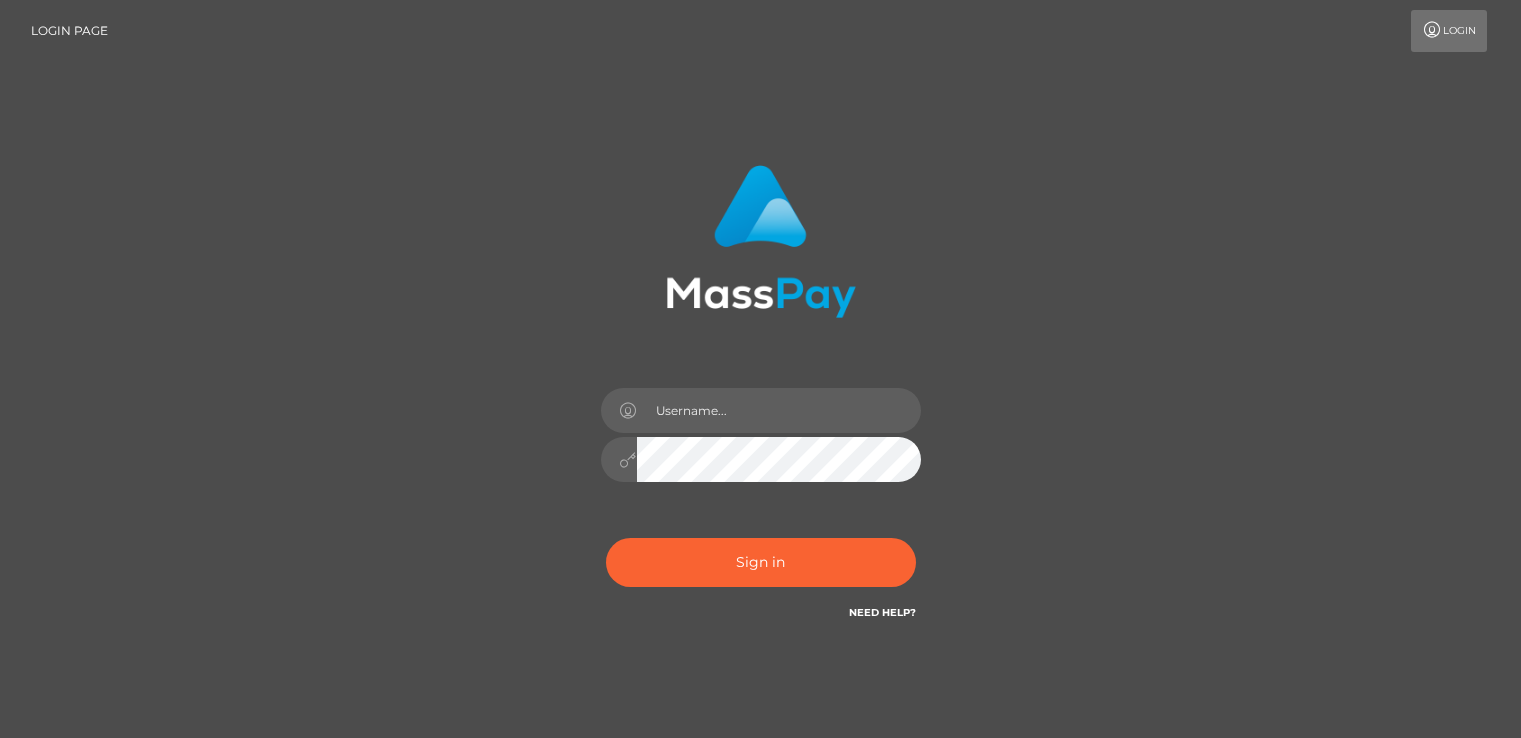 scroll, scrollTop: 0, scrollLeft: 0, axis: both 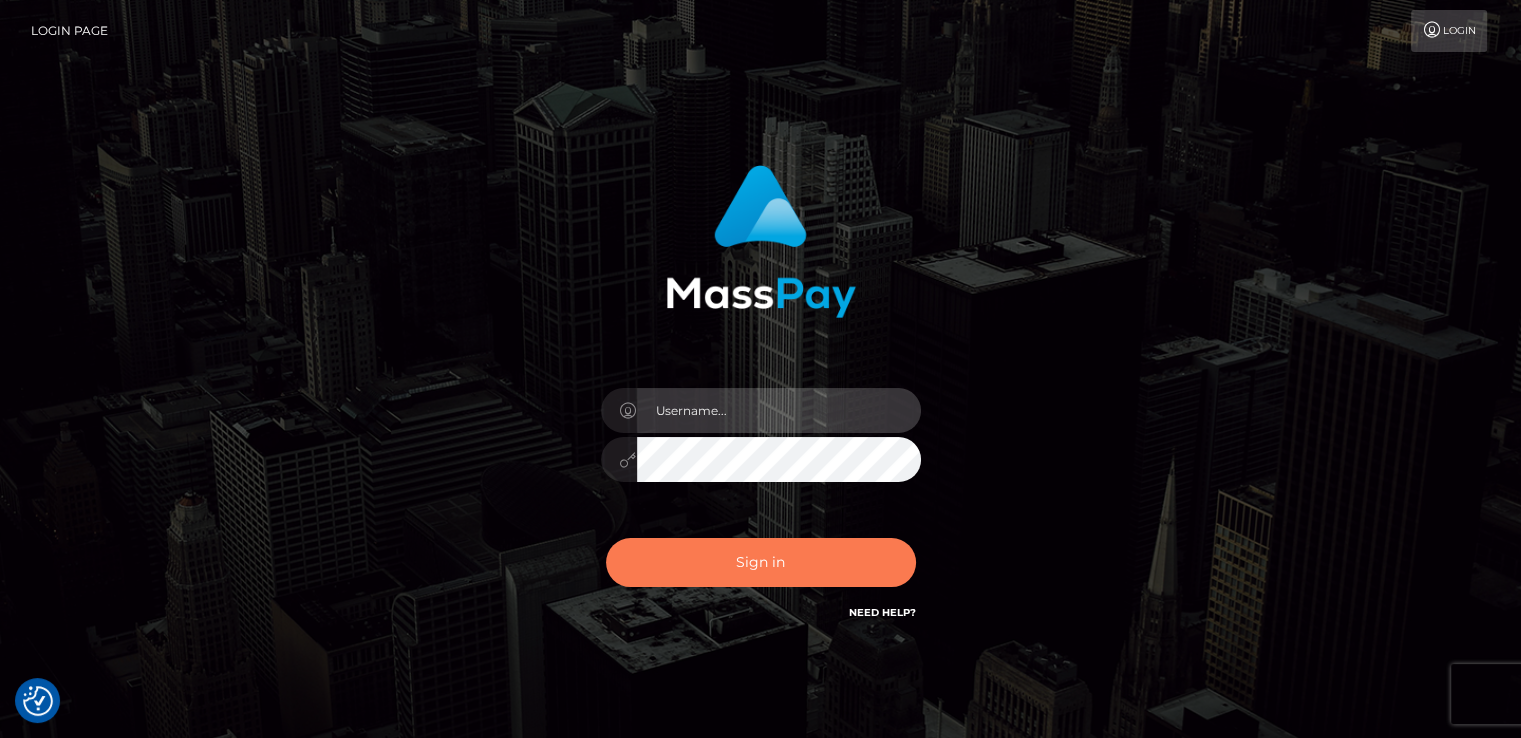 type on "catalinad" 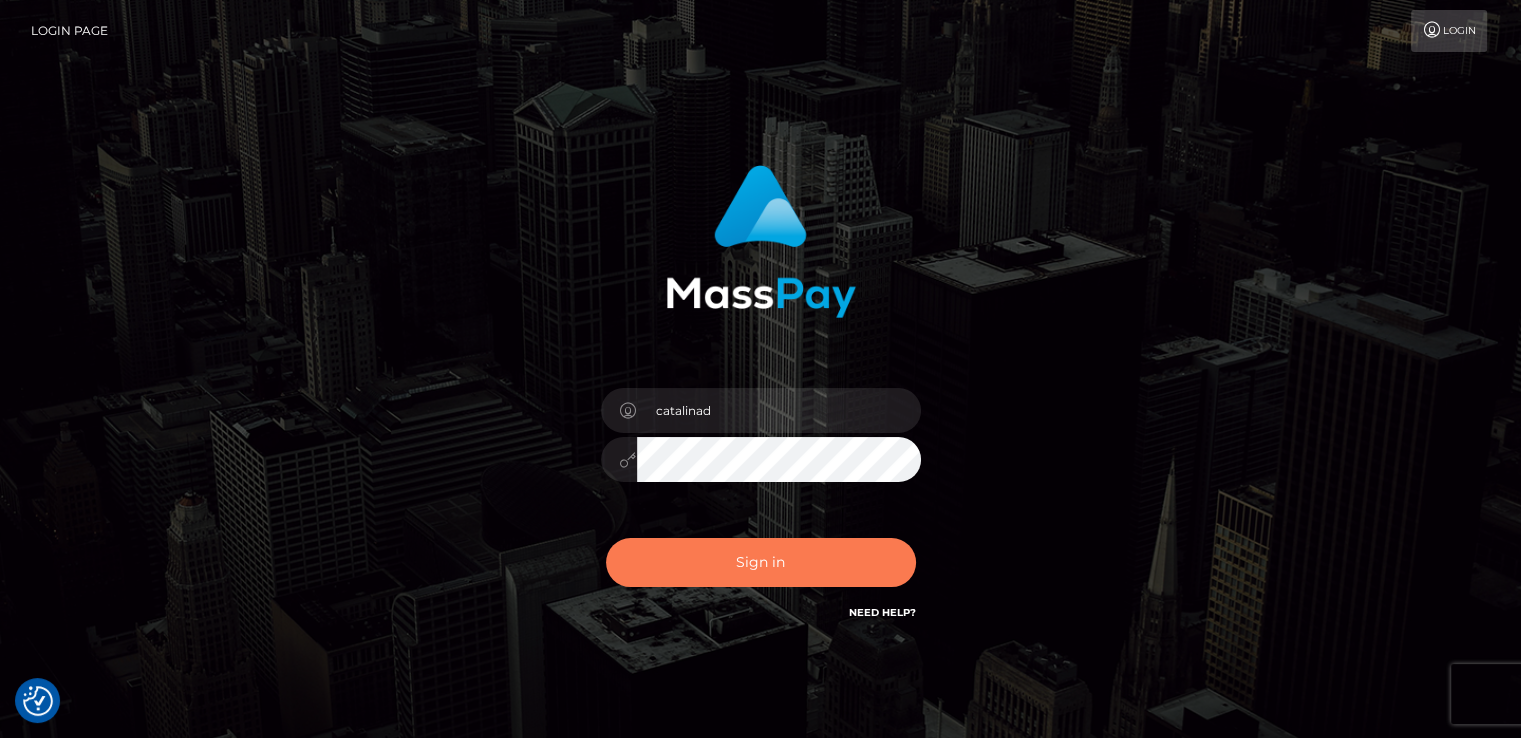 click on "Sign in" at bounding box center (761, 562) 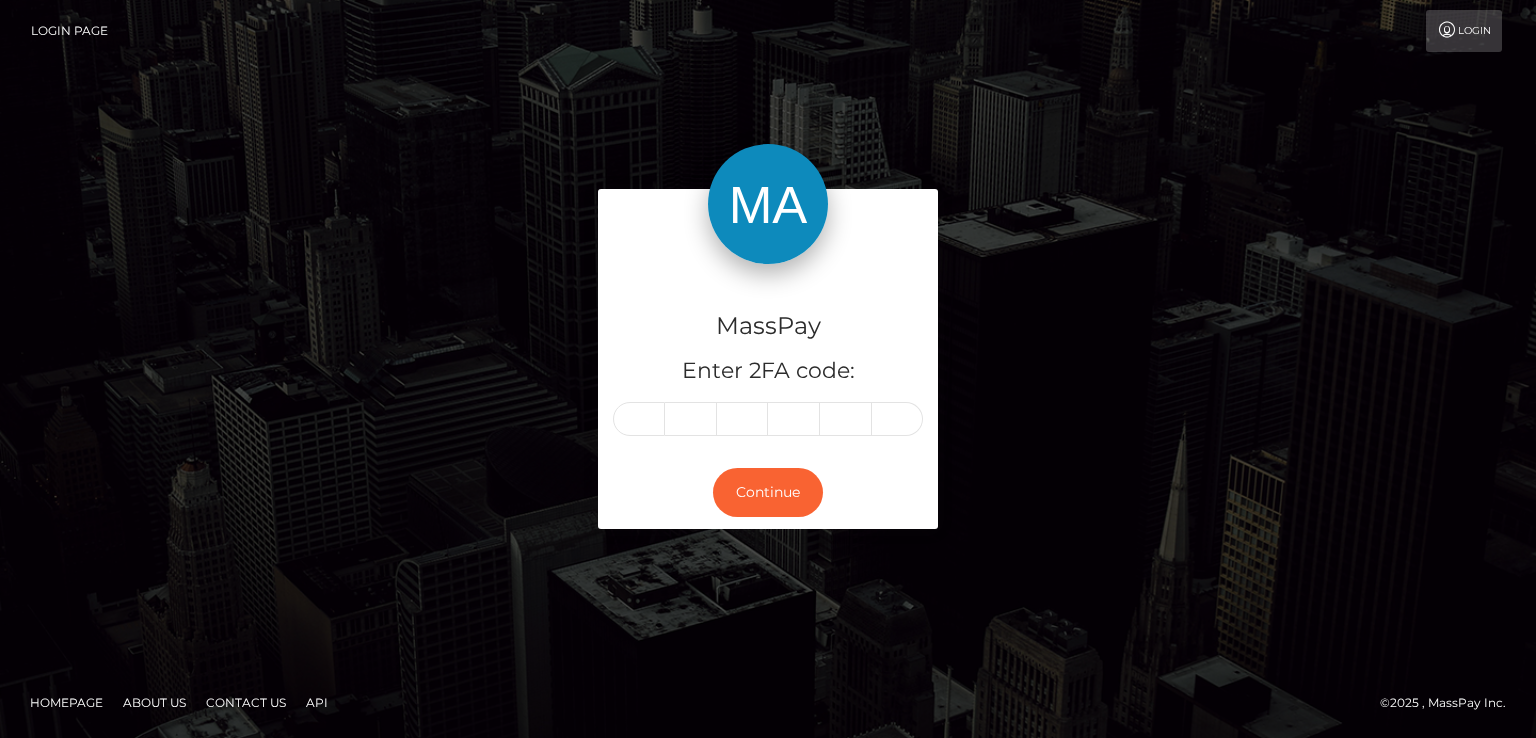 scroll, scrollTop: 0, scrollLeft: 0, axis: both 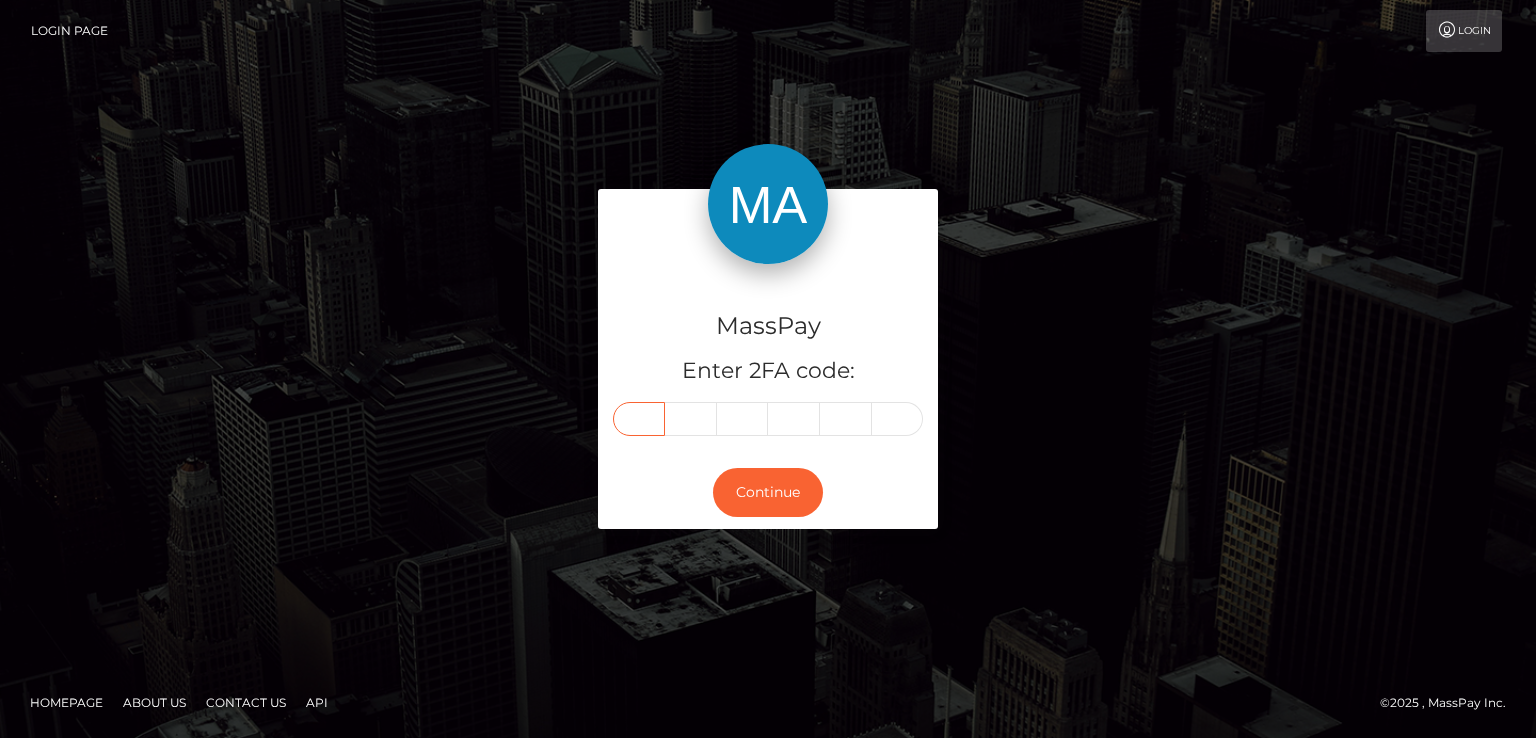click at bounding box center [639, 419] 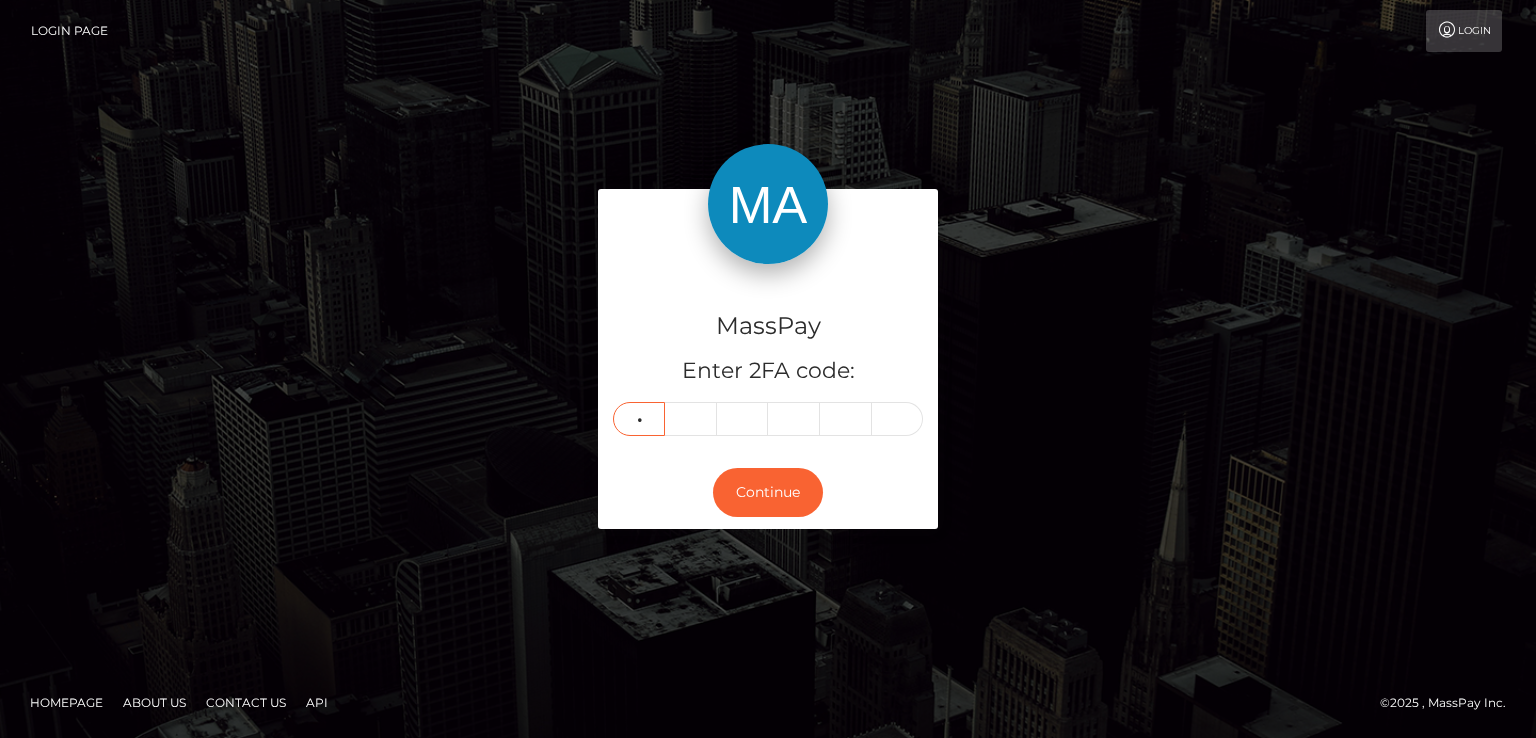 type on "8" 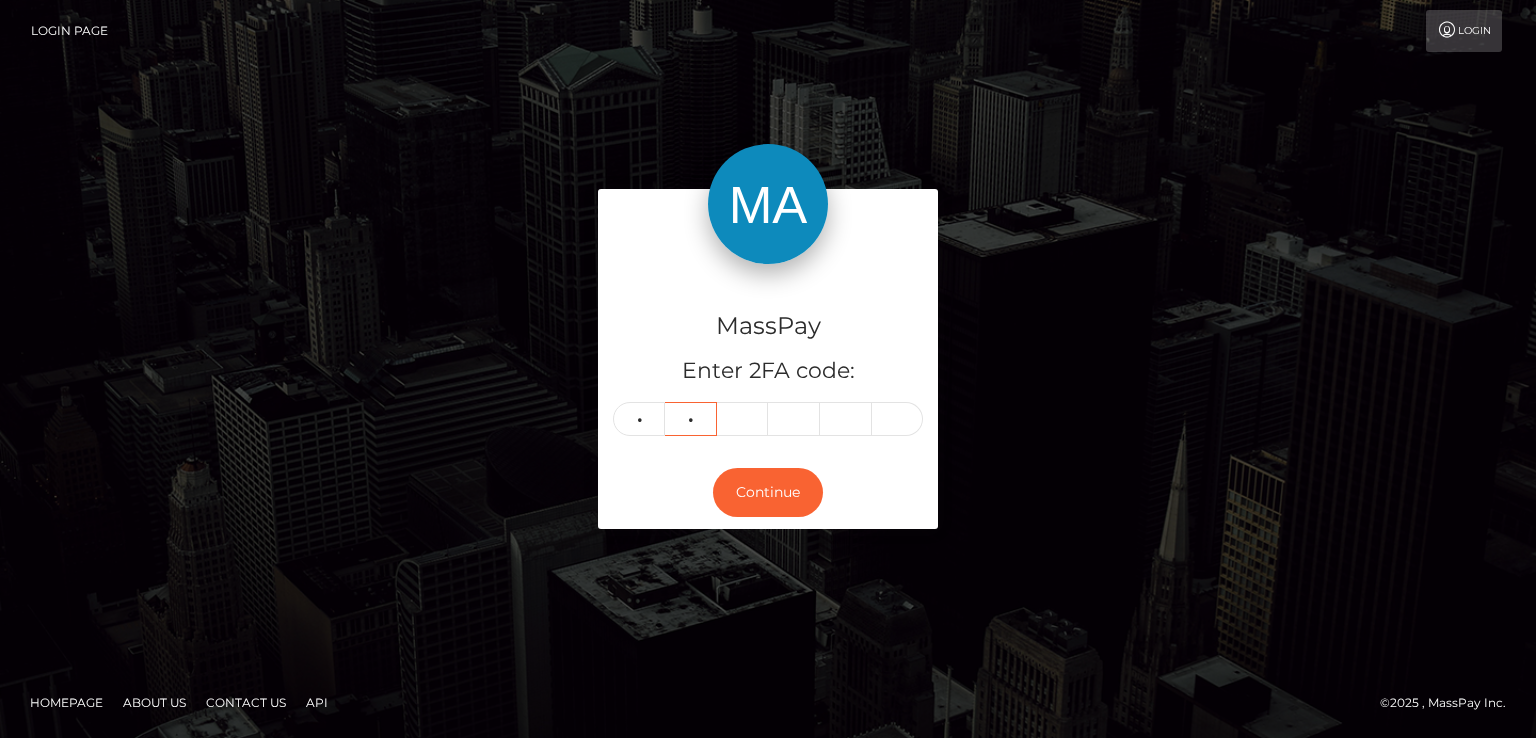 type on "4" 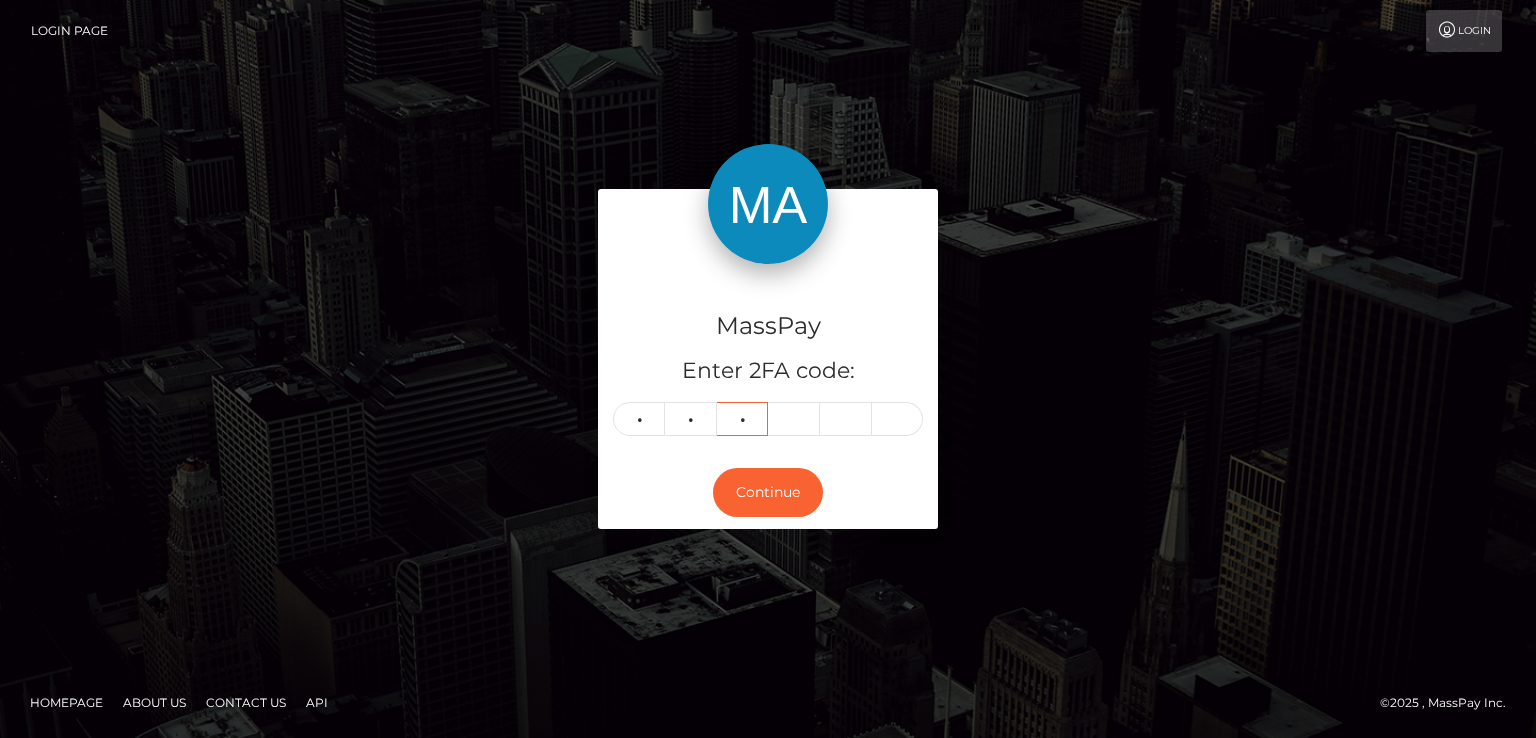 type on "9" 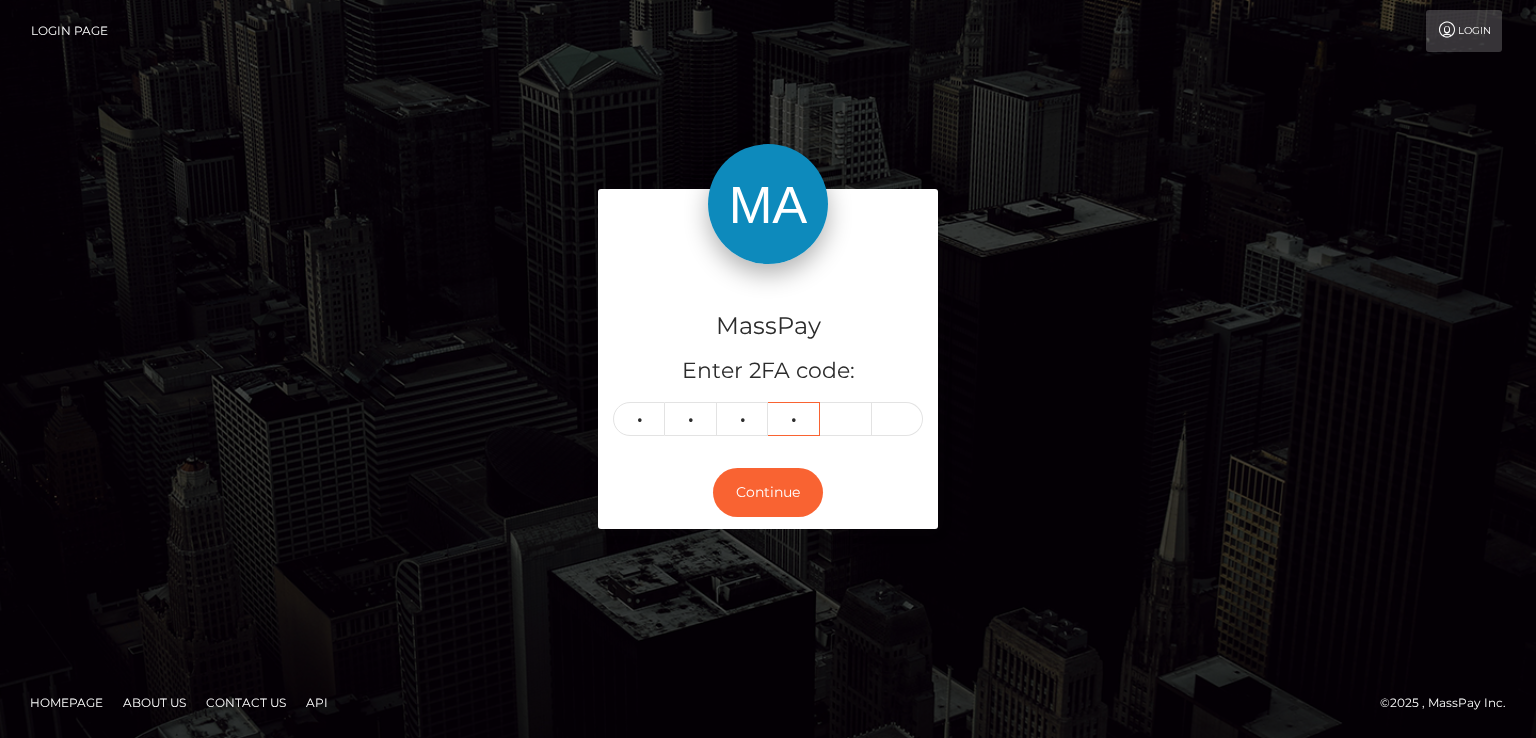 type on "9" 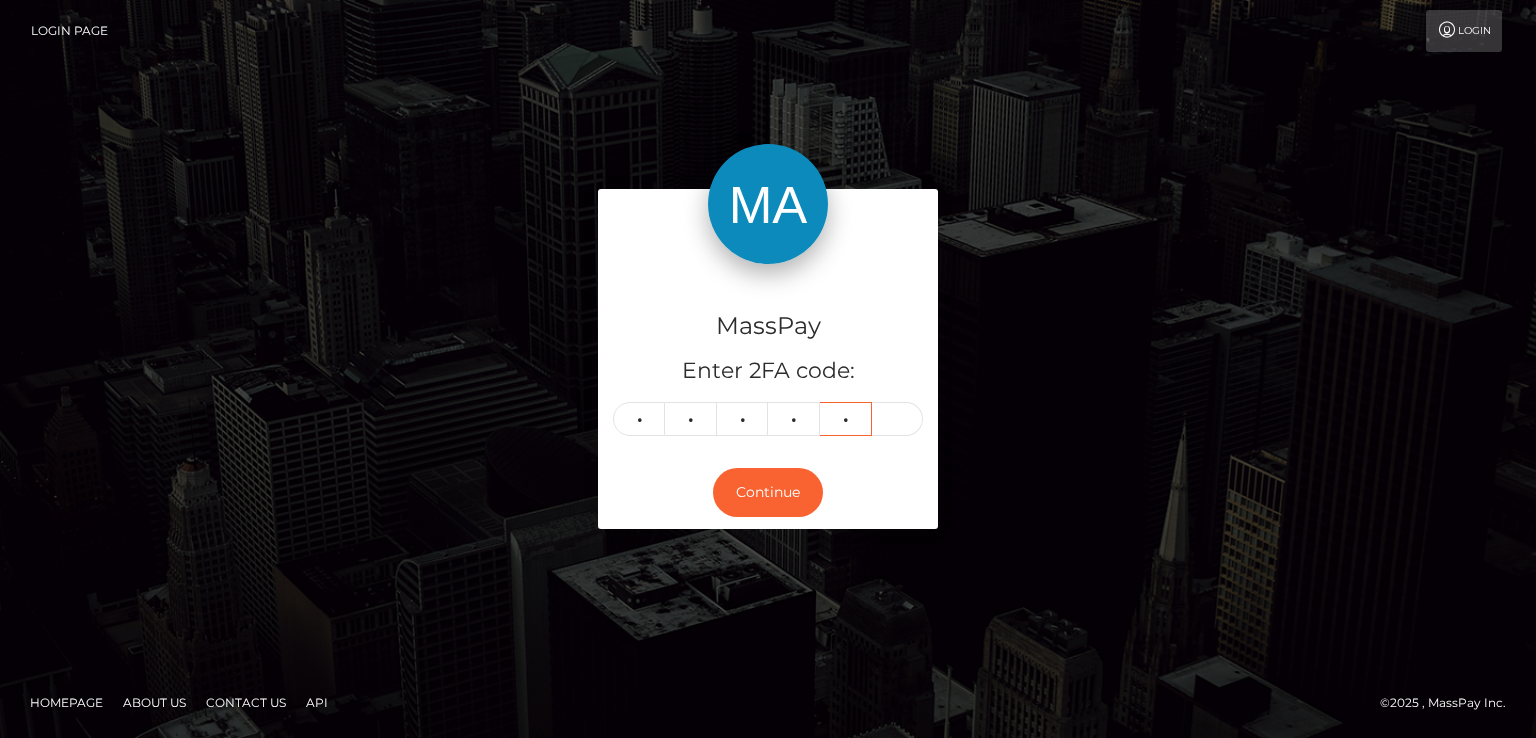 type on "8" 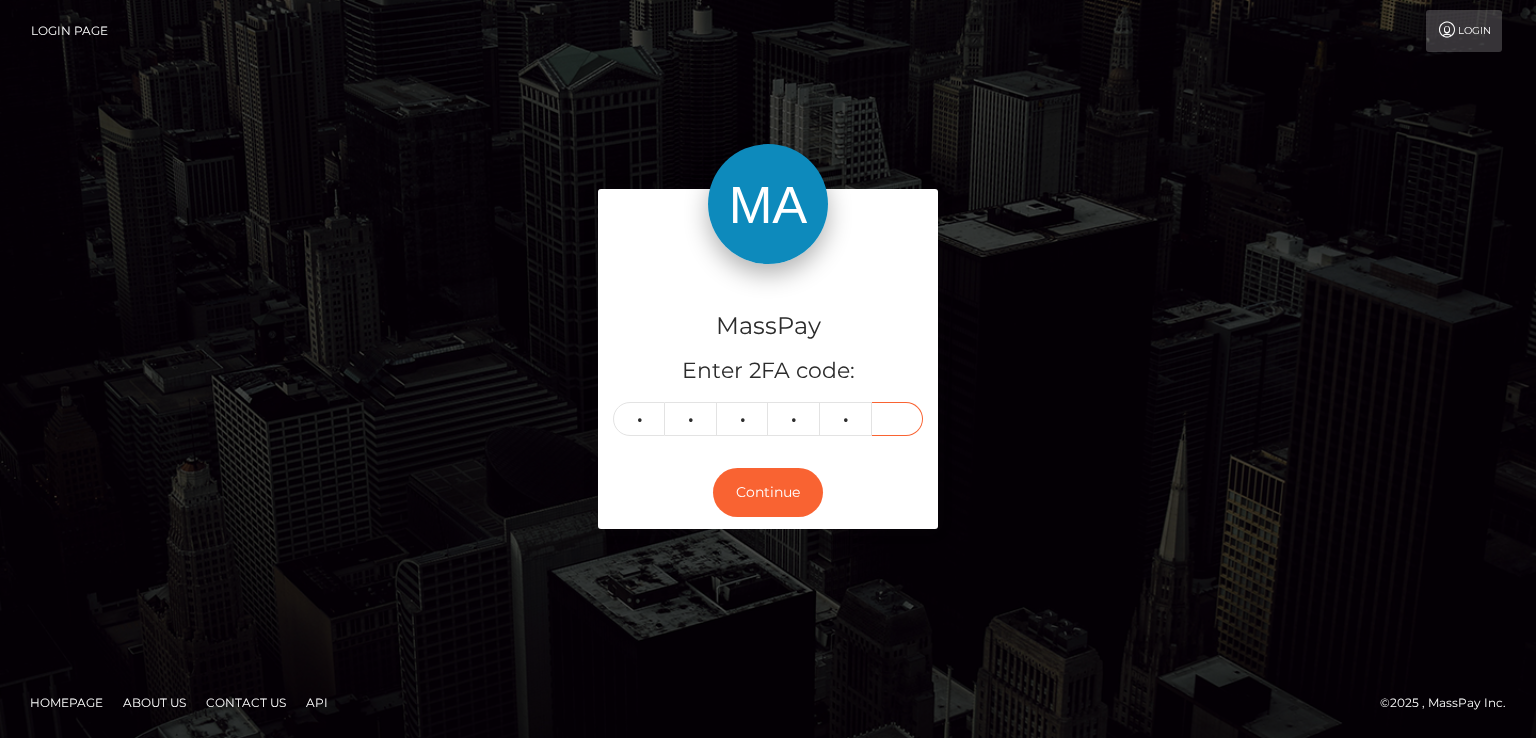 type on "9" 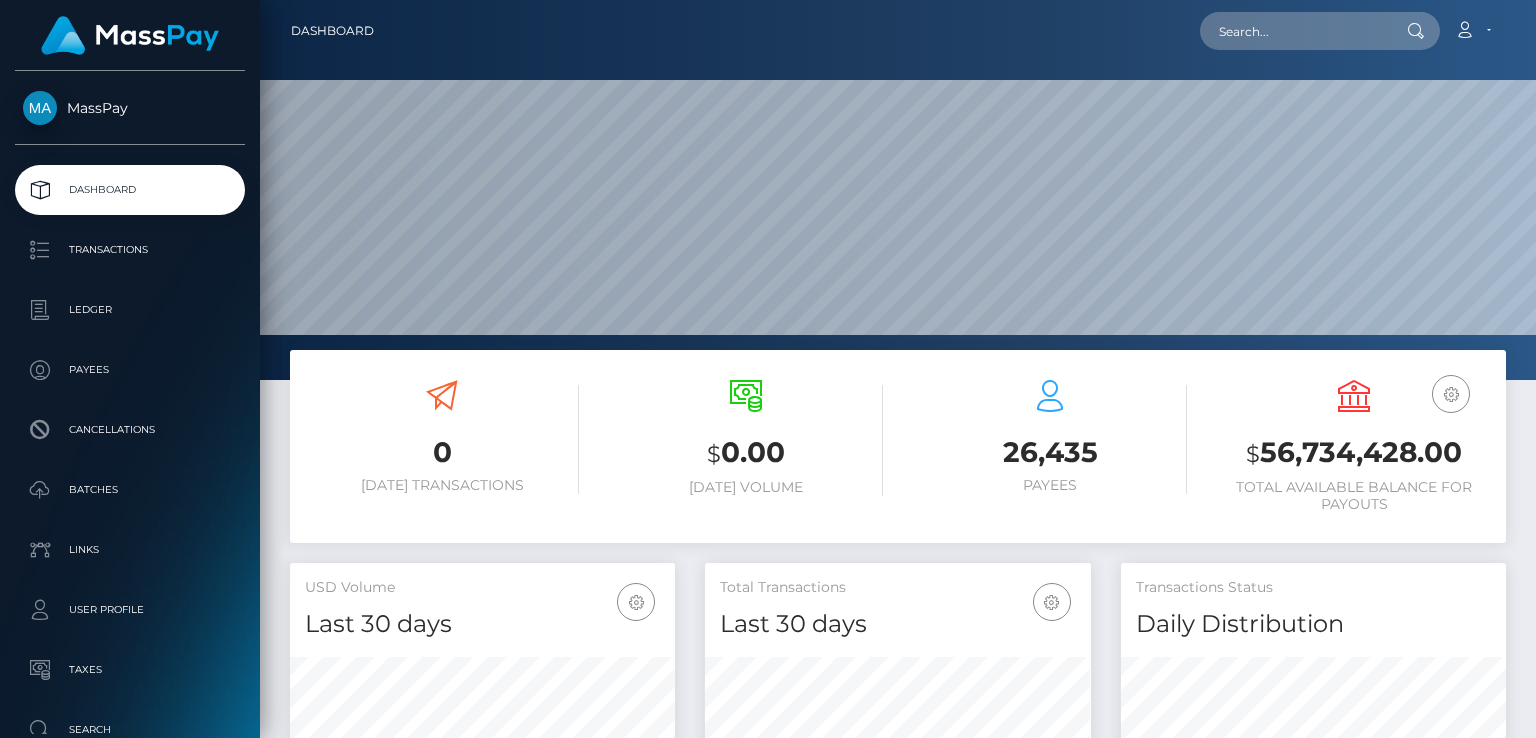 scroll, scrollTop: 0, scrollLeft: 0, axis: both 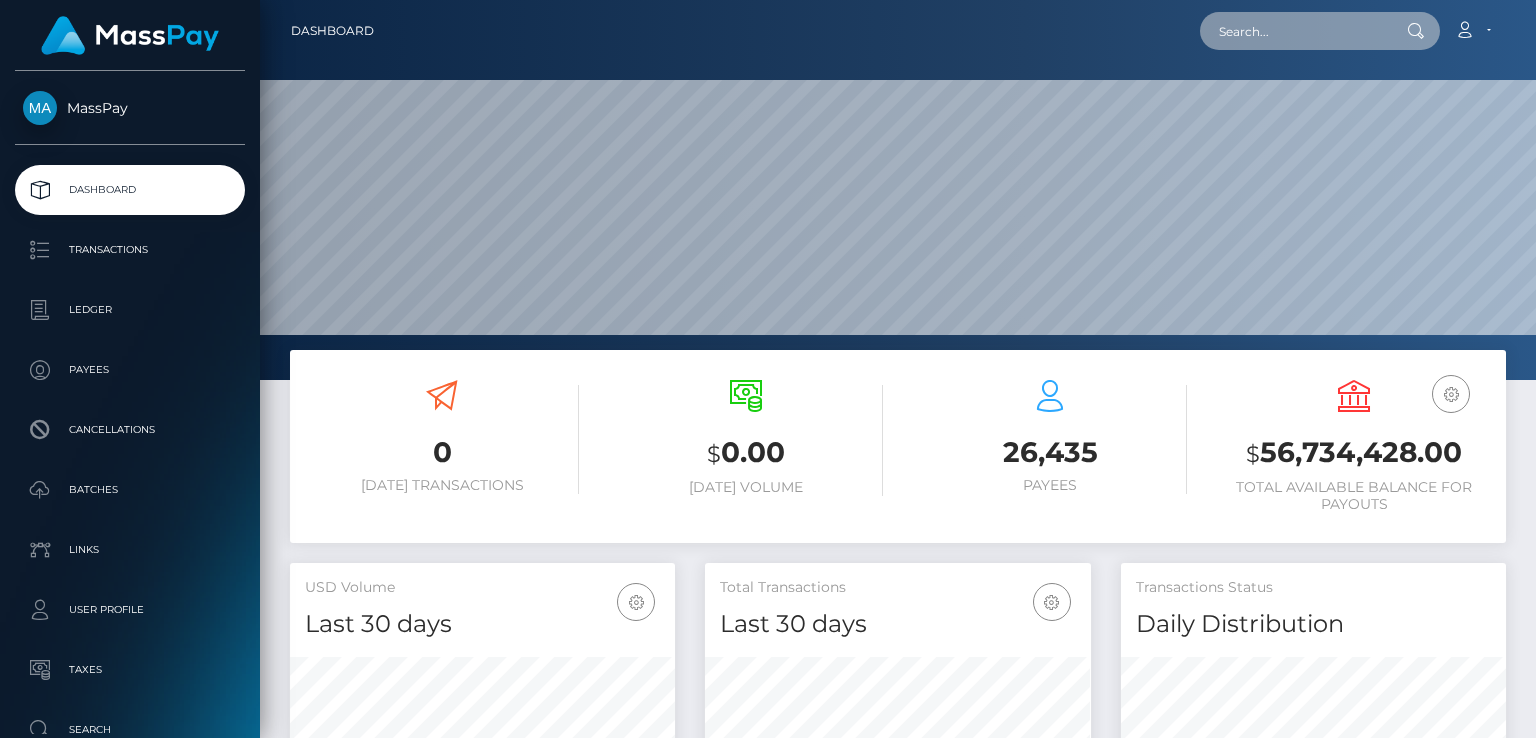 click at bounding box center (1294, 31) 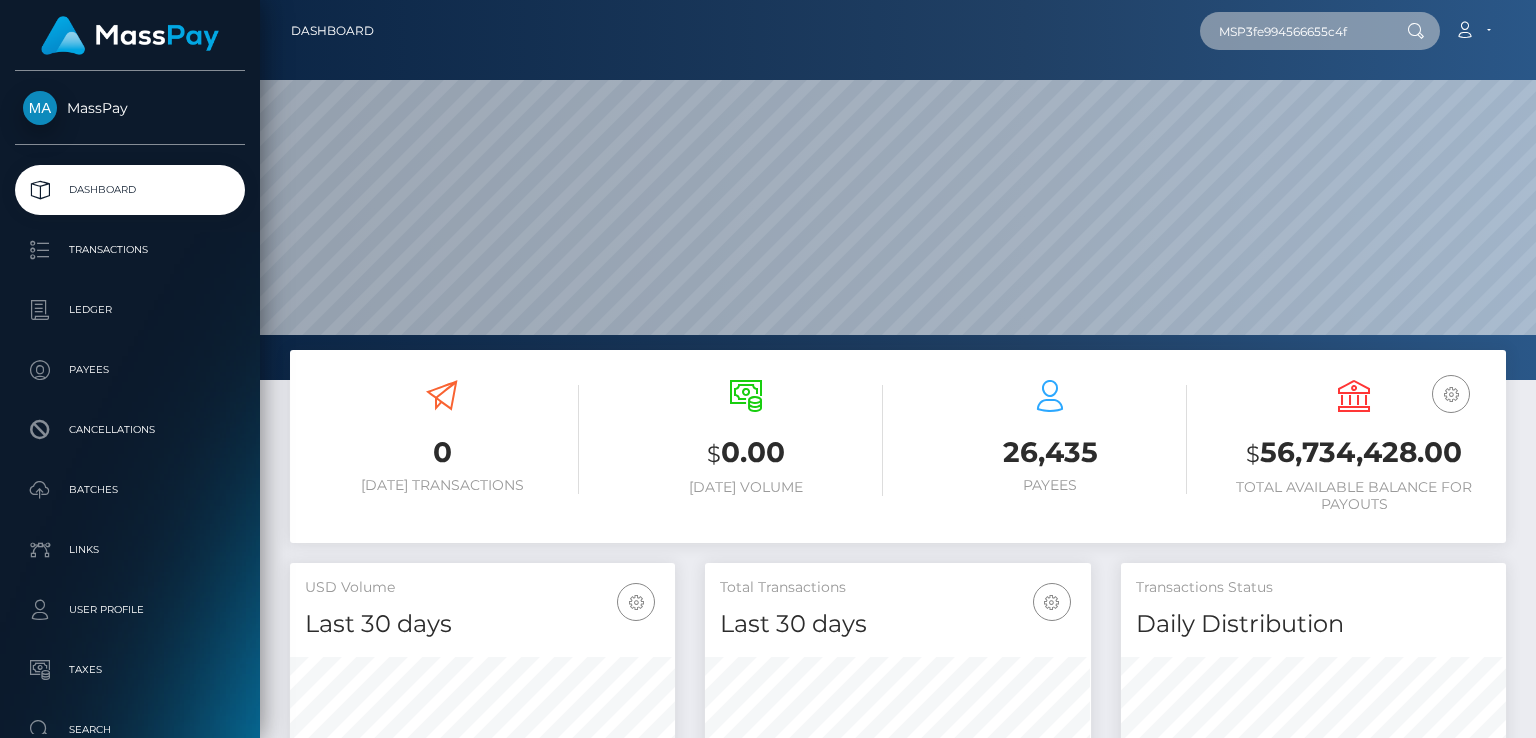 type on "MSP3fe994566655c4f" 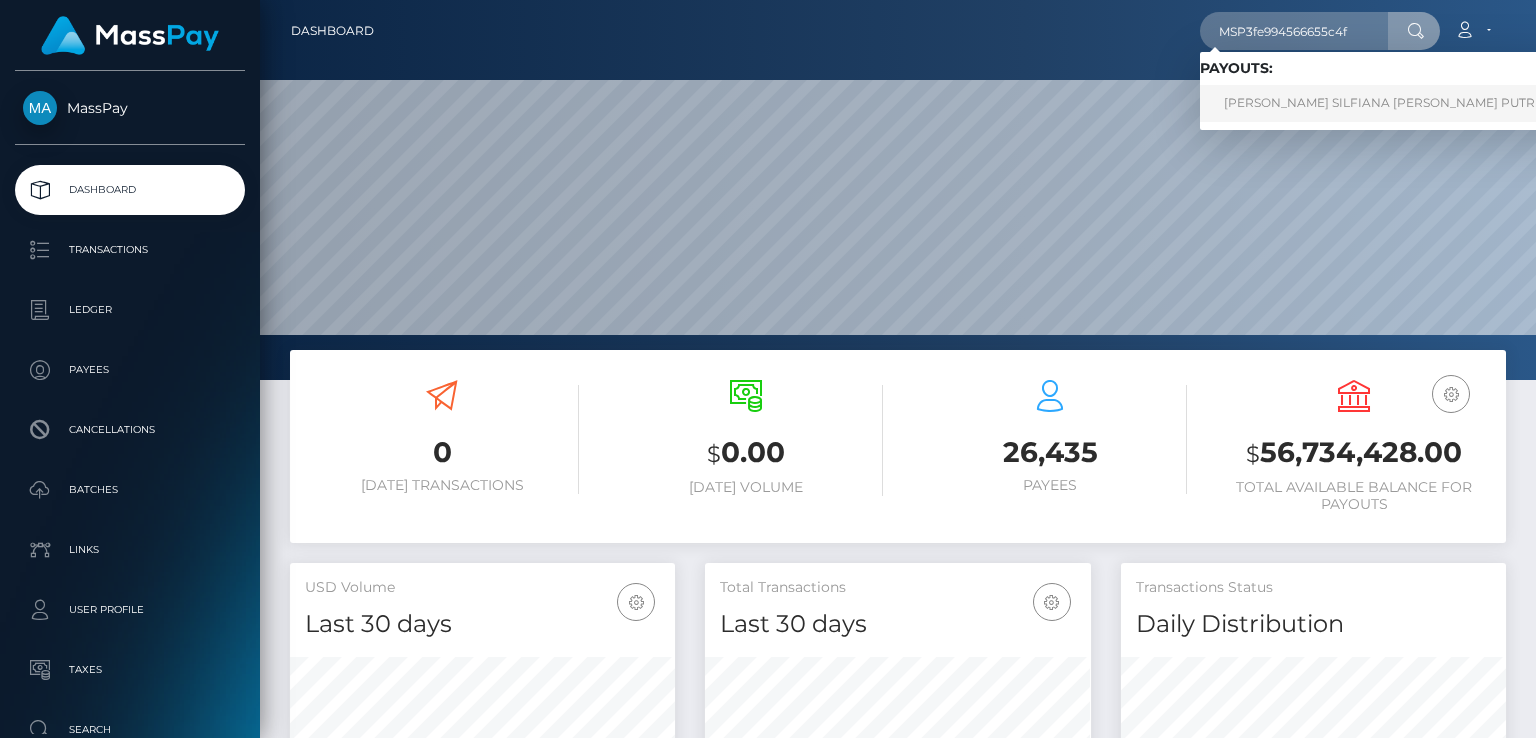 click on "SHEILA SILFIANA ROSIDAH RAFI PUTRI (Global Gifting Technologies Inc - Throne)" at bounding box center (1506, 103) 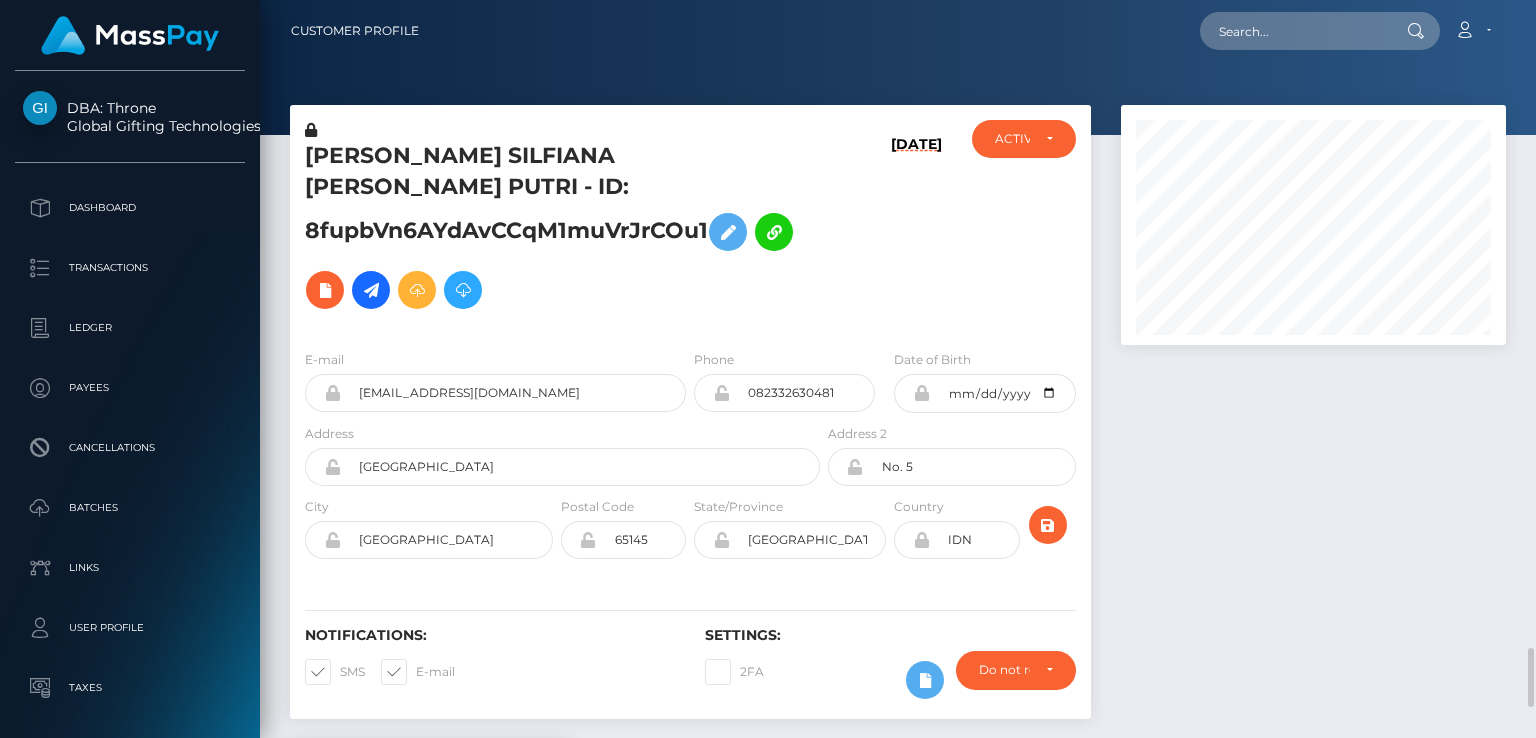 scroll, scrollTop: 0, scrollLeft: 0, axis: both 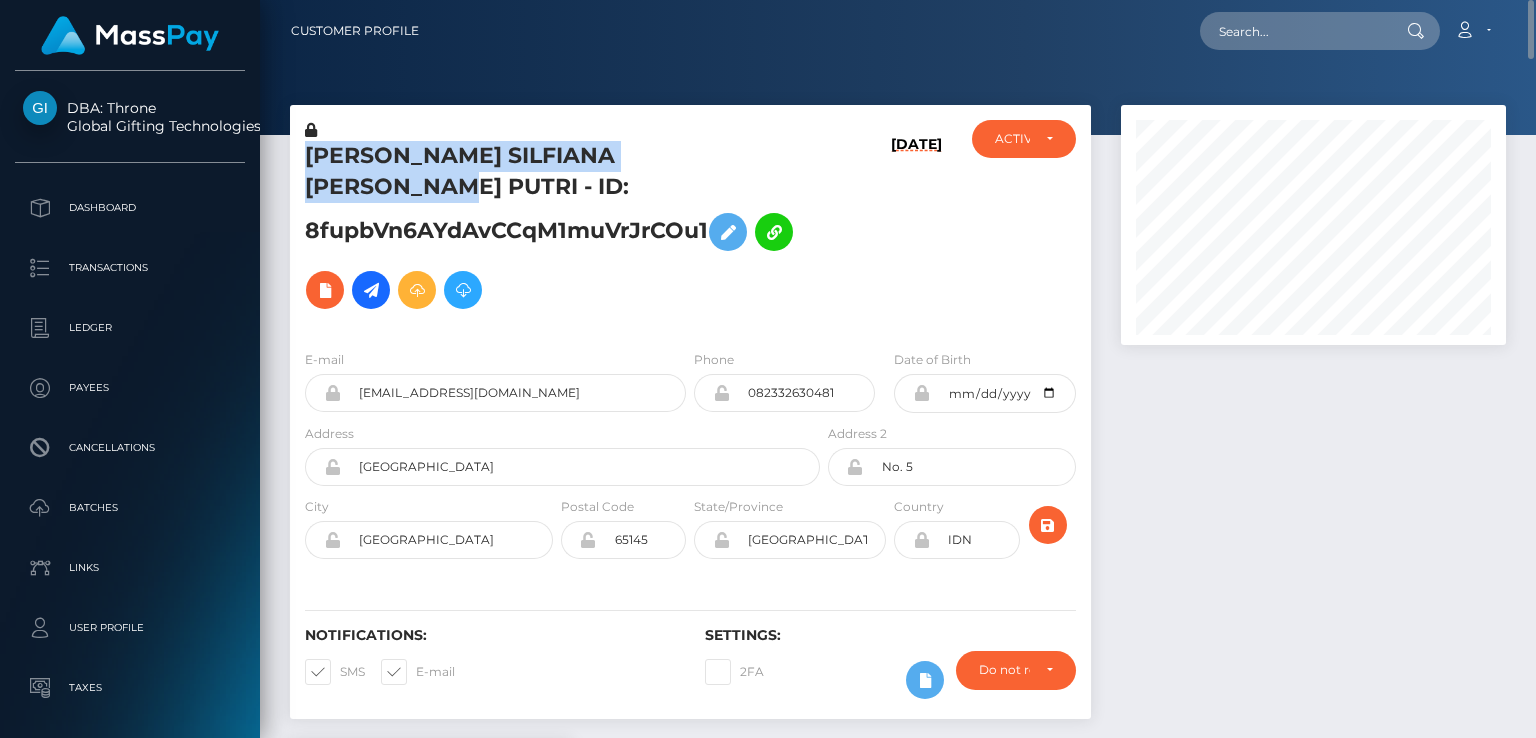 drag, startPoint x: 308, startPoint y: 156, endPoint x: 750, endPoint y: 156, distance: 442 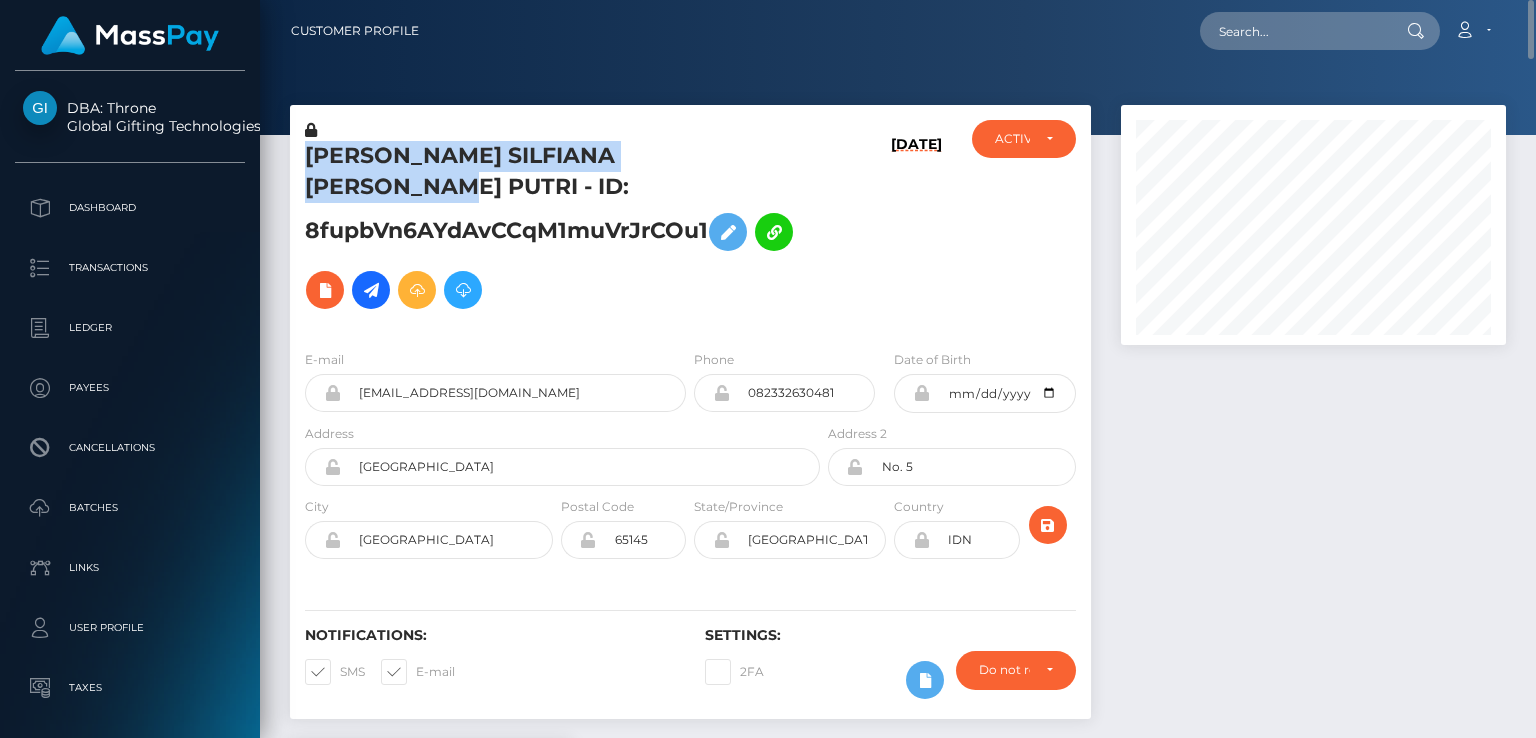 click on "[PERSON_NAME] SILFIANA [PERSON_NAME] PUTRI
- ID: 8fupbVn6AYdAvCCqM1muVrJrCOu1" at bounding box center [557, 230] 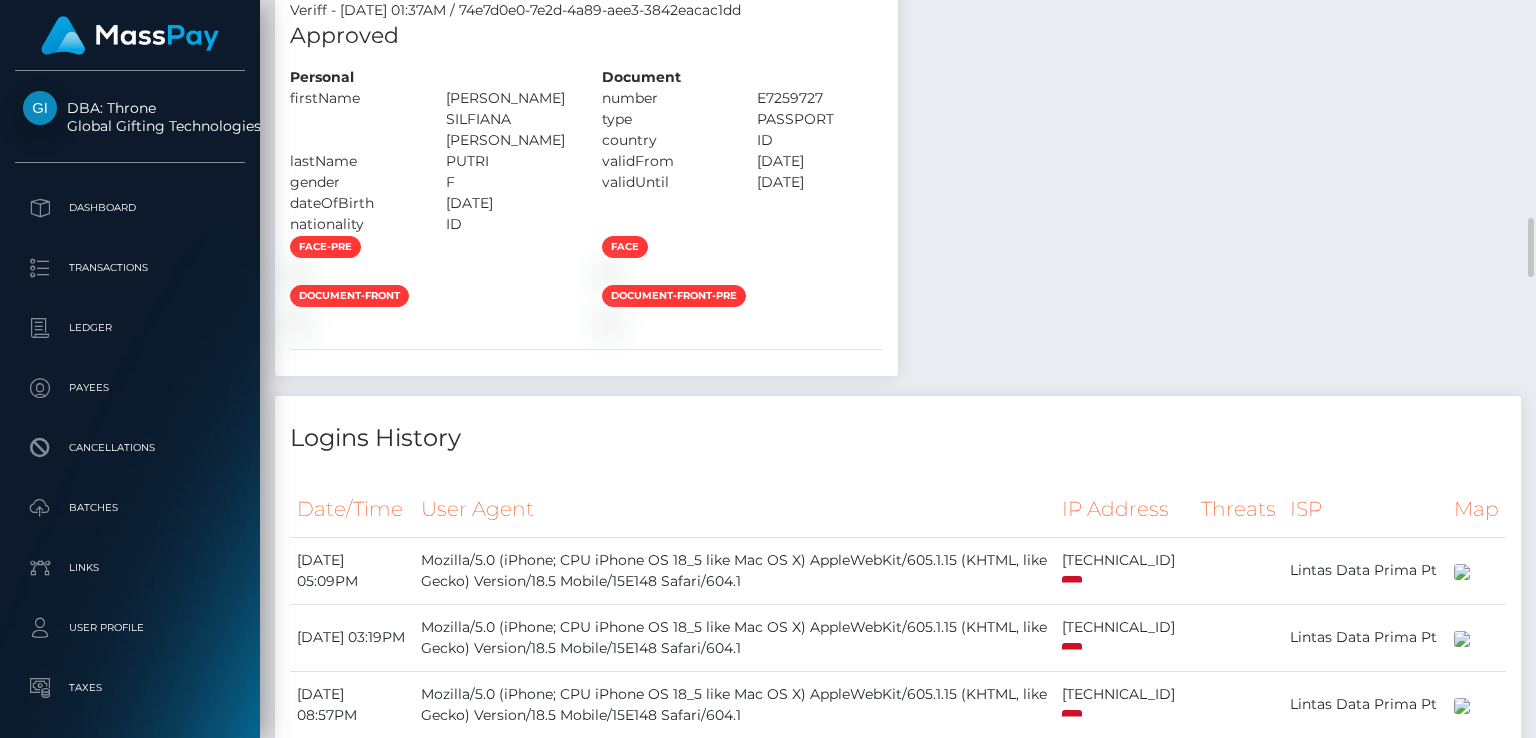 scroll, scrollTop: 3000, scrollLeft: 0, axis: vertical 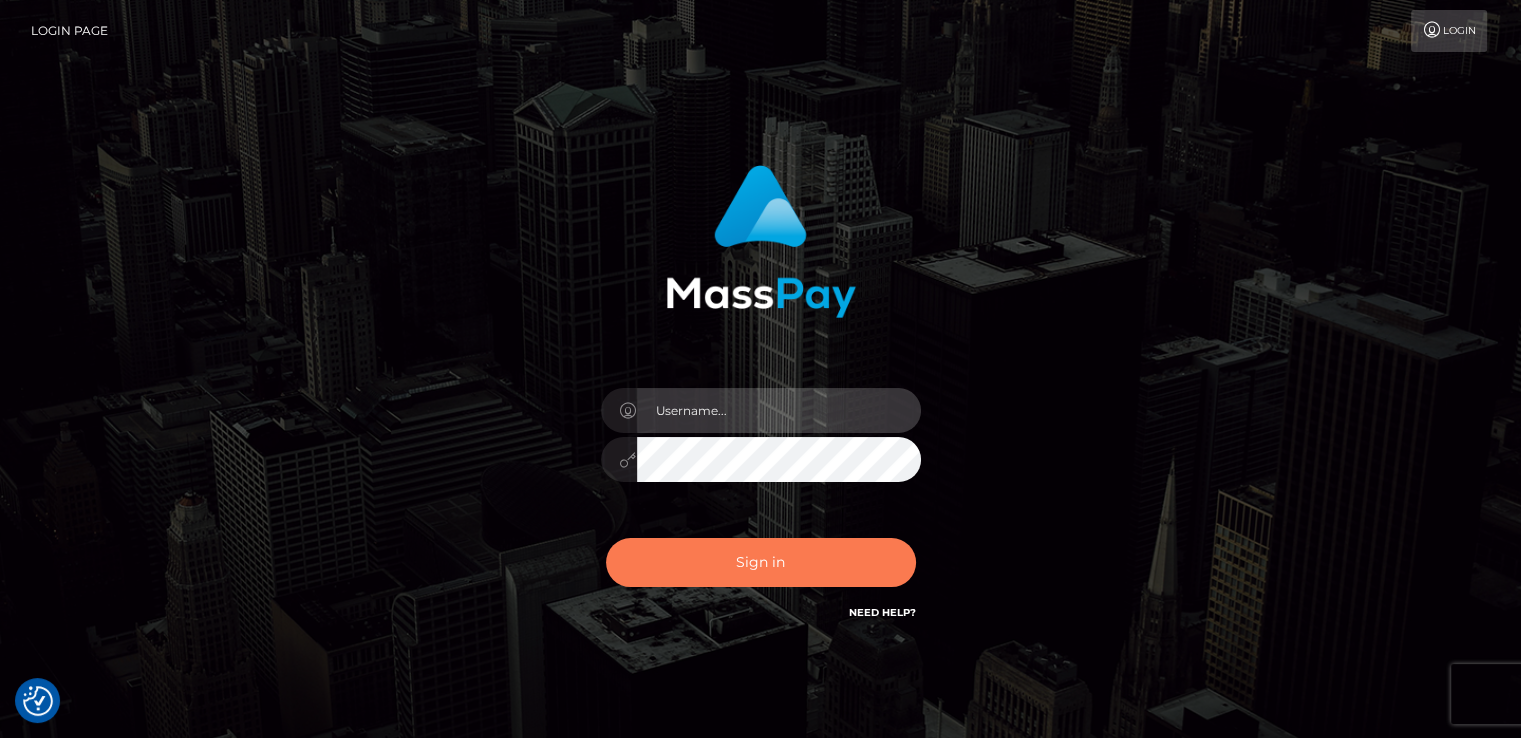 type on "catalinad" 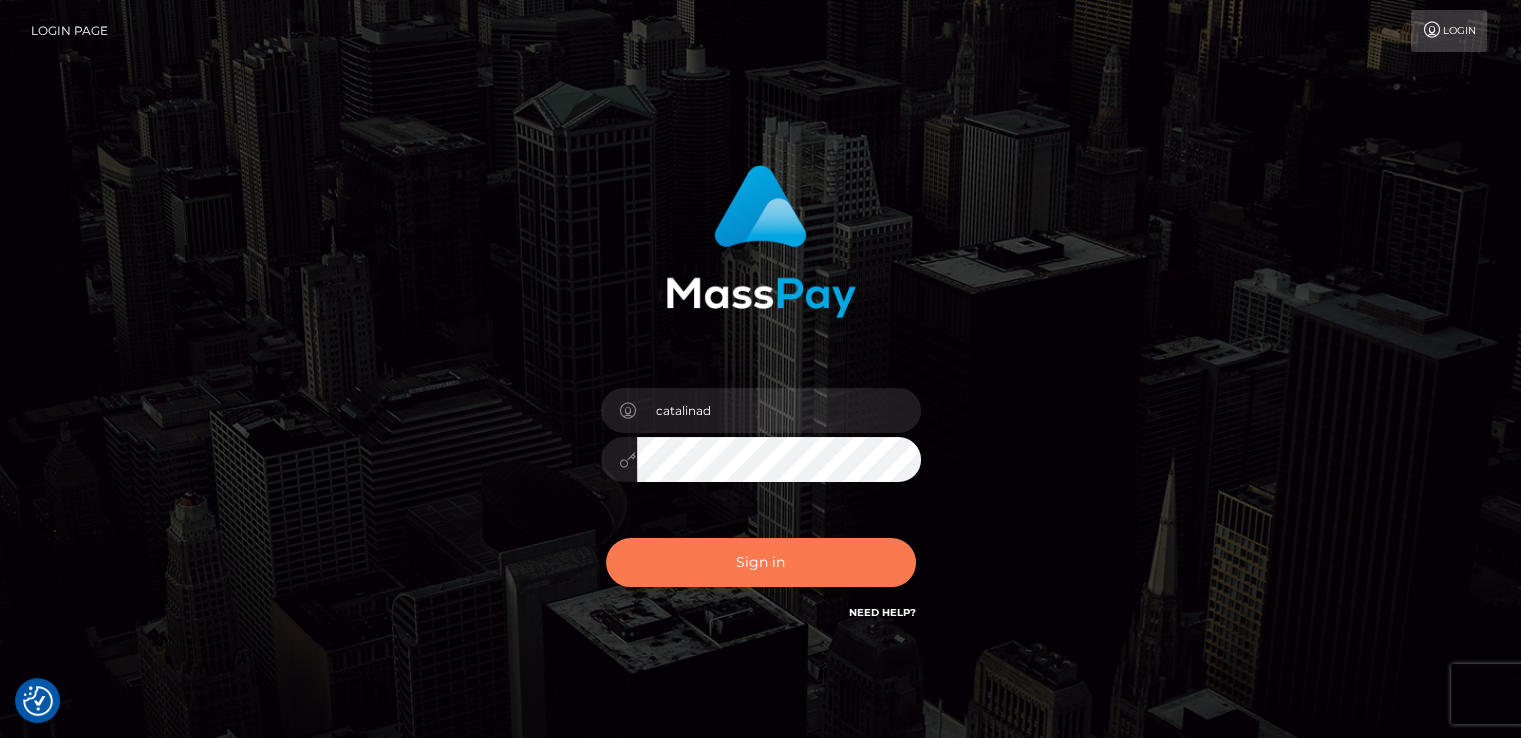 click on "Sign in" at bounding box center [761, 562] 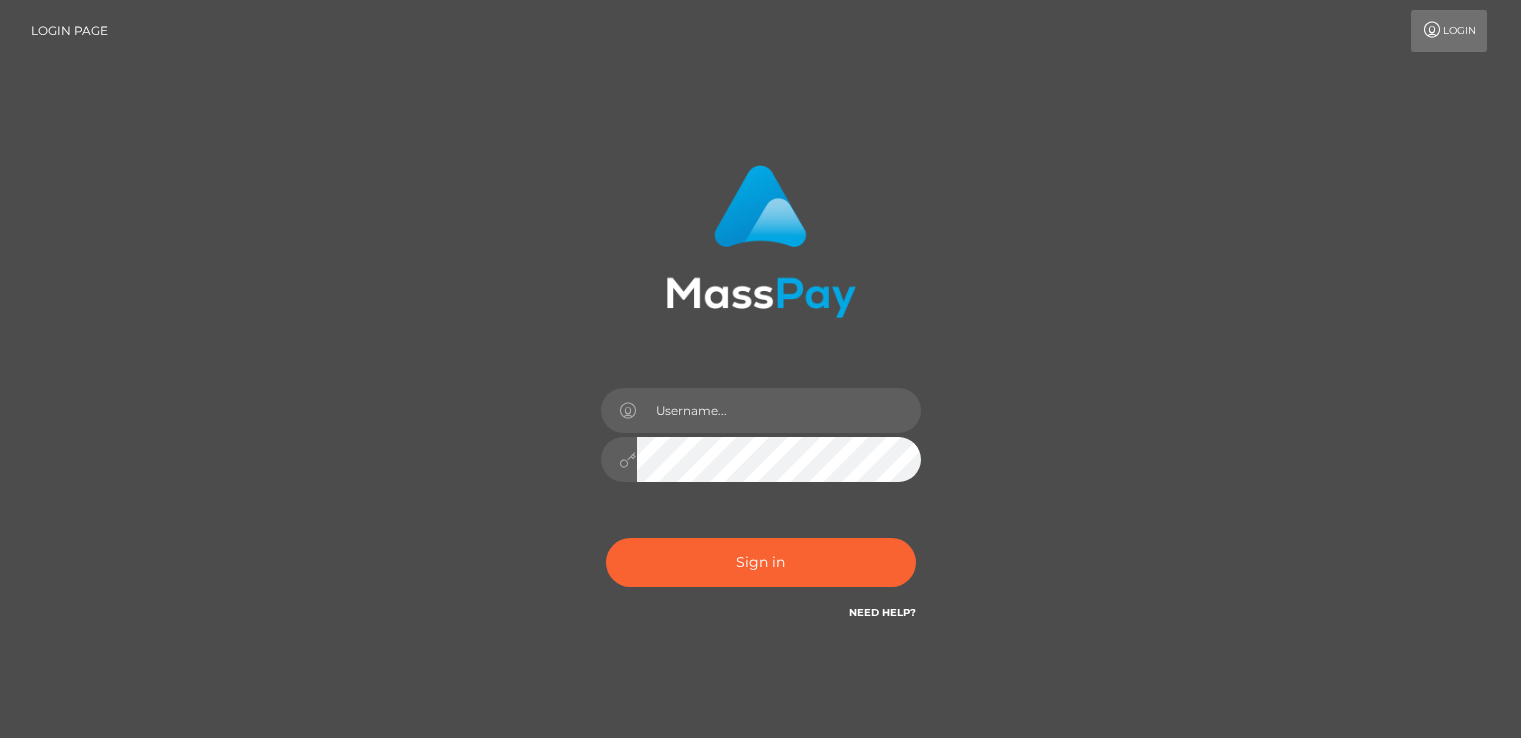 scroll, scrollTop: 0, scrollLeft: 0, axis: both 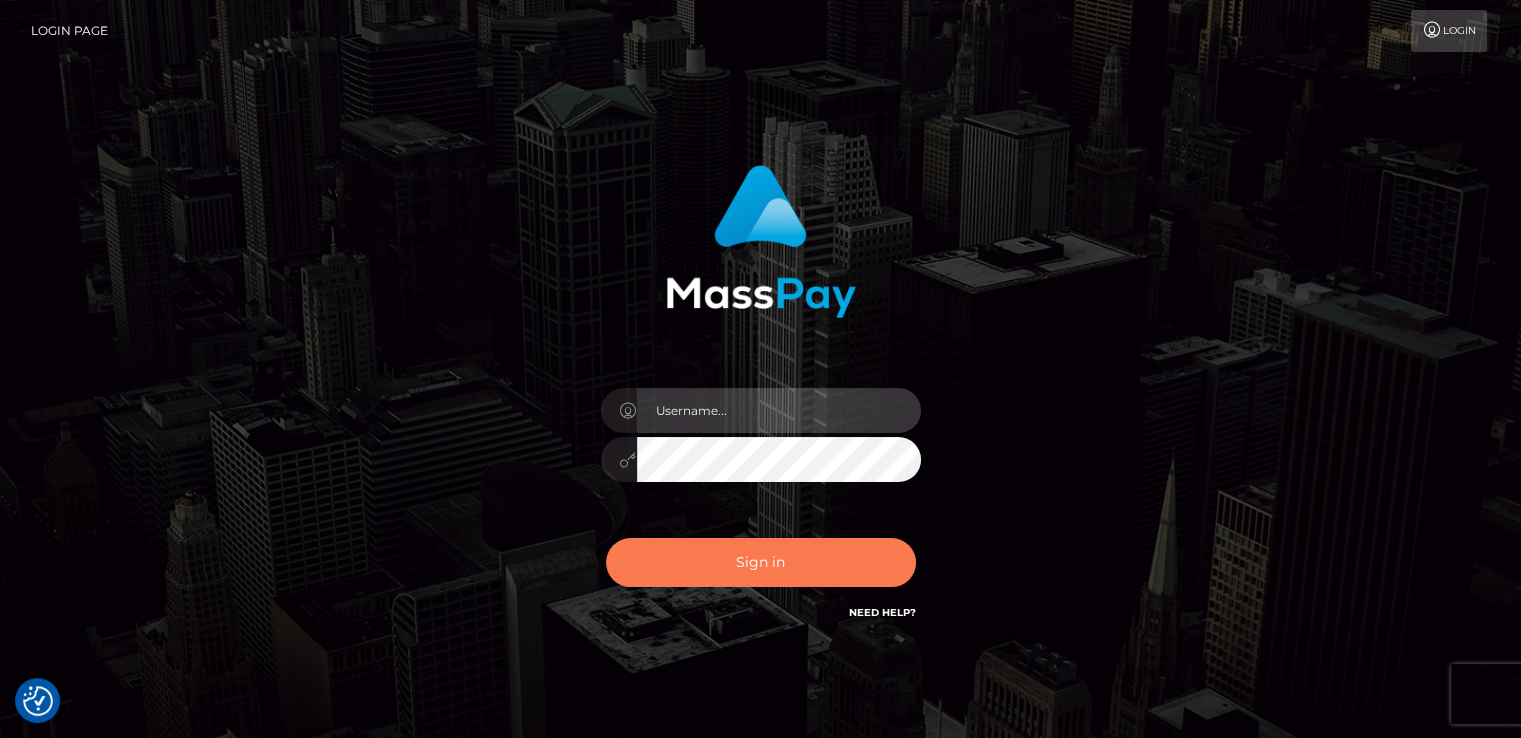 type on "catalinad" 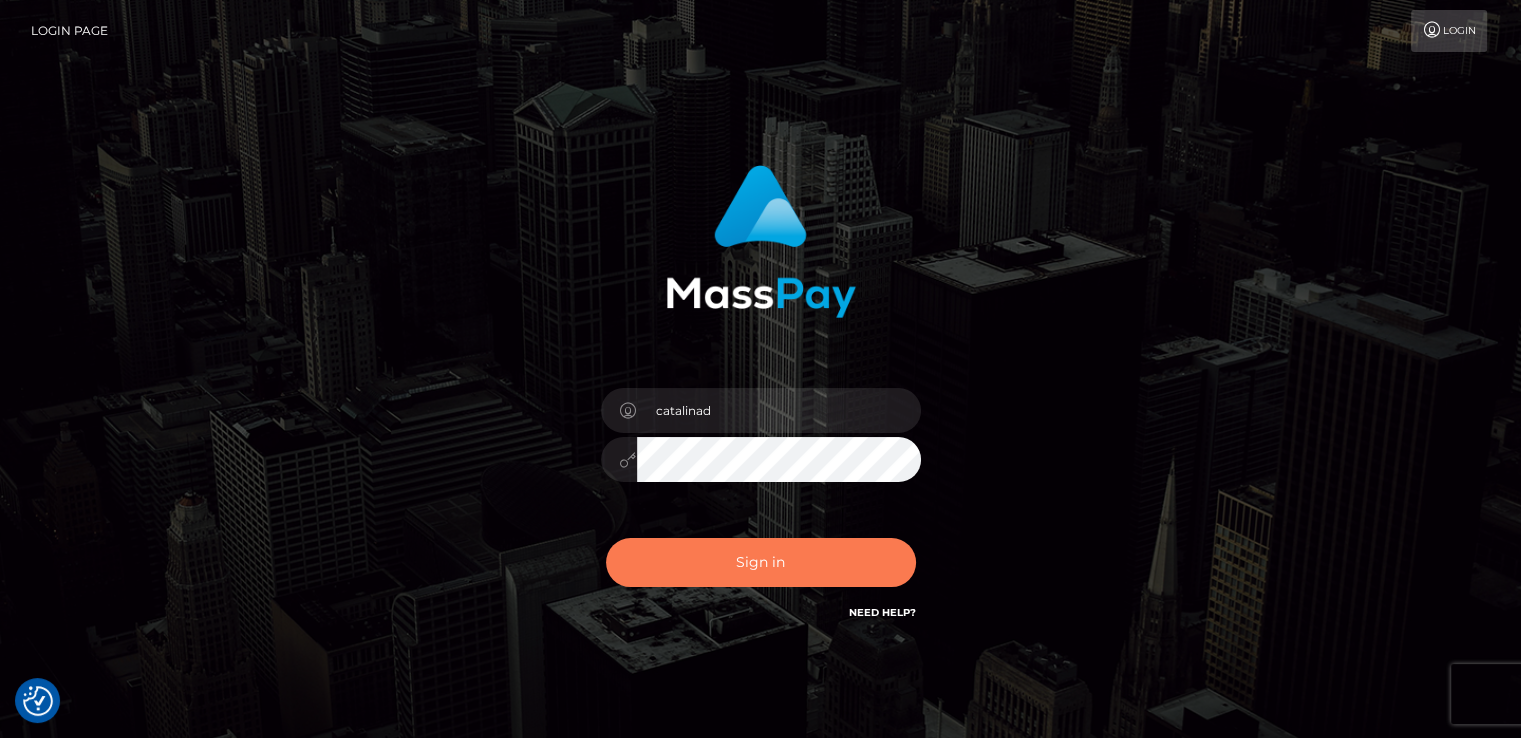 click on "Sign in" at bounding box center (761, 562) 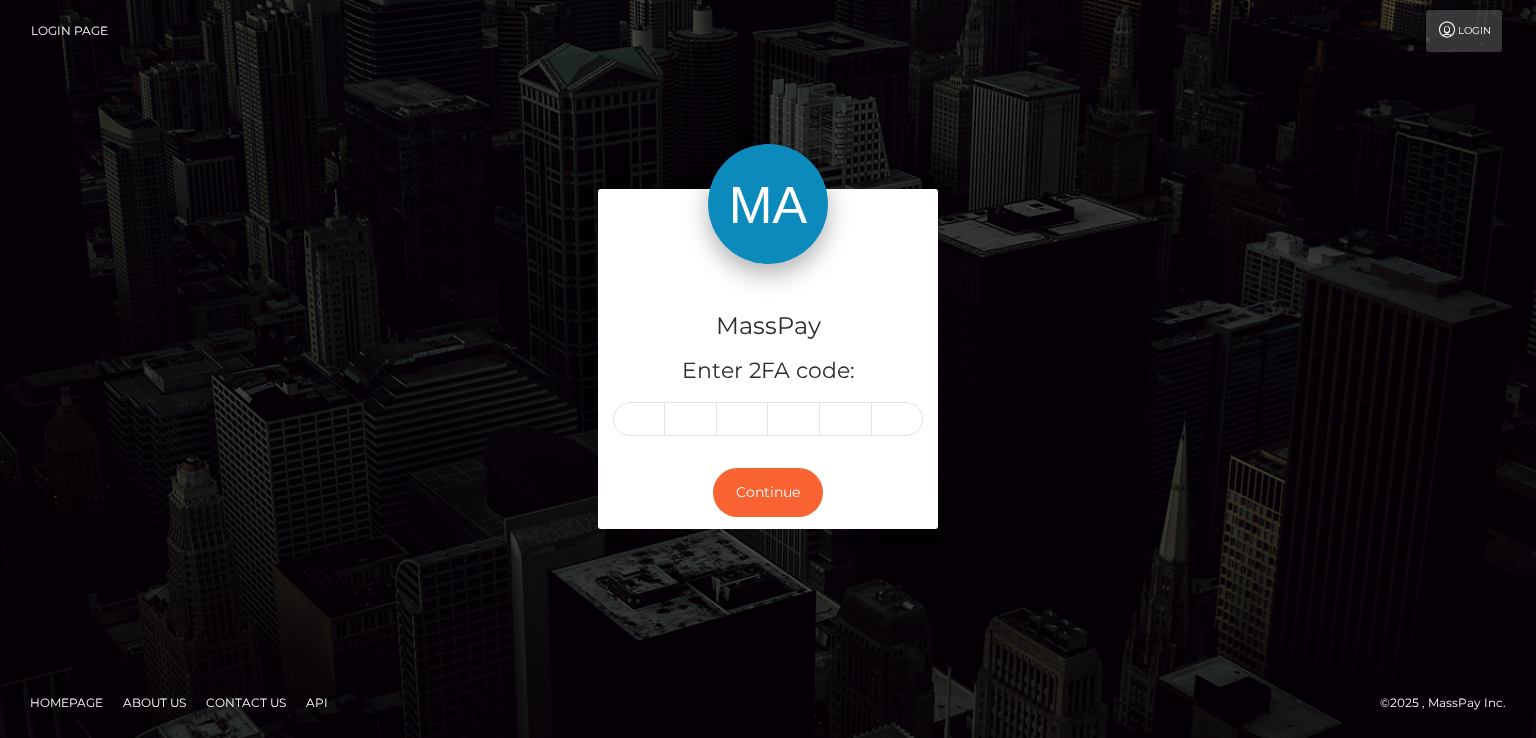 scroll, scrollTop: 0, scrollLeft: 0, axis: both 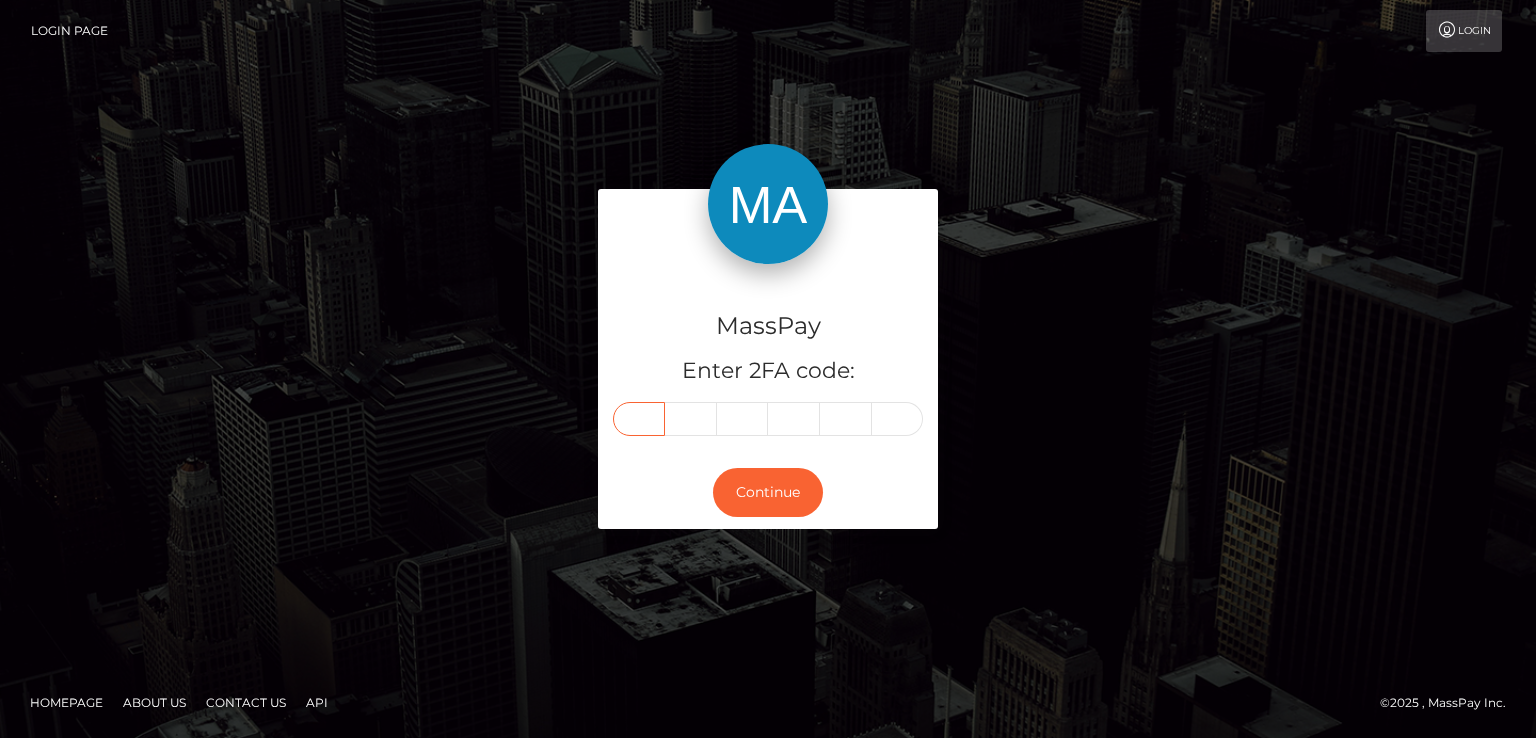 click at bounding box center (639, 419) 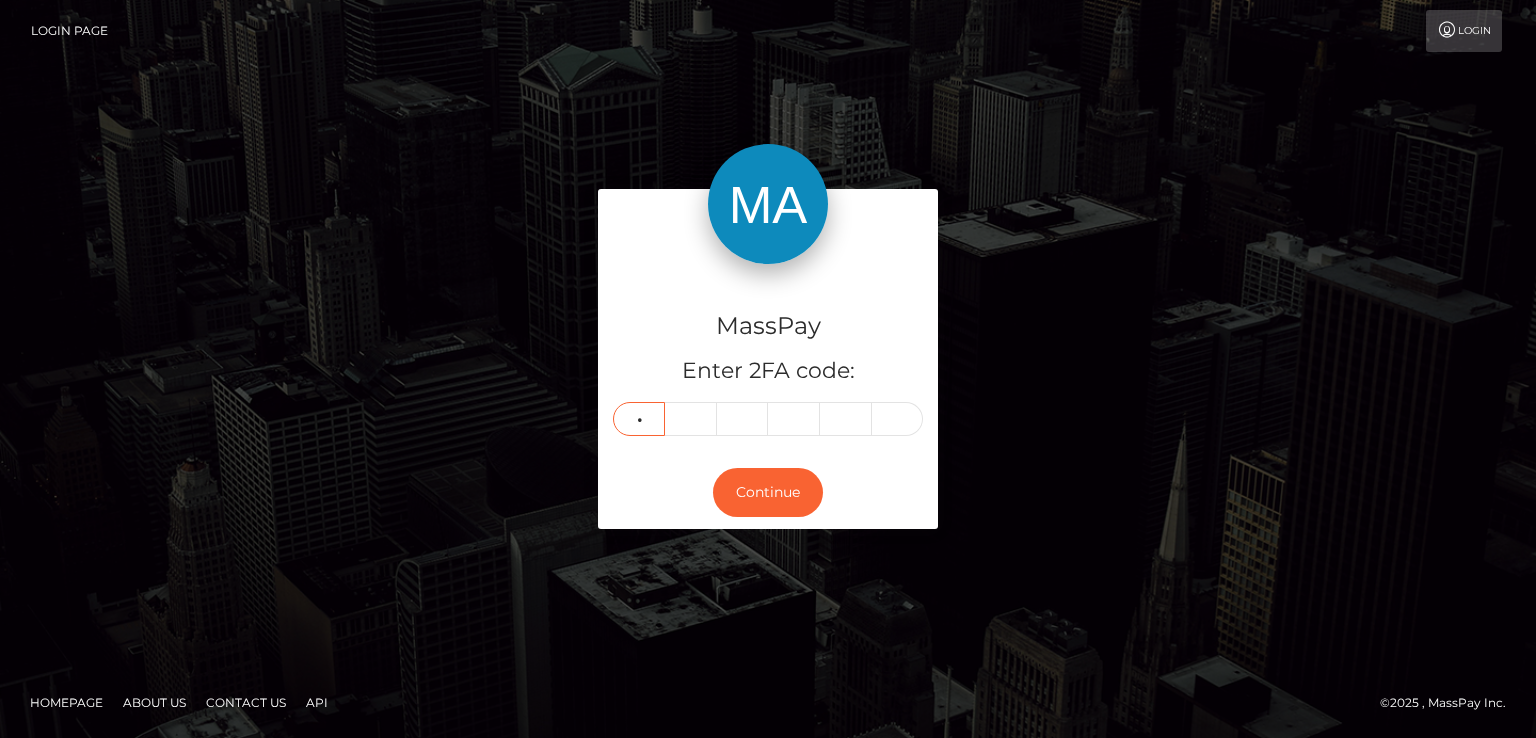 type on "7" 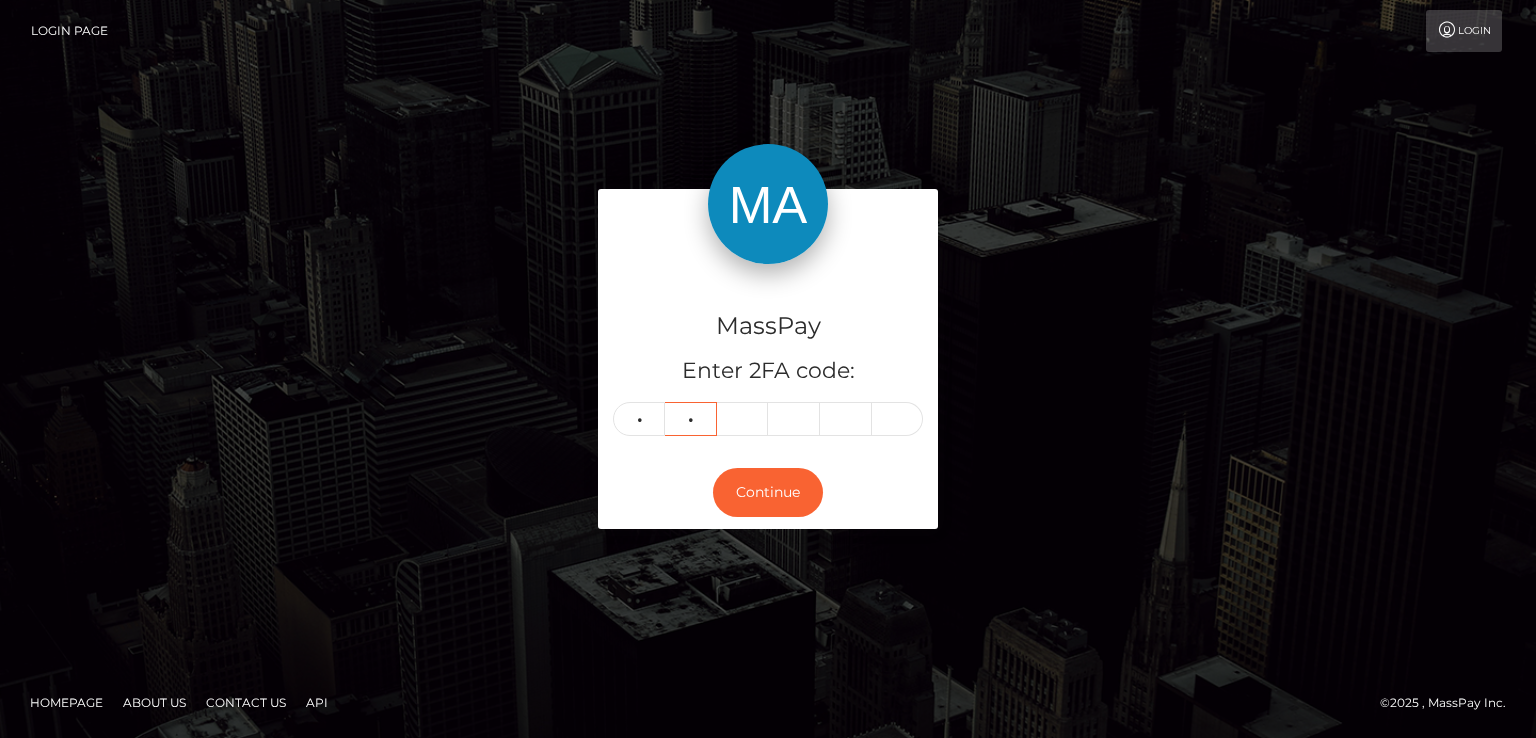 type on "7" 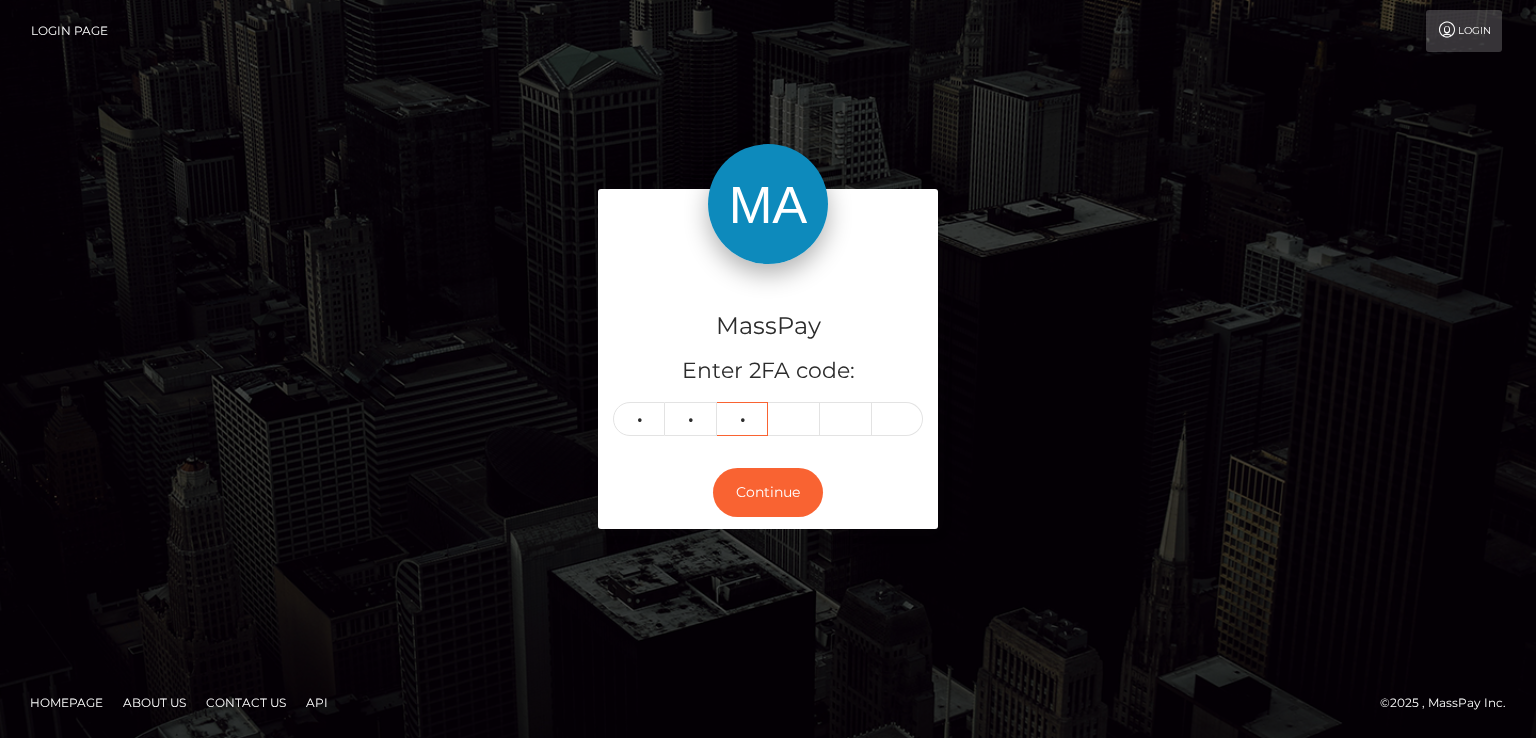 type on "6" 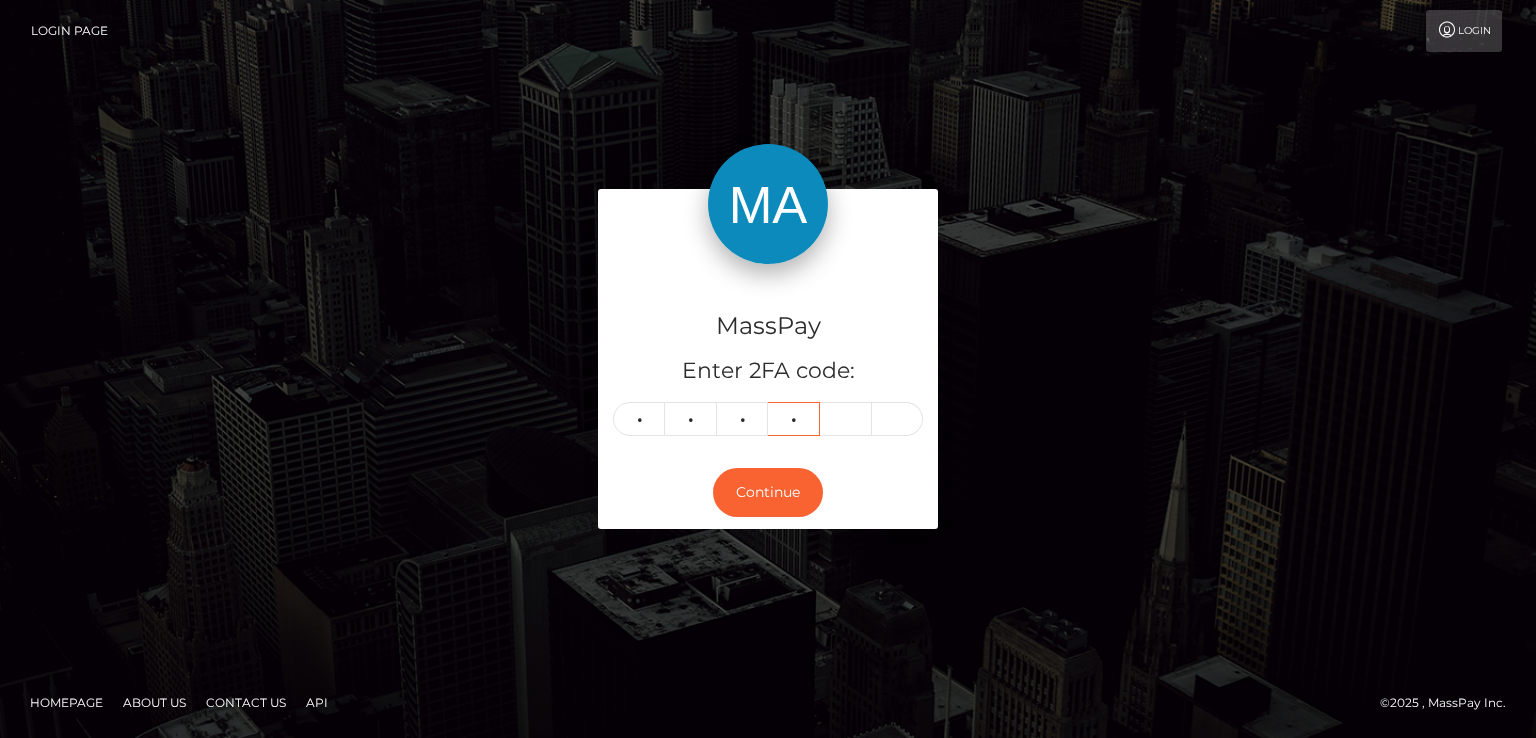 type on "5" 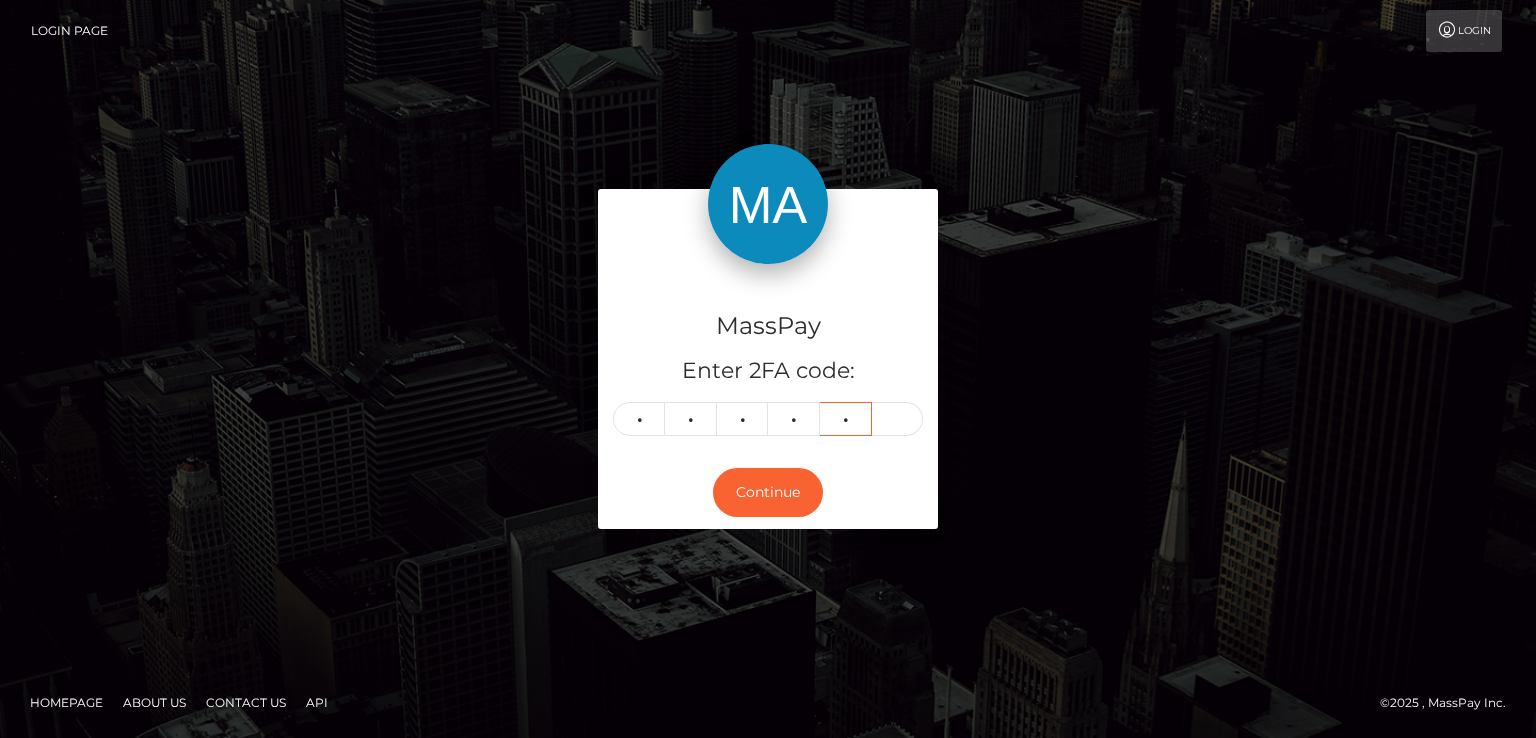 type on "5" 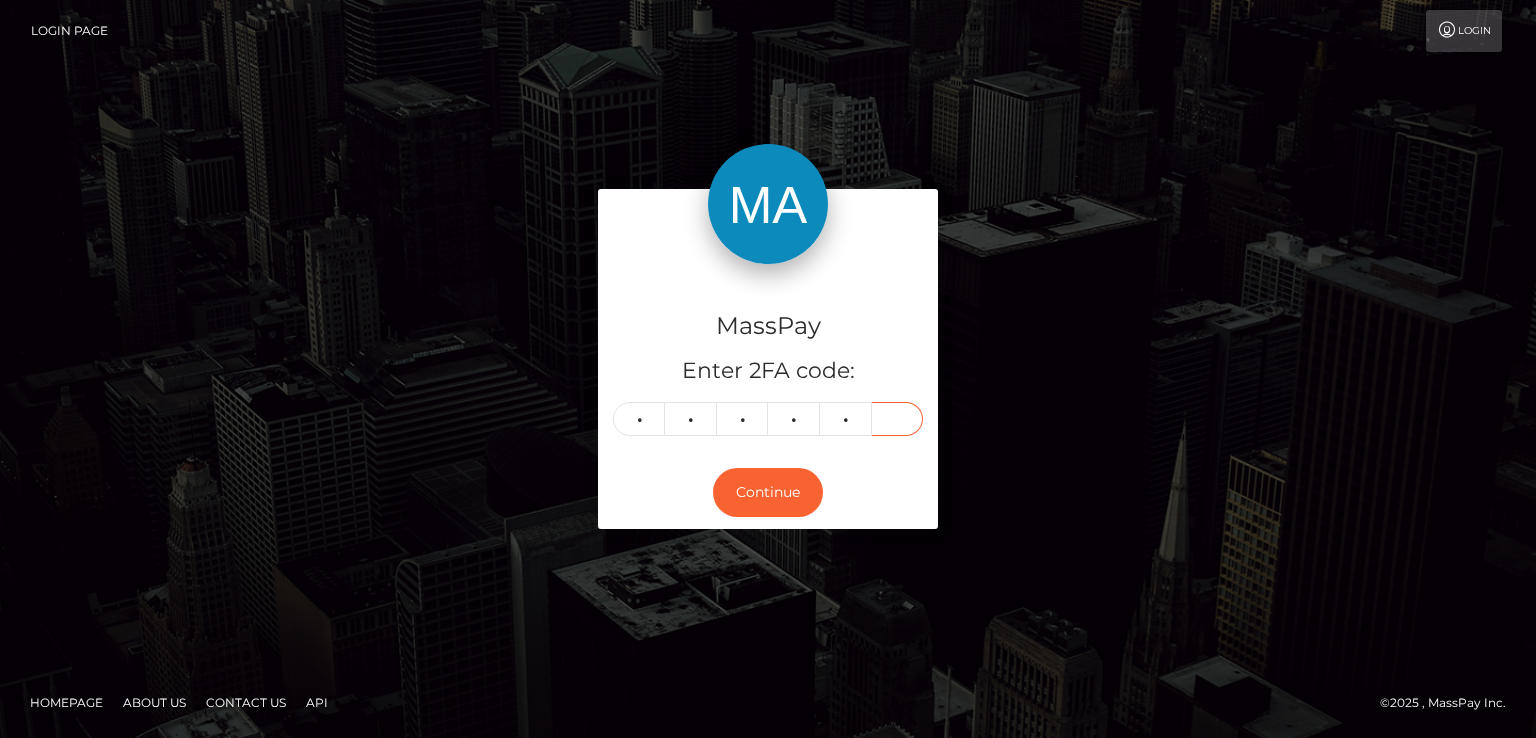 type on "5" 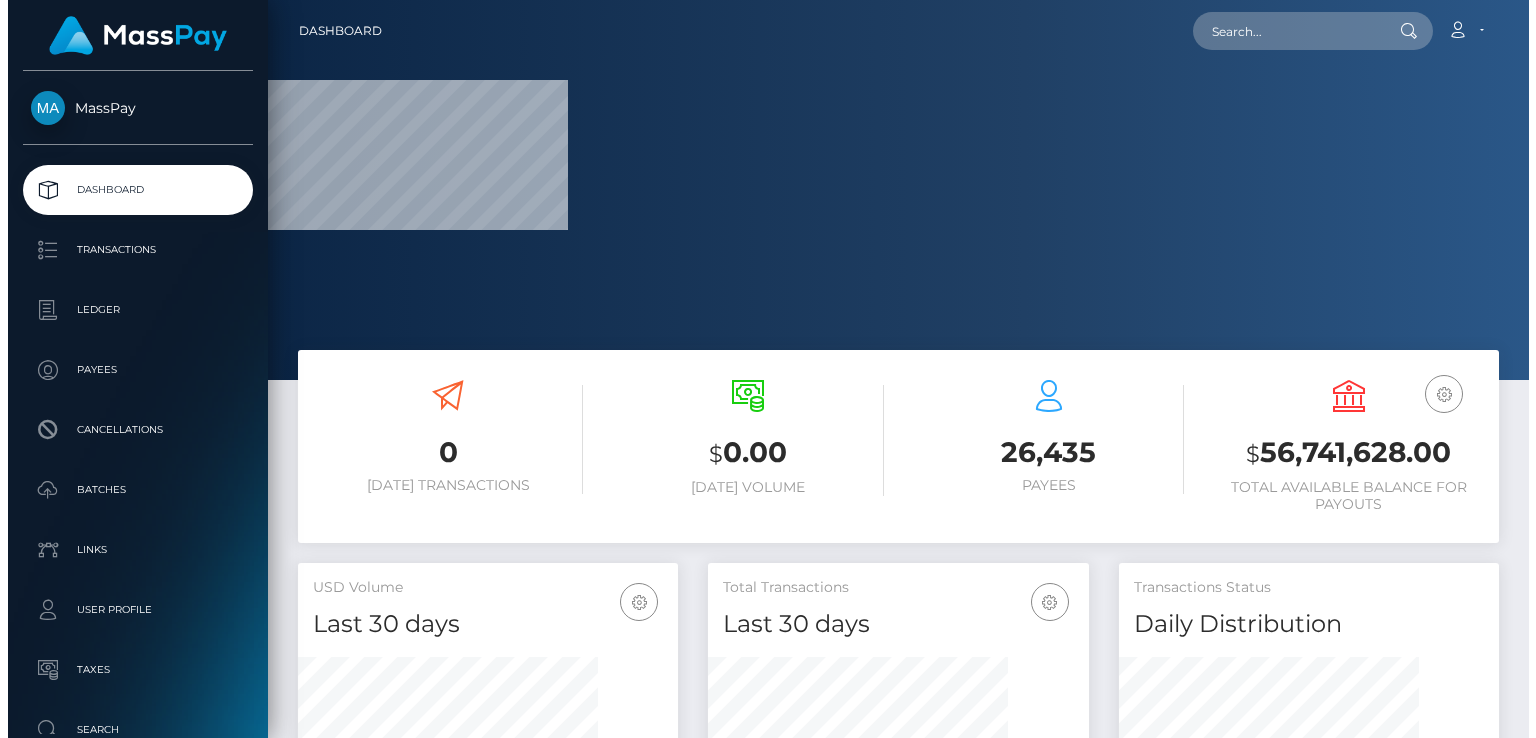 scroll, scrollTop: 0, scrollLeft: 0, axis: both 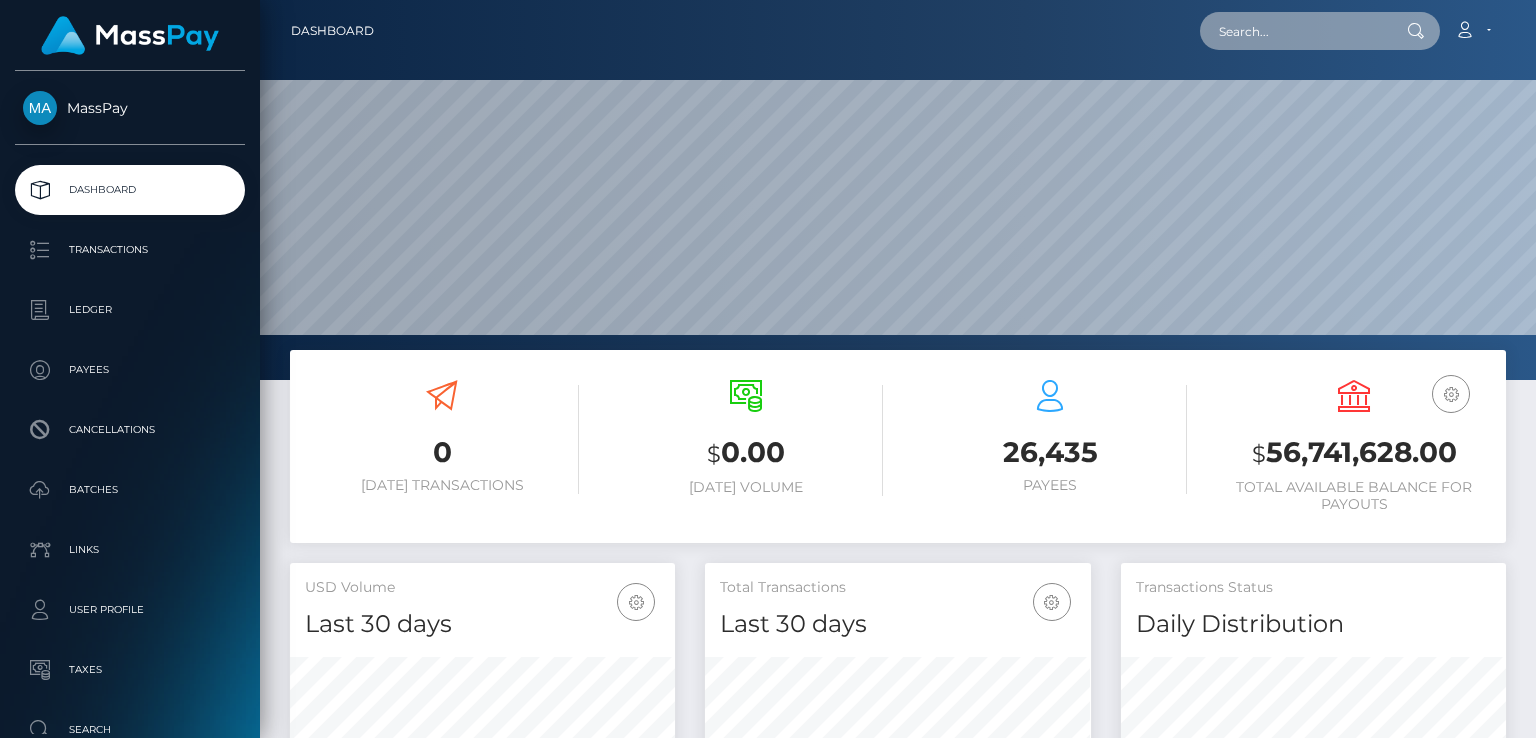 paste on "800499885500538881_6" 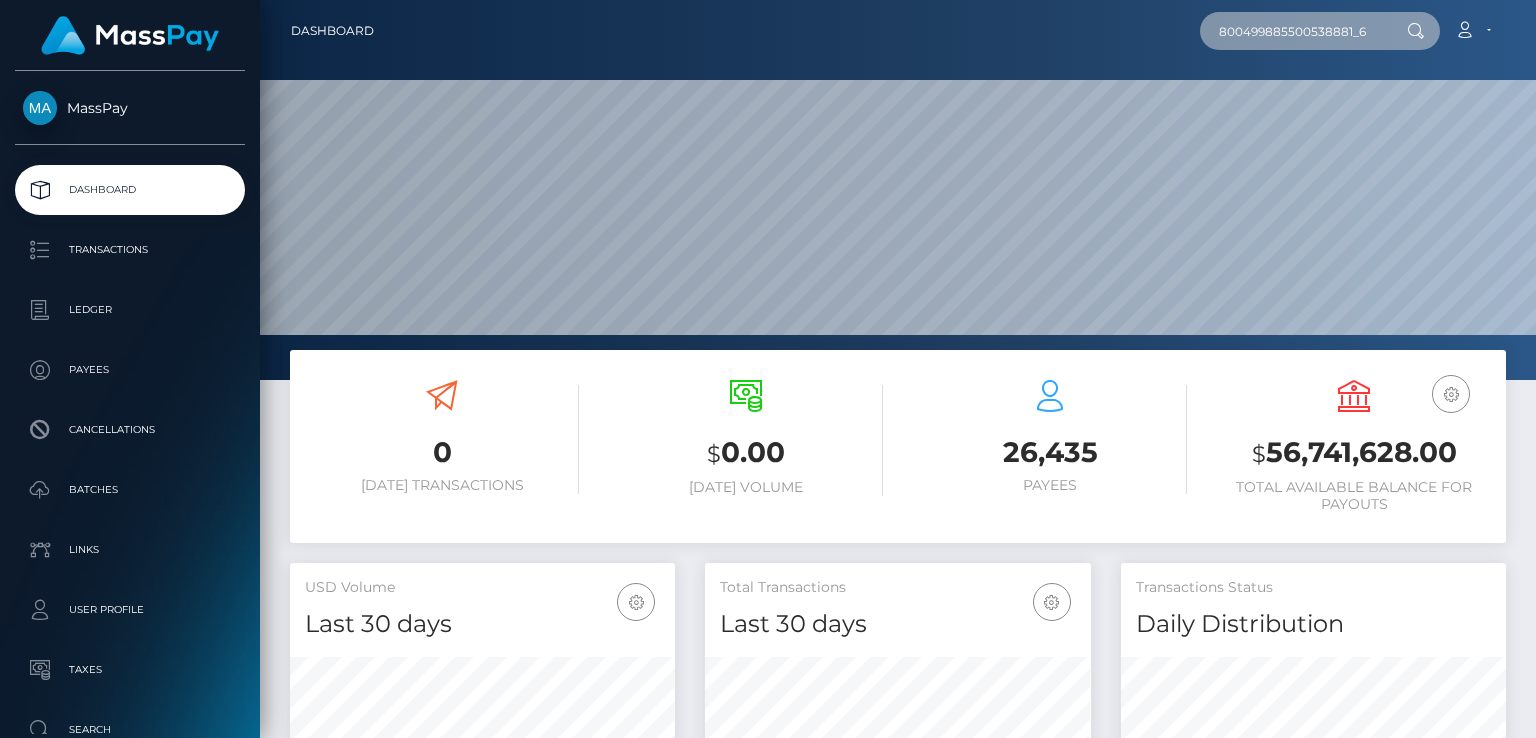 type on "800499885500538881_6" 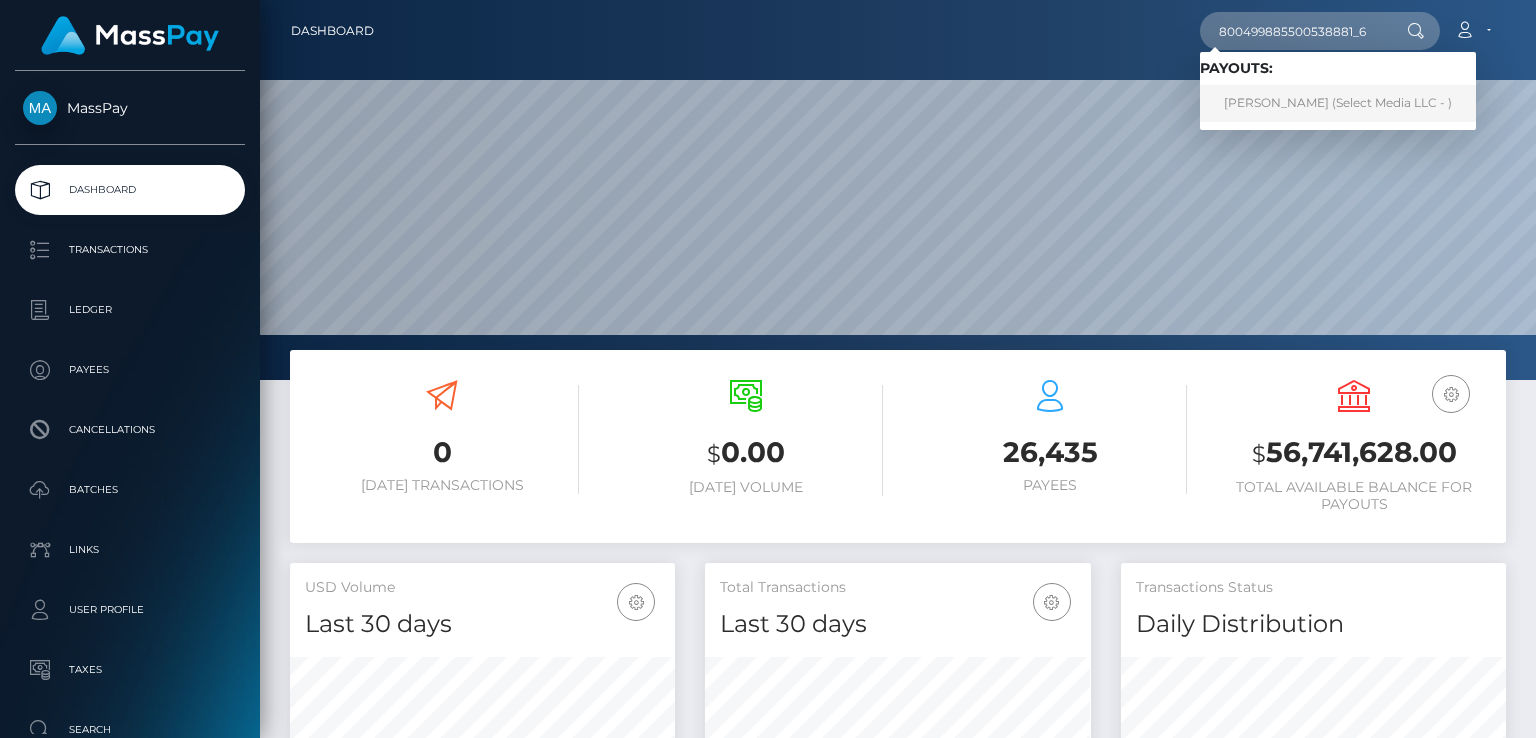 click on "Geisiane  Galeno Alves (Select Media LLC - )" at bounding box center (1338, 103) 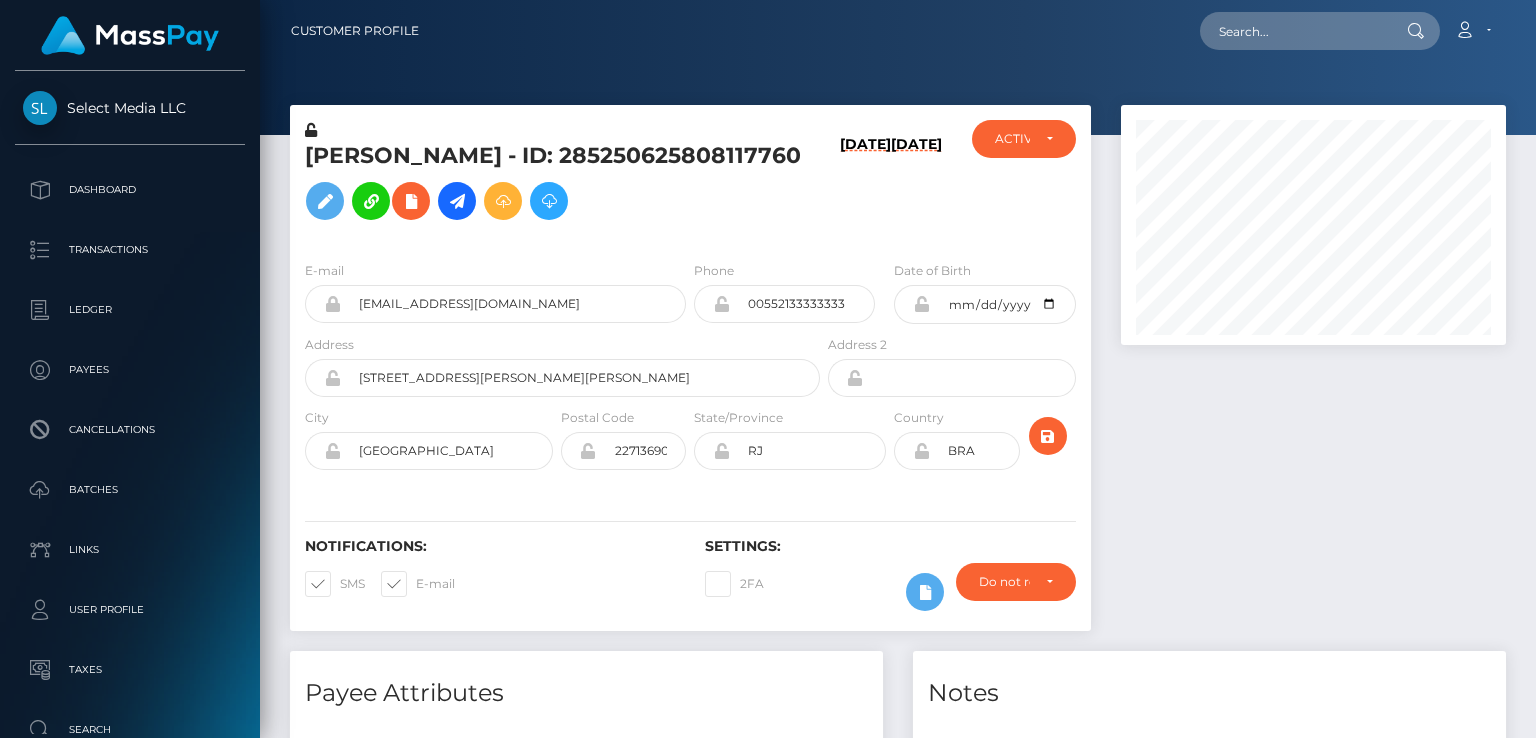 scroll, scrollTop: 0, scrollLeft: 0, axis: both 